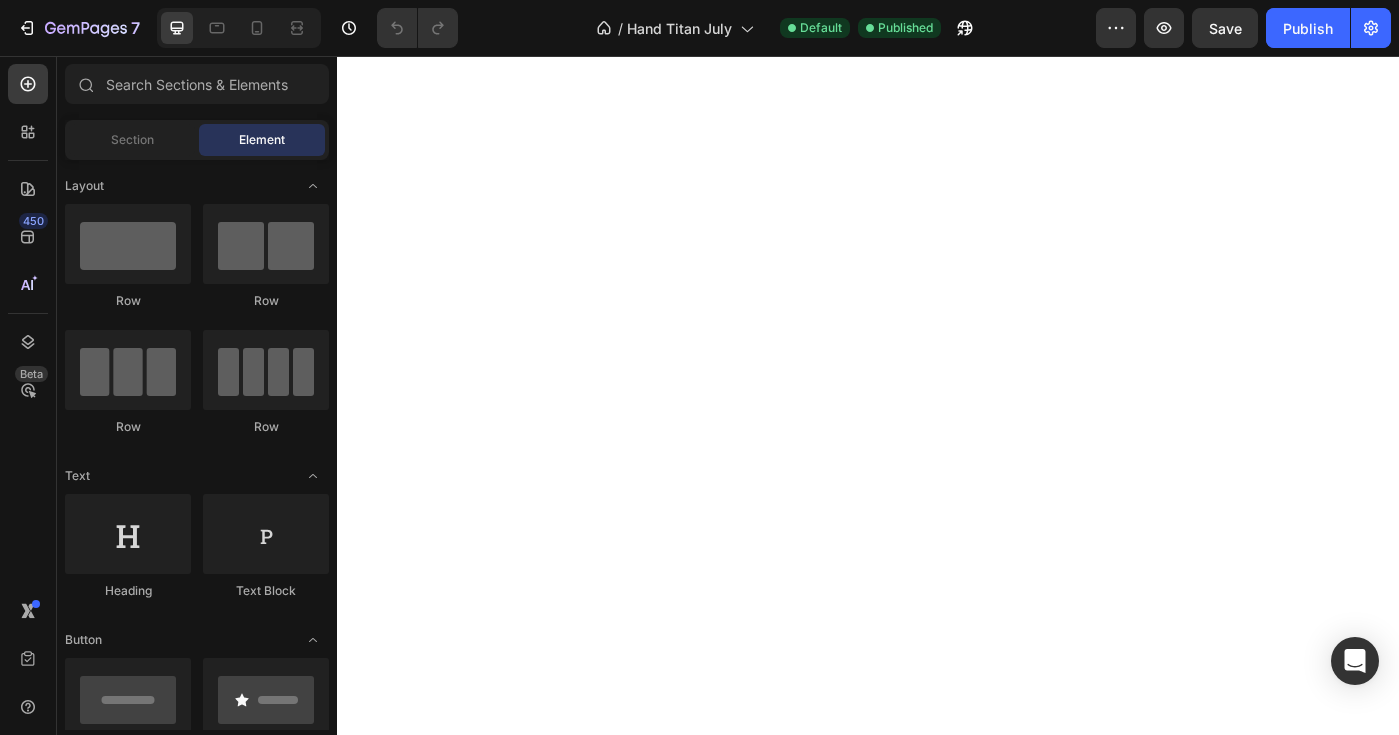 scroll, scrollTop: 0, scrollLeft: 0, axis: both 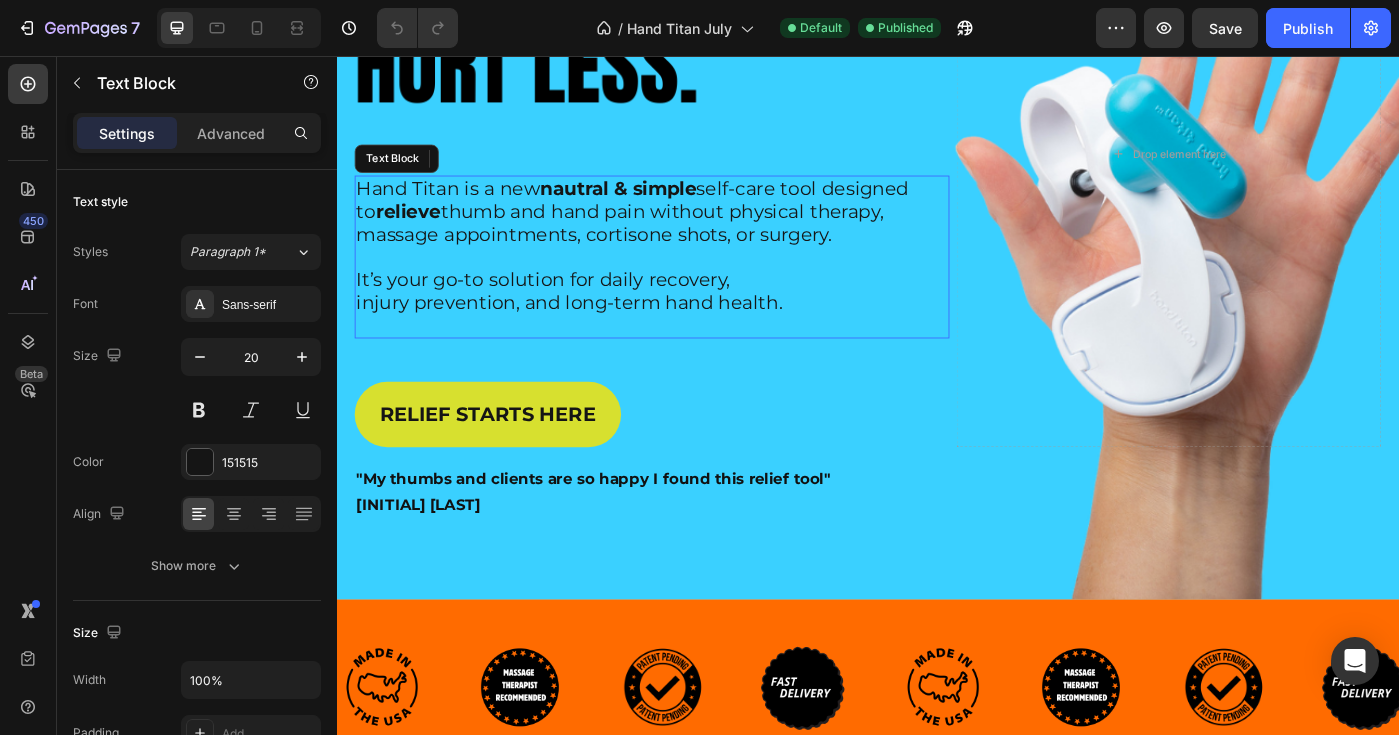 click on "nautral & simple" at bounding box center [654, 205] 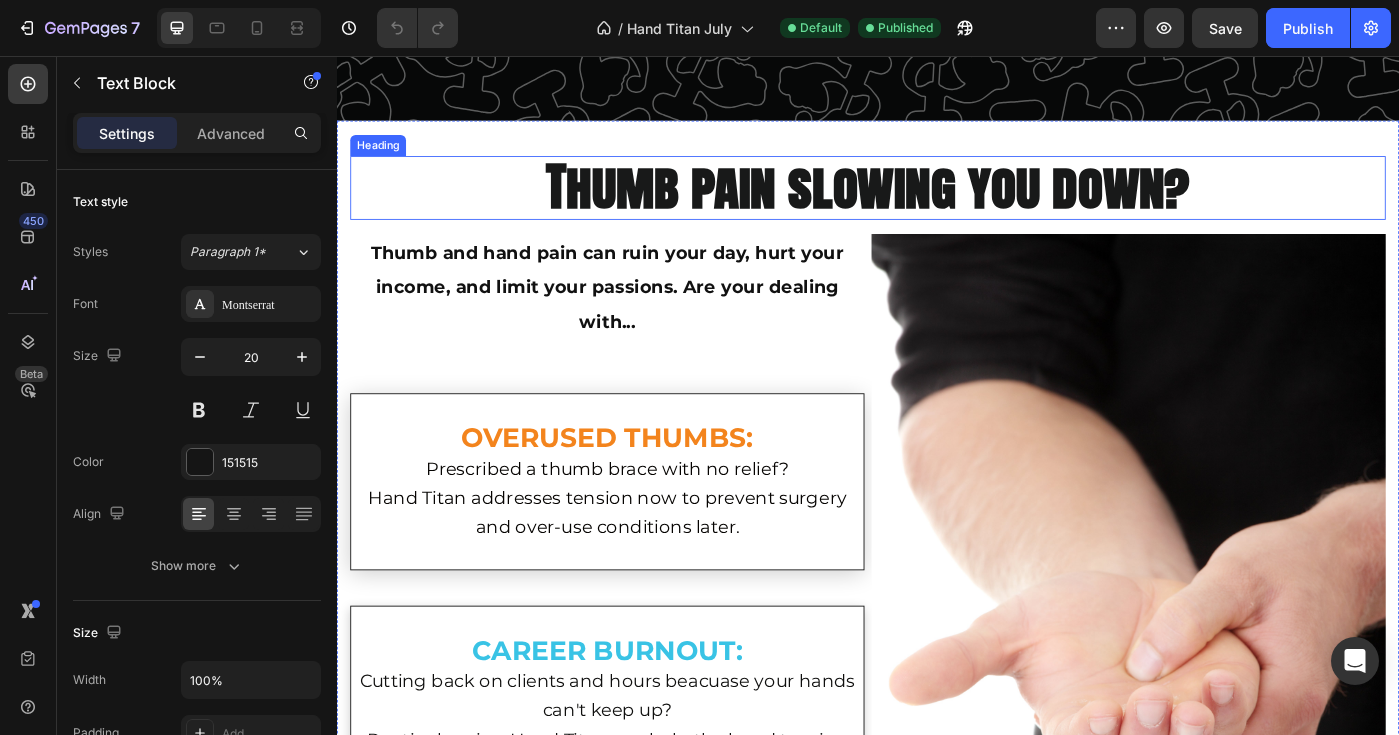 scroll, scrollTop: 1853, scrollLeft: 0, axis: vertical 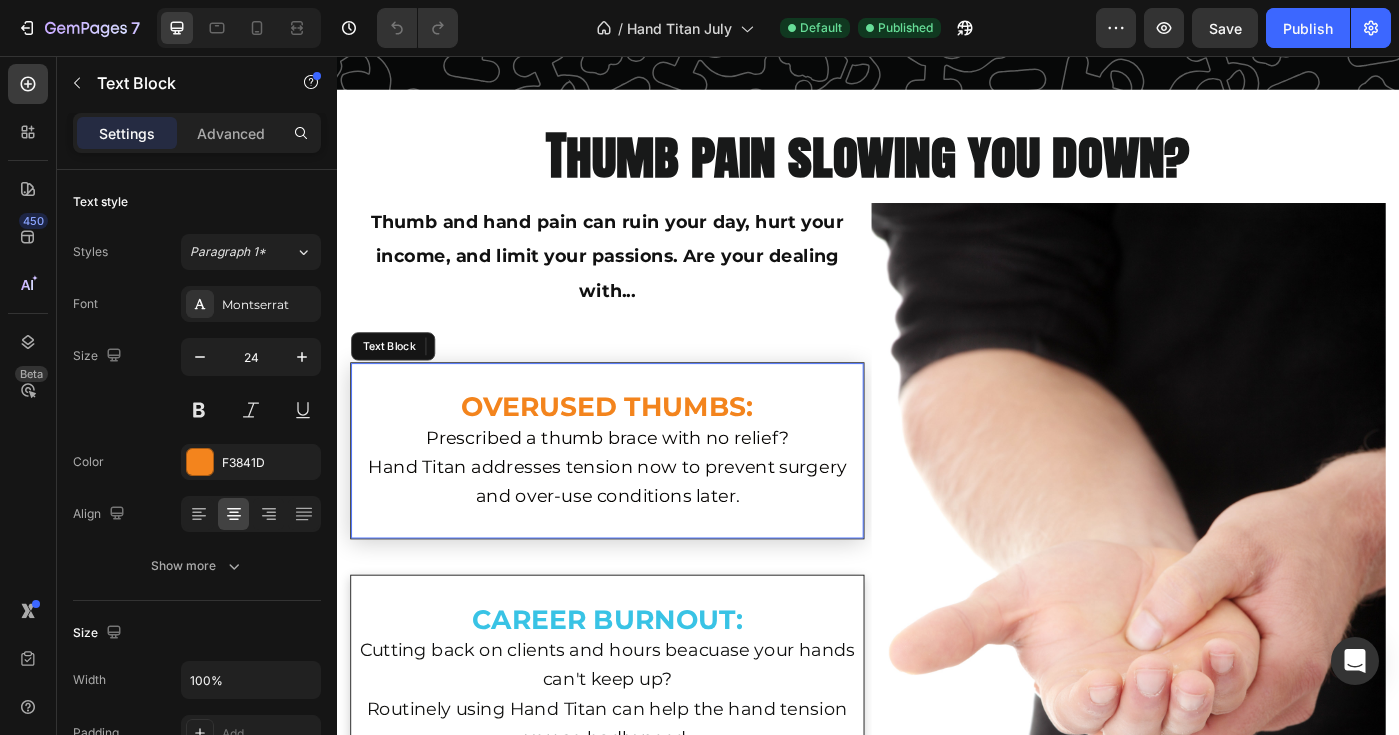 click at bounding box center (642, 420) 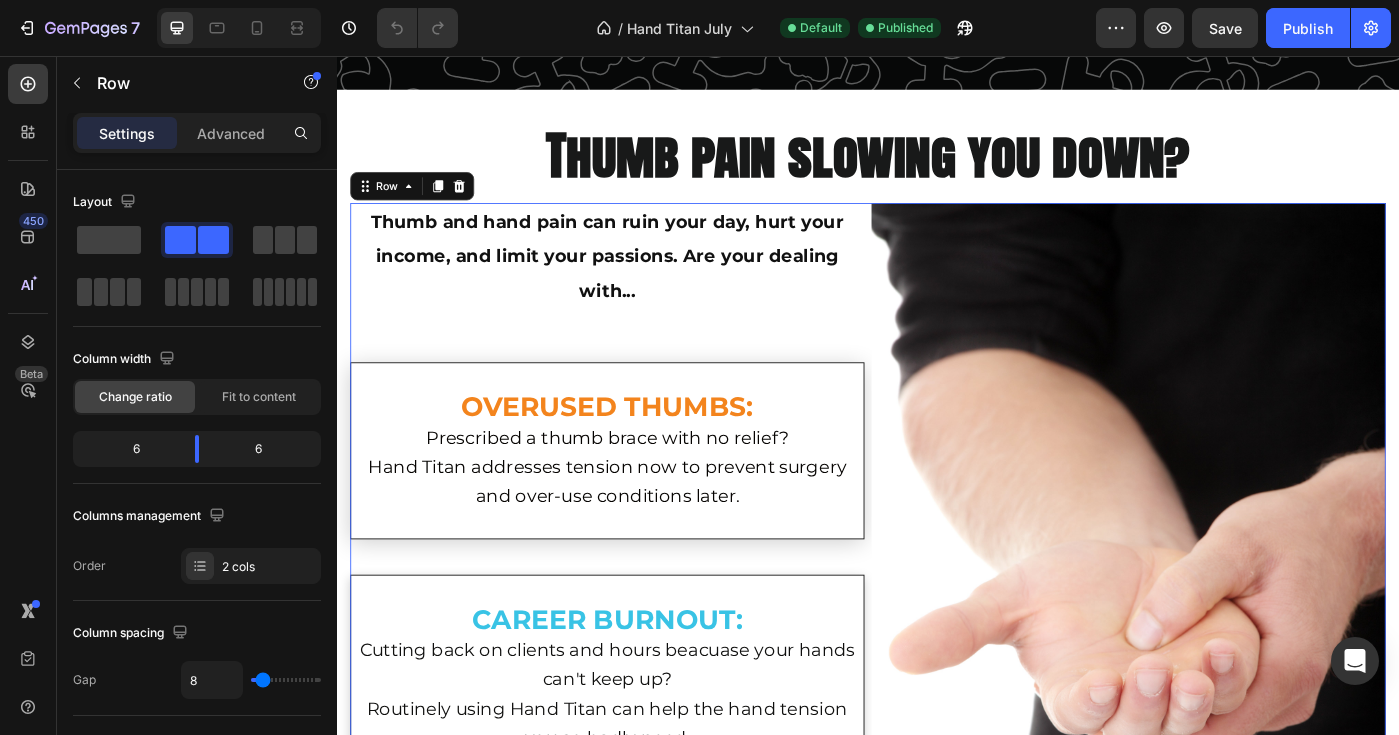 click on "Thumb and hand pain can ruin your day, hurt your income, and limit your passions. Are your dealing with... Text Block   OVERUSED THUMBS: Prescribed a thumb brace with no relief?  Hand Titan addresses tension now to prevent surgery and over-use conditions later. Text Block   CAREER BURNOUT: Cutting back on clients and hours beacuase your hands can't keep up?  Routinely using Hand Titan can help the hand tension you so badly need. Text Block   NOTHING HITTING THE SPOT: Frustrated by tools that strengthen but don’t help you recover?  Hand Titan hits the main triggerpoints and does the hard work for you. Text Block" at bounding box center [642, 687] 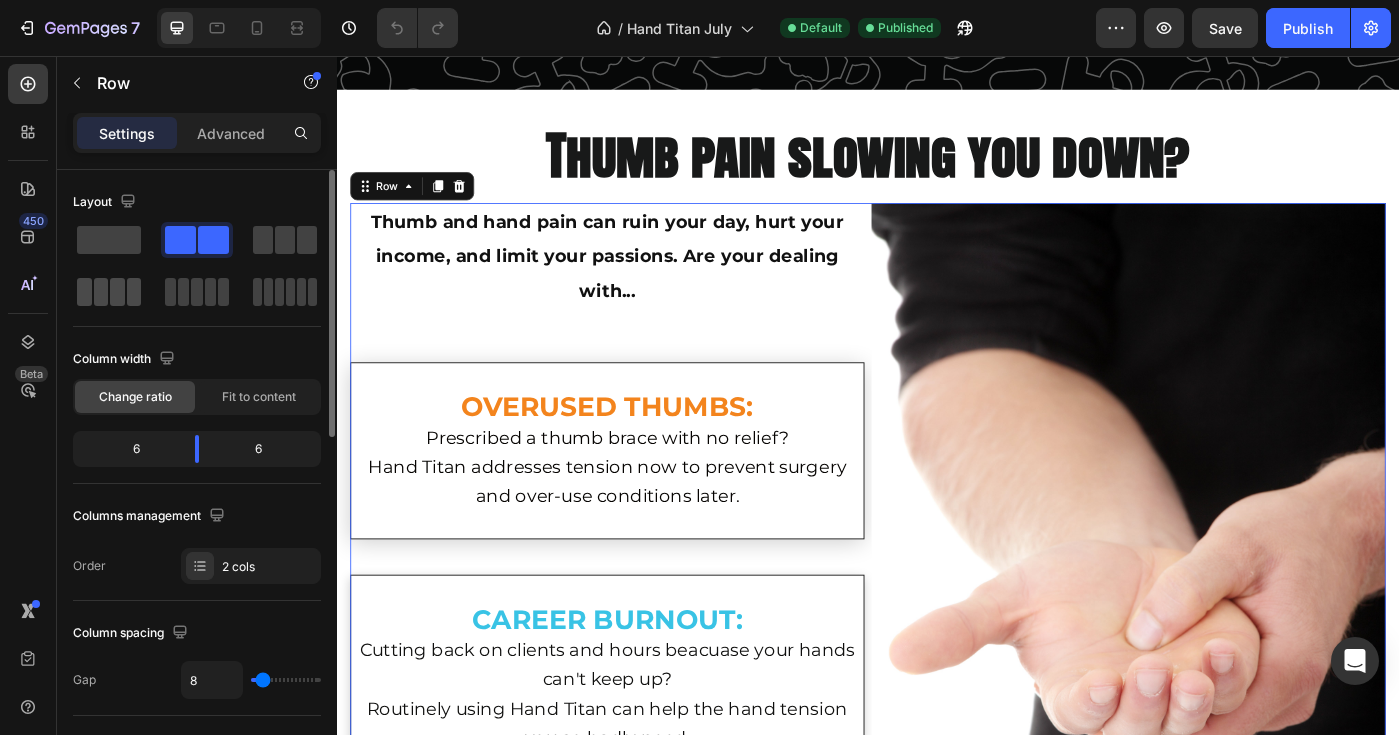 click 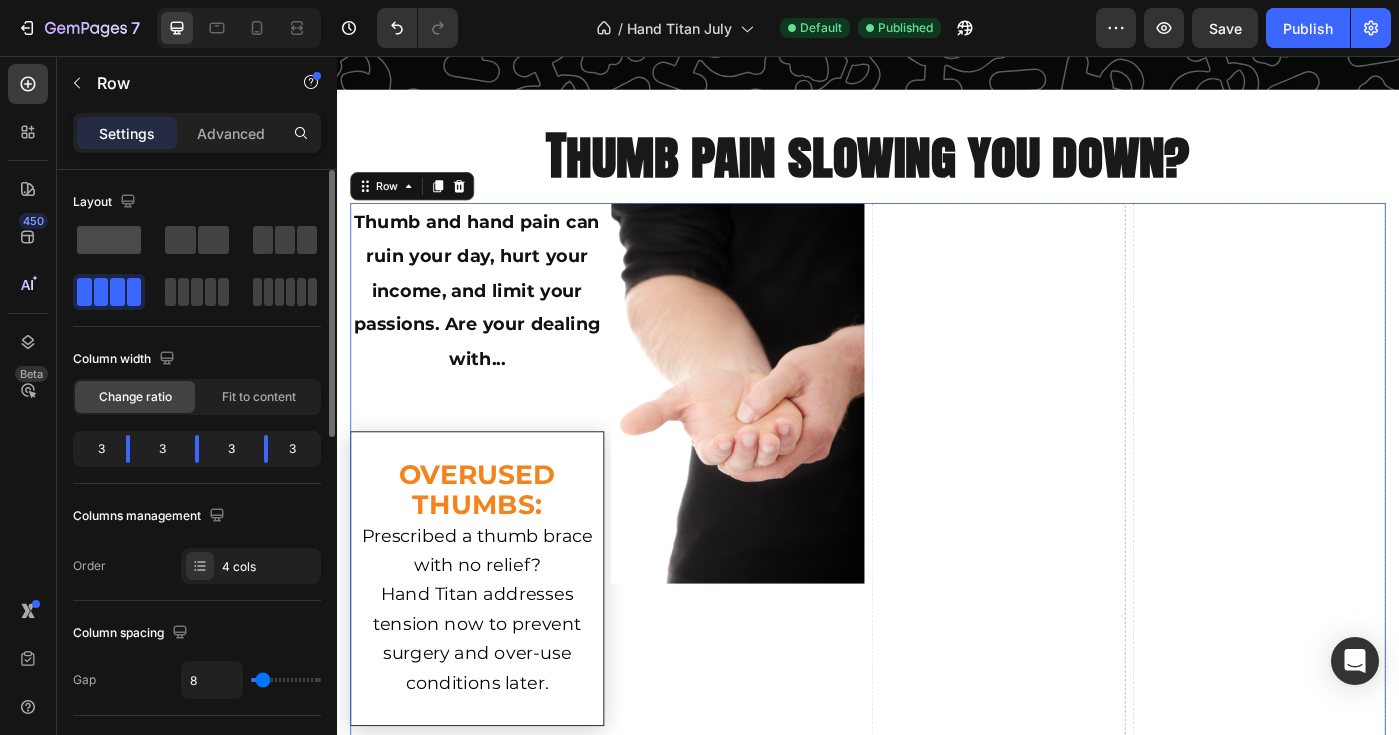 click 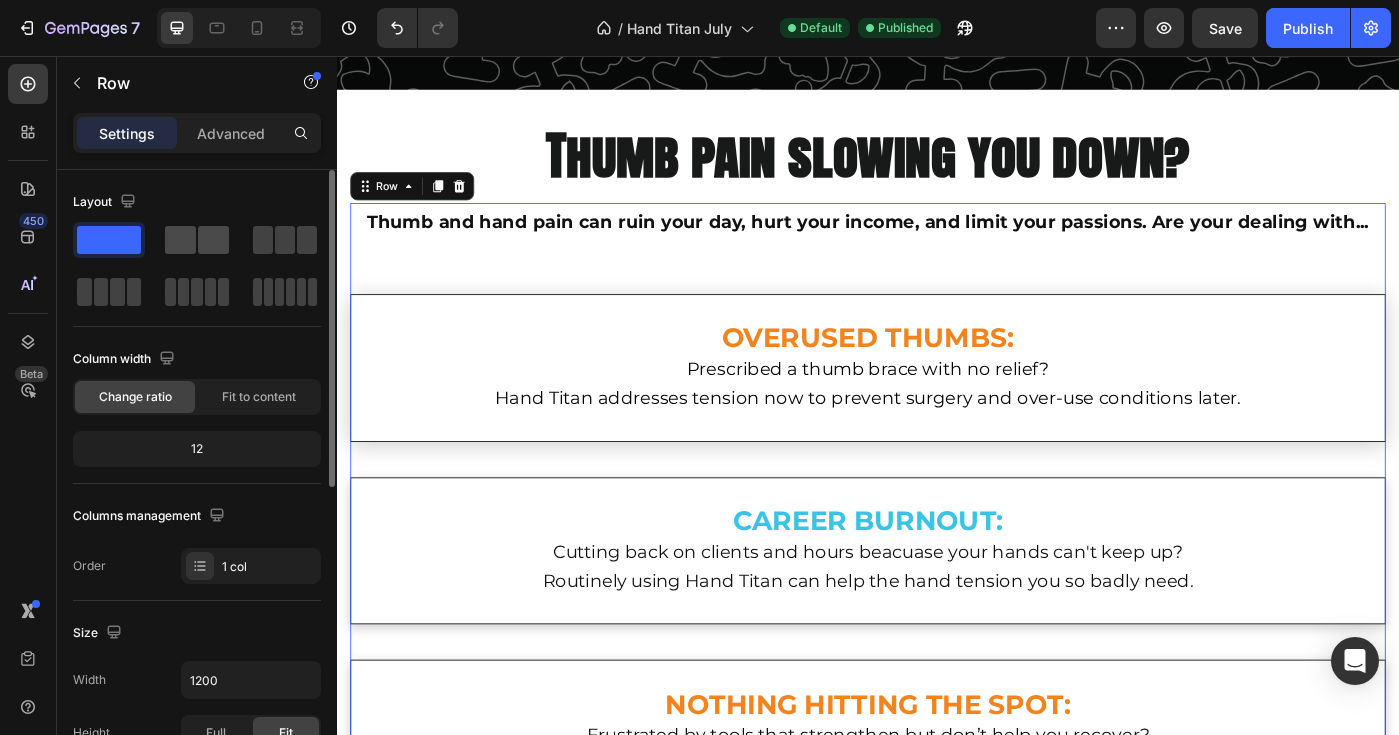 click at bounding box center (197, 240) 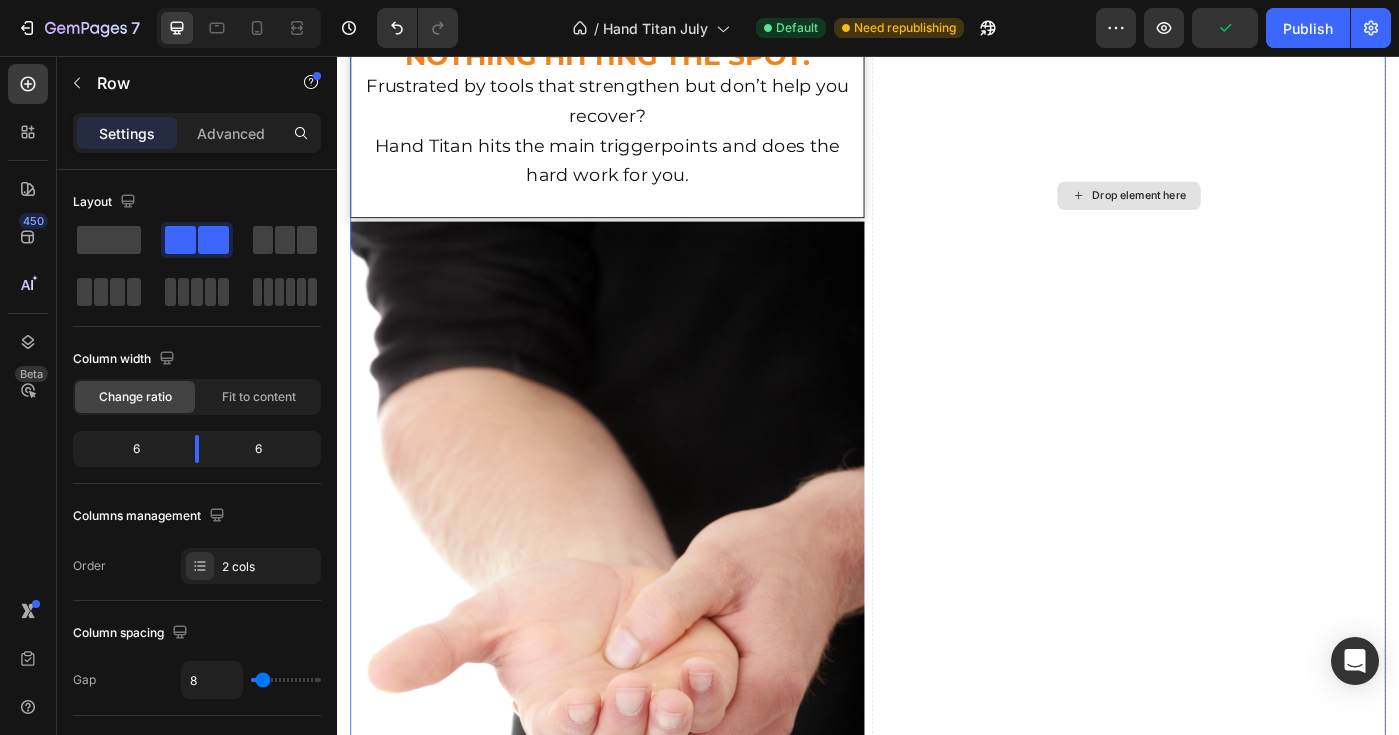 scroll, scrollTop: 2769, scrollLeft: 0, axis: vertical 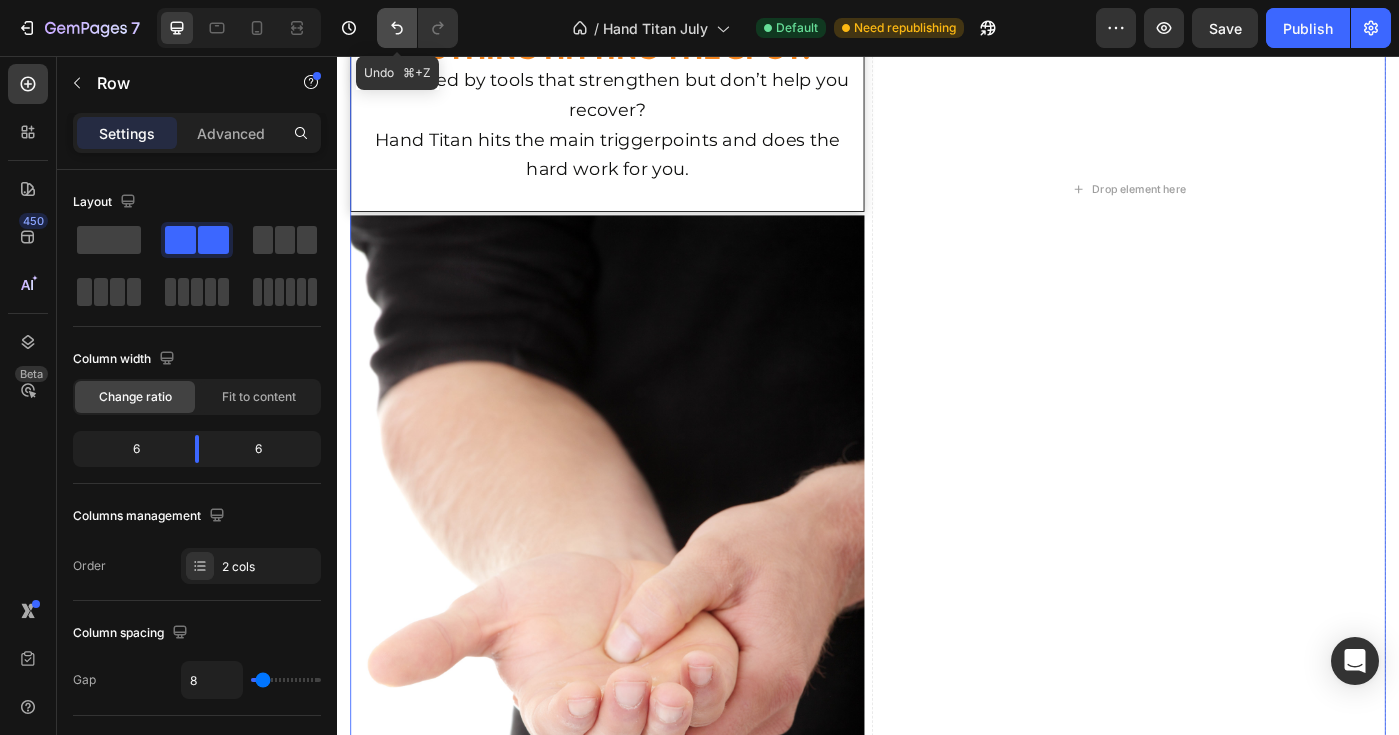 click 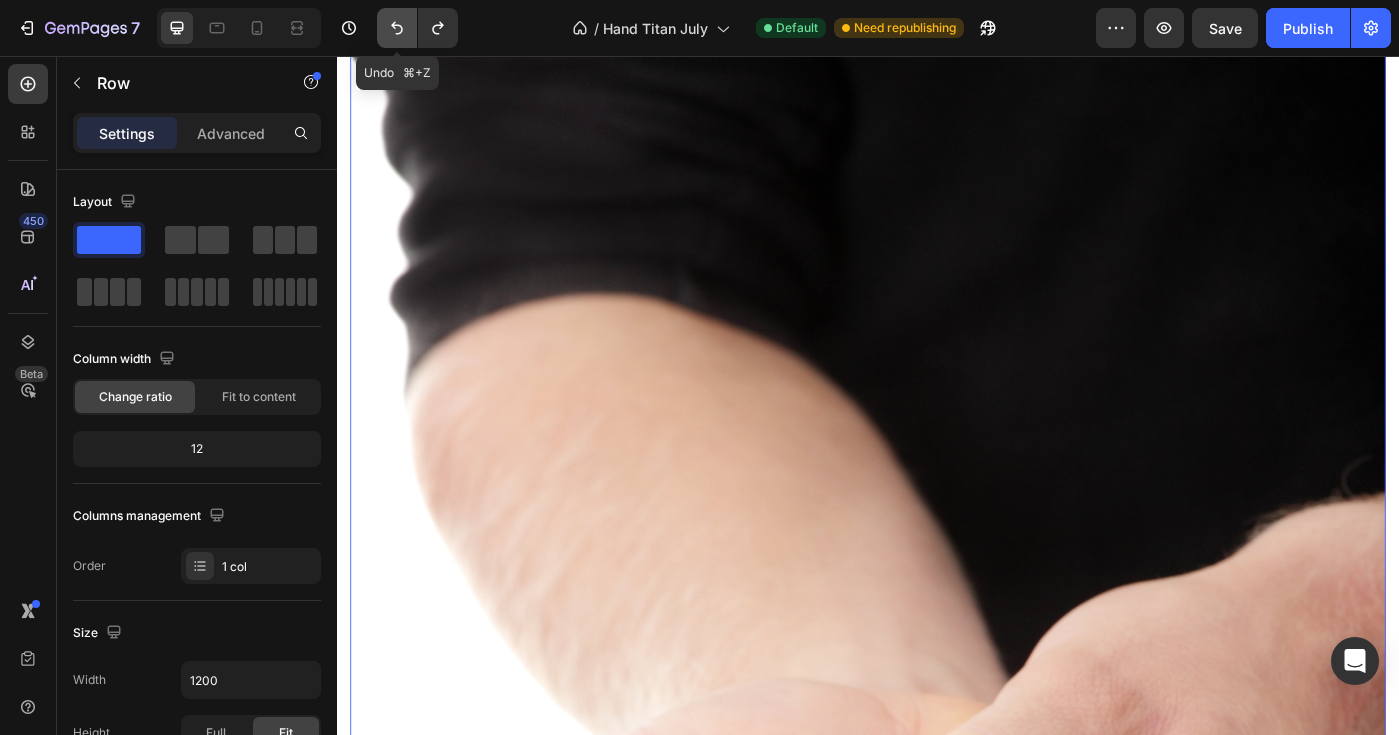 click 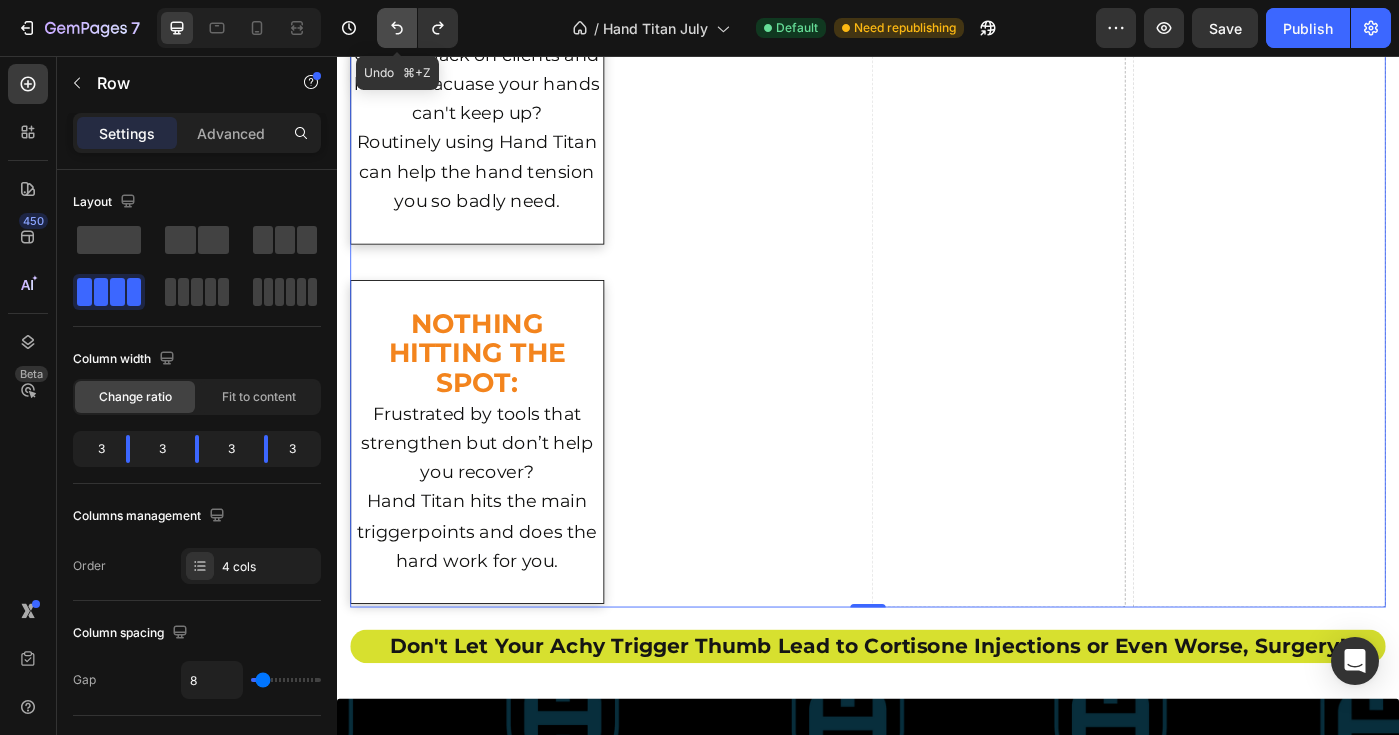 click 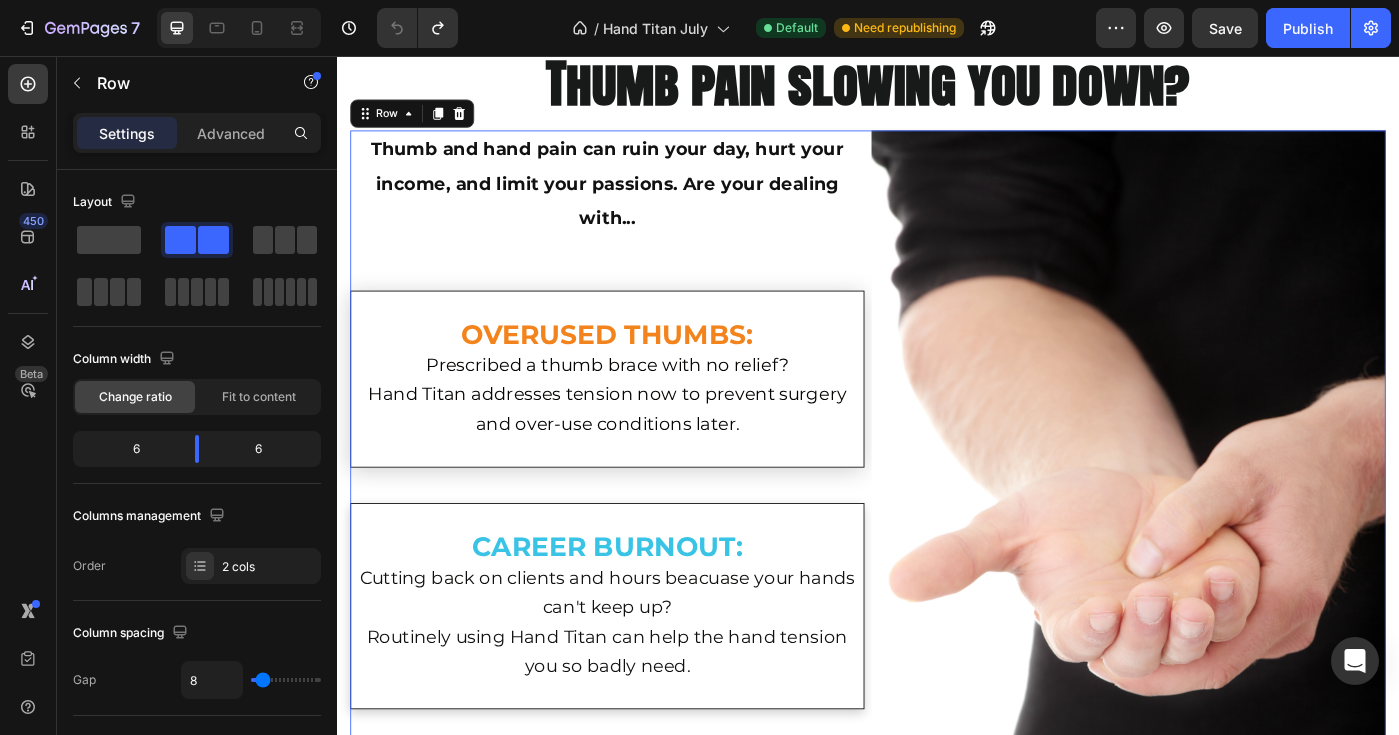 scroll, scrollTop: 1939, scrollLeft: 0, axis: vertical 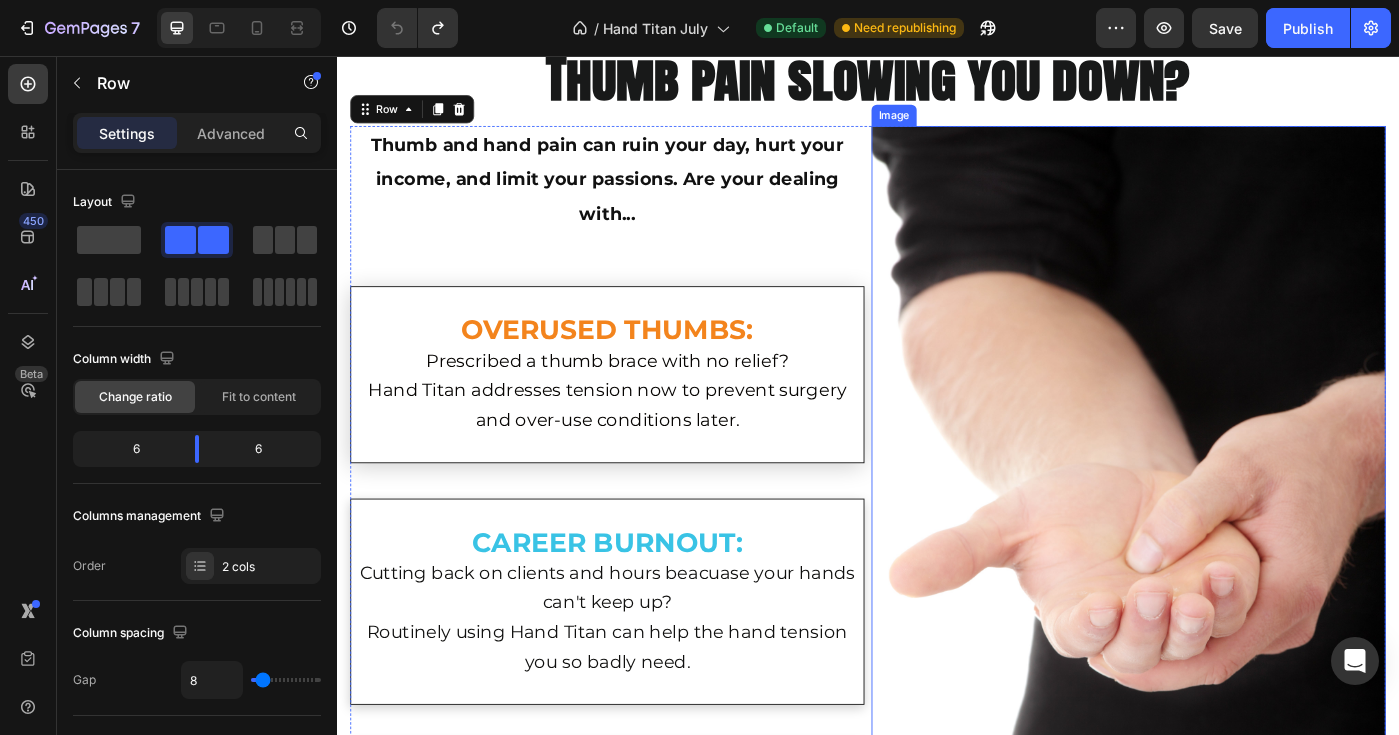 click at bounding box center (1231, 571) 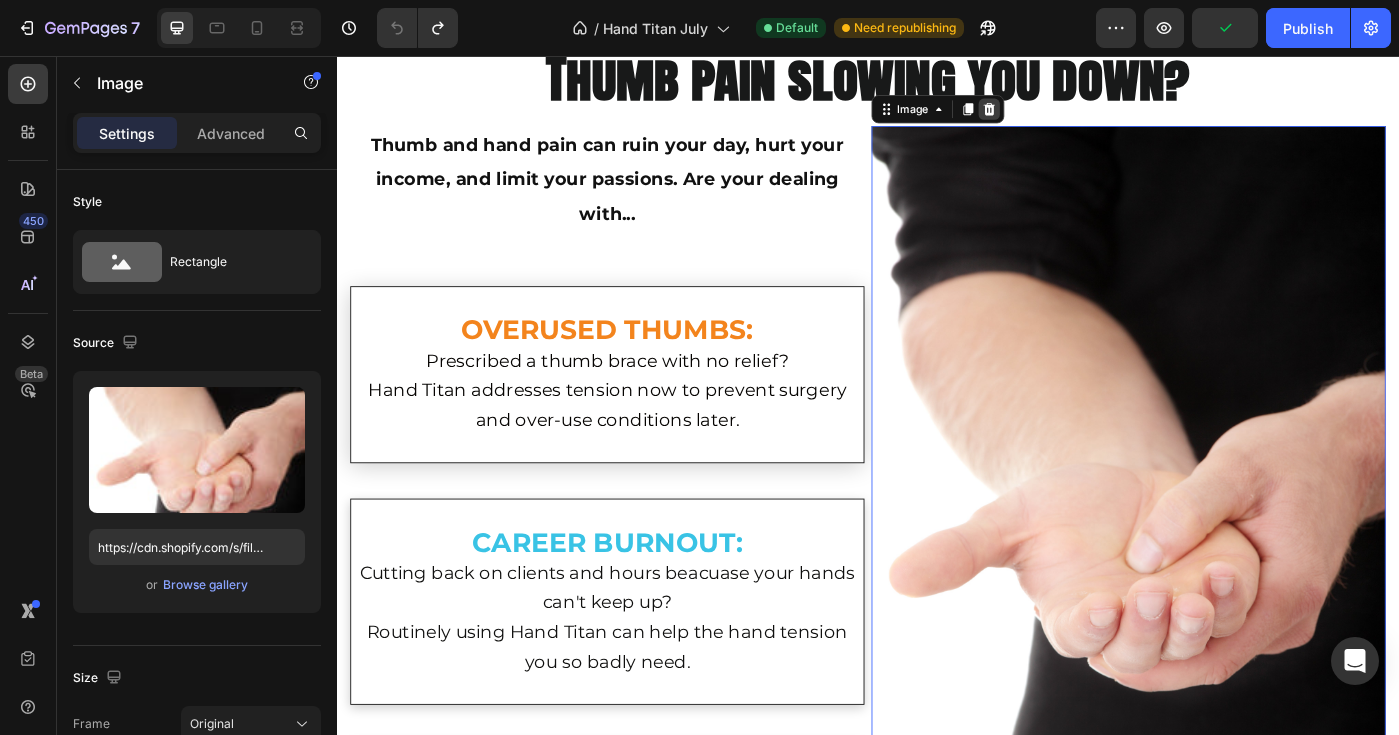 click 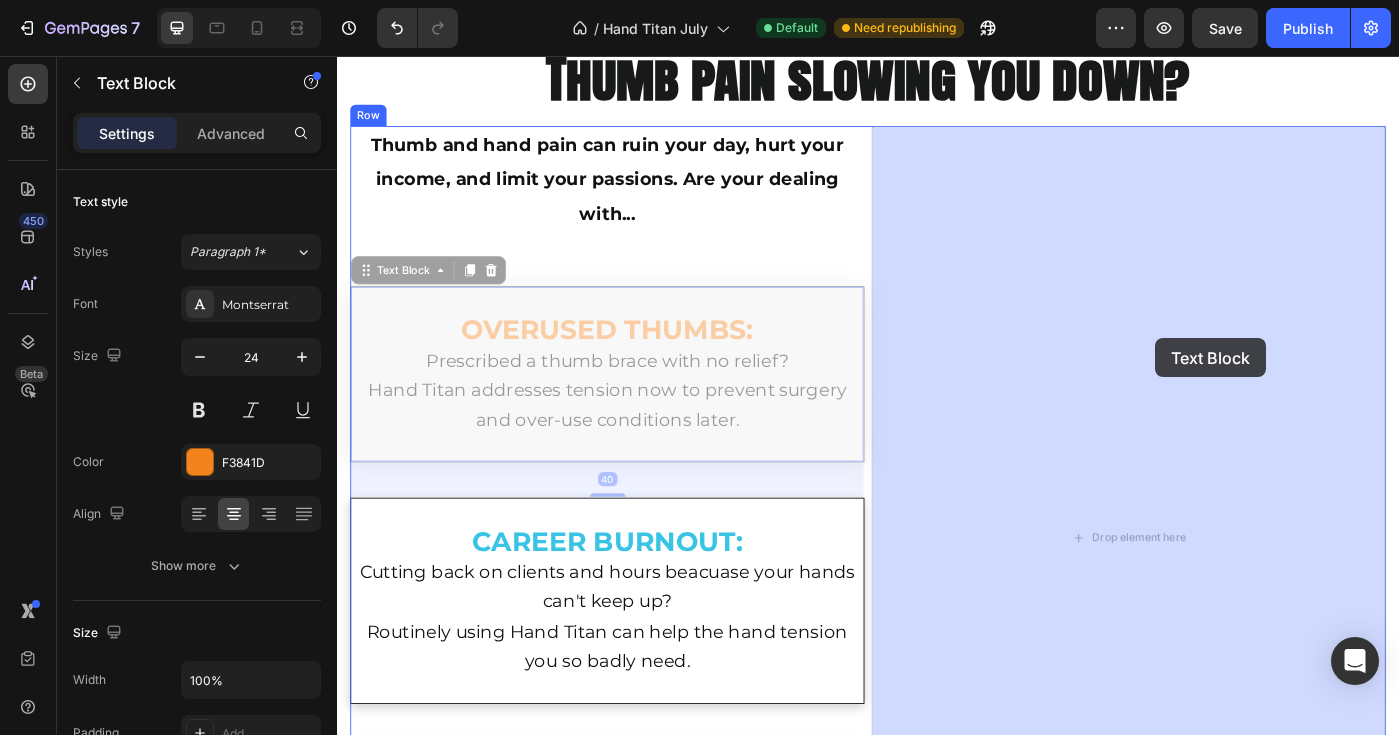 drag, startPoint x: 878, startPoint y: 369, endPoint x: 1261, endPoint y: 375, distance: 383.047 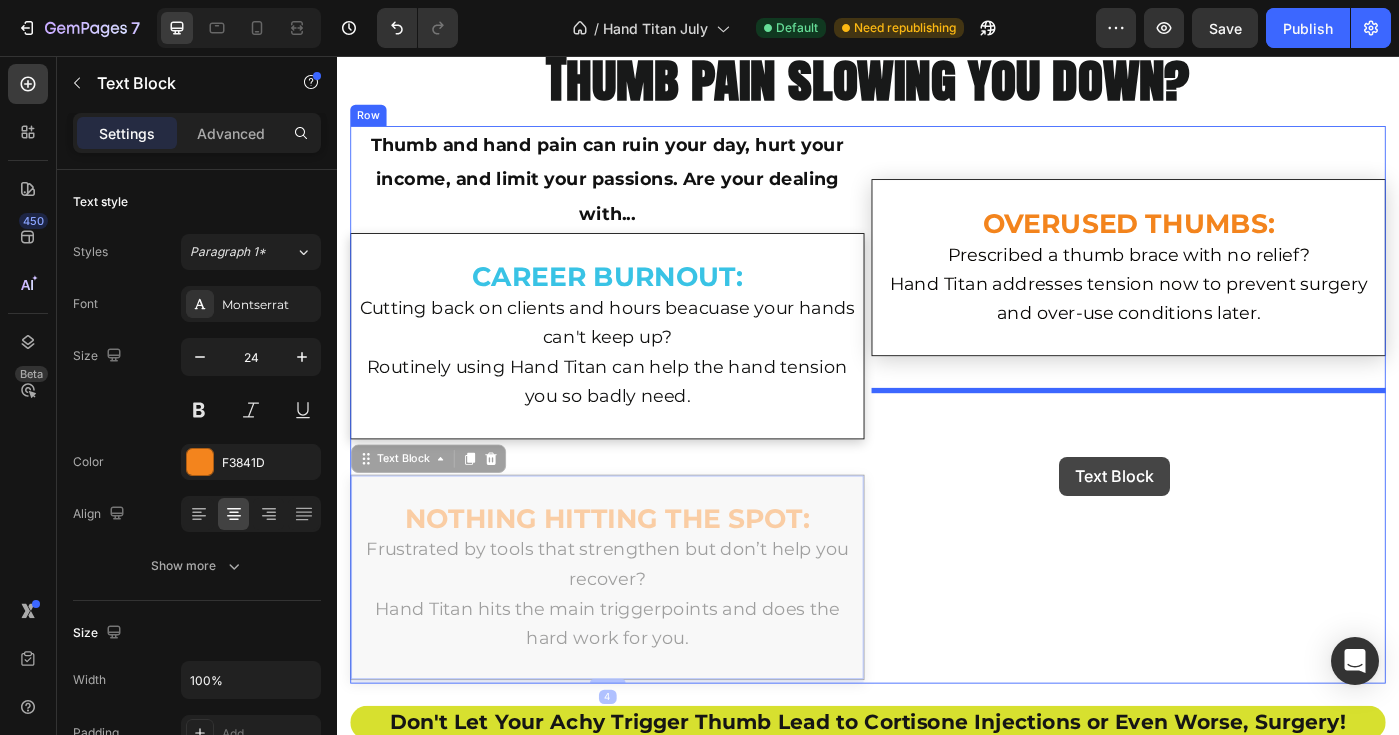 drag, startPoint x: 885, startPoint y: 557, endPoint x: 1134, endPoint y: 510, distance: 253.39693 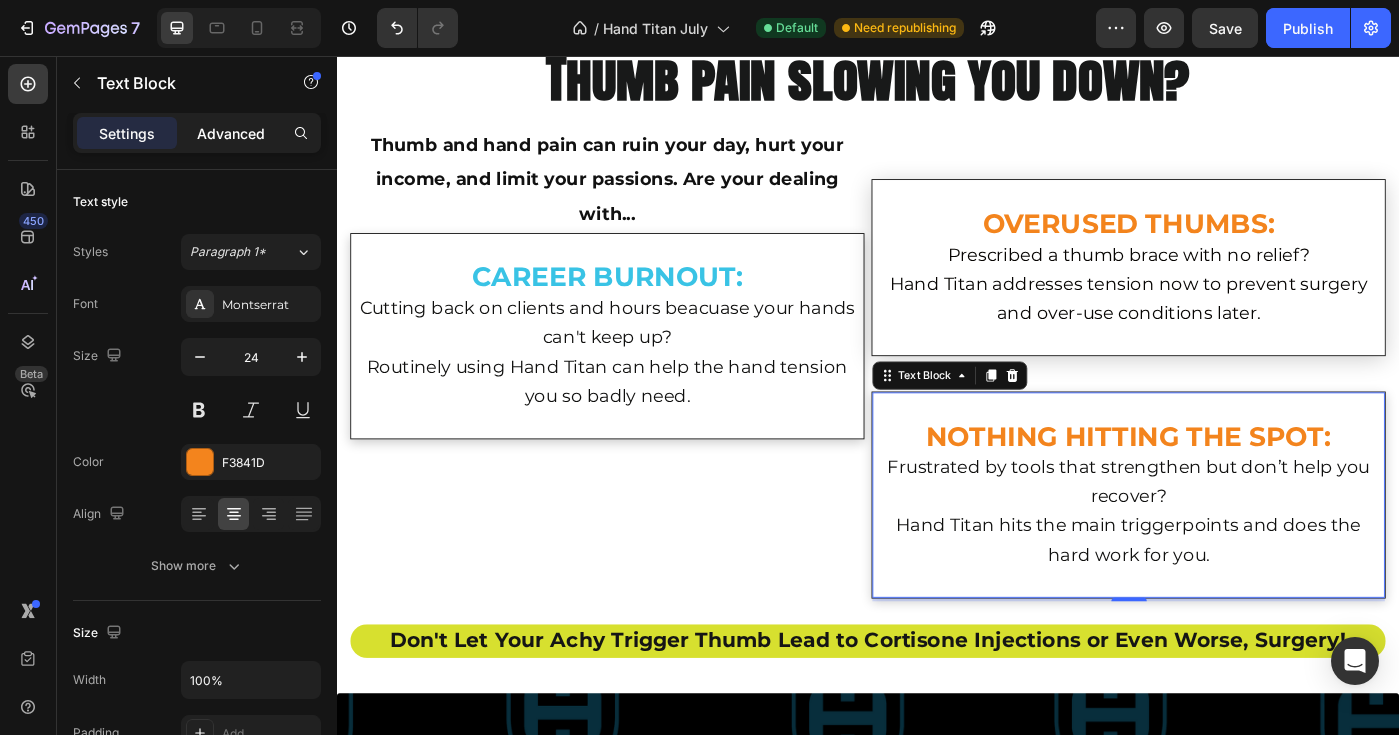 click on "Advanced" 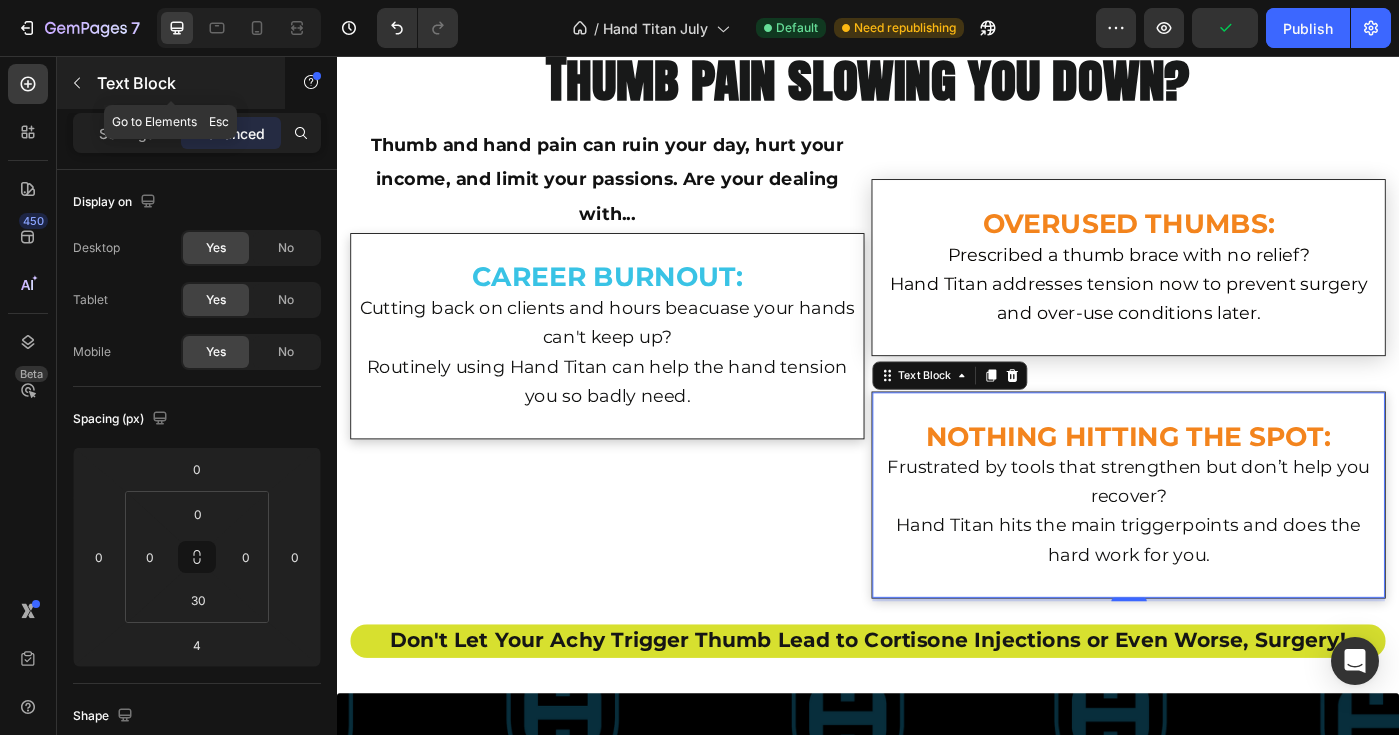 click 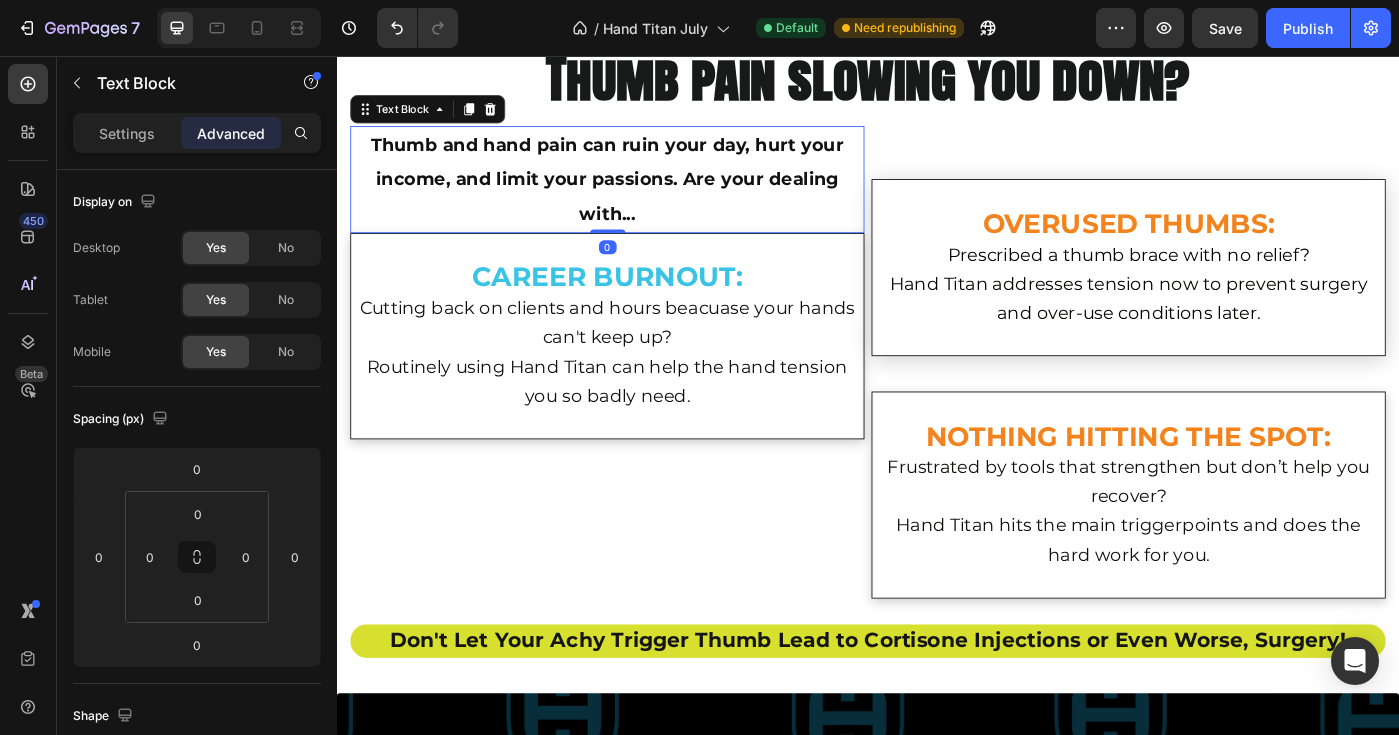 click on "Thumb and hand pain can ruin your day, hurt your income, and limit your passions. Are your dealing with..." at bounding box center (642, 195) 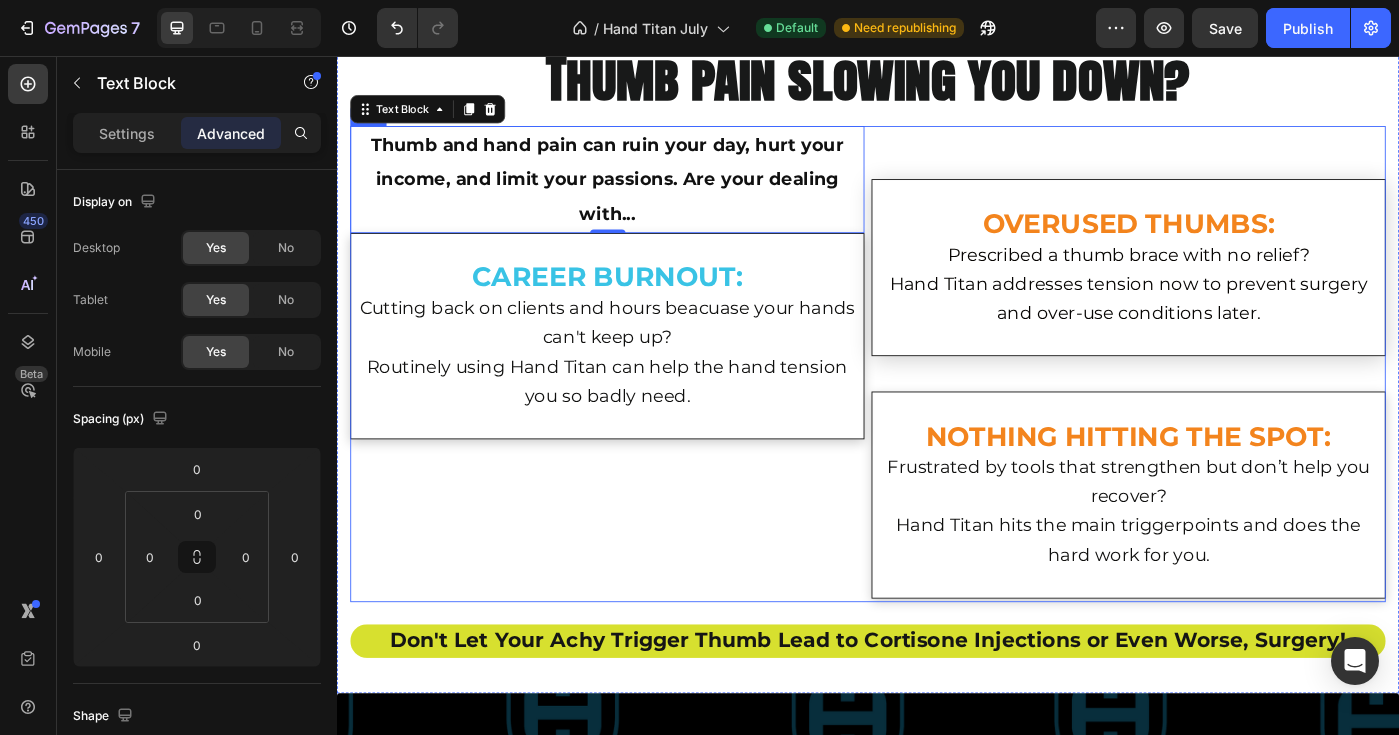click on "Thumb and hand pain can ruin your day, hurt your income, and limit your passions. Are your dealing with... Text Block   0   CAREER BURNOUT: Cutting back on clients and hours beacuase your hands can't keep up?  Routinely using Hand Titan can help the hand tension you so badly need. Text Block   OVERUSED THUMBS: Prescribed a thumb brace with no relief?  Hand Titan addresses tension now to prevent surgery and over-use conditions later. Text Block   NOTHING HITTING THE SPOT: Frustrated by tools that strengthen but don’t help you recover?  Hand Titan hits the main triggerpoints and does the hard work for you. Text Block Row" at bounding box center [937, 403] 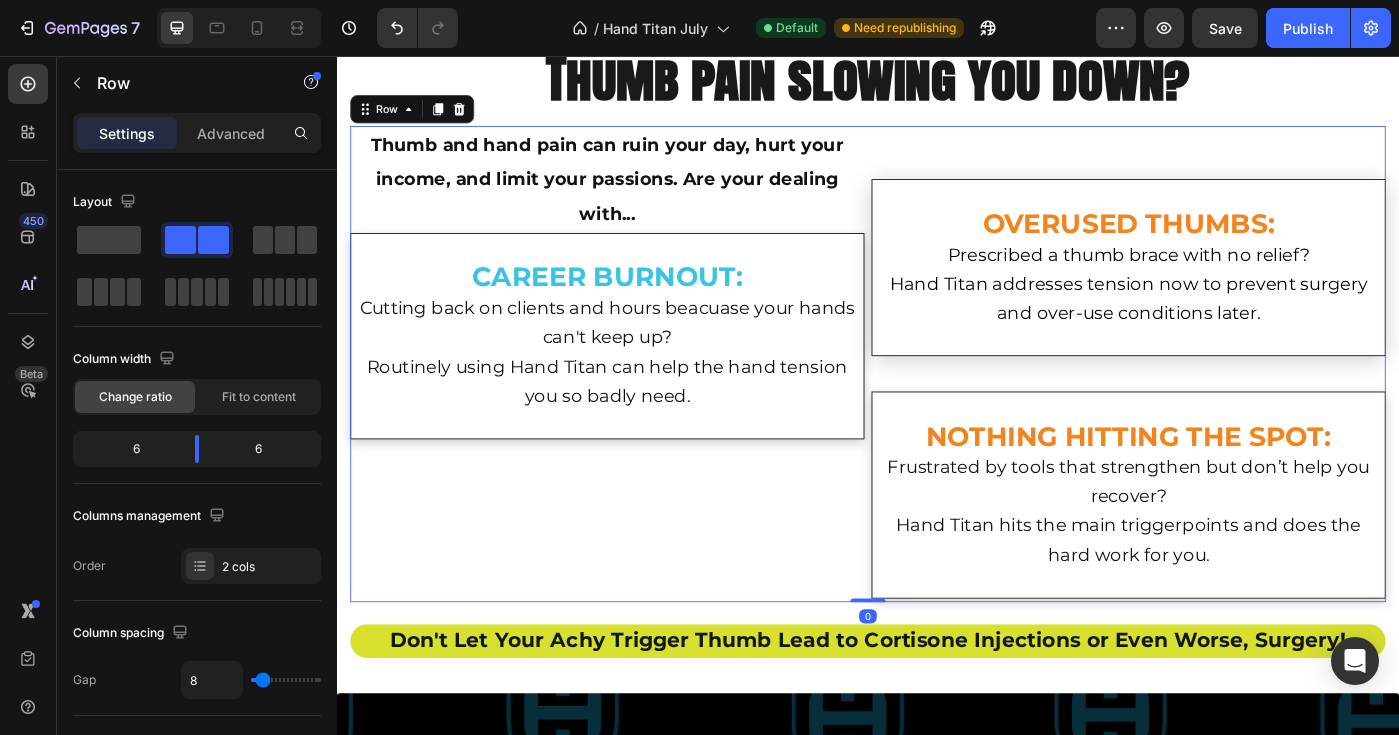 click on "Thumb and hand pain can ruin your day, hurt your income, and limit your passions. Are your dealing with... Text Block   CAREER BURNOUT: Cutting back on clients and hours beacuase your hands can't keep up?  Routinely using Hand Titan can help the hand tension you so badly need. Text Block   OVERUSED THUMBS: Prescribed a thumb brace with no relief?  Hand Titan addresses tension now to prevent surgery and over-use conditions later. Text Block   NOTHING HITTING THE SPOT: Frustrated by tools that strengthen but don’t help you recover?  Hand Titan hits the main triggerpoints and does the hard work for you. Text Block Row   0" at bounding box center (937, 403) 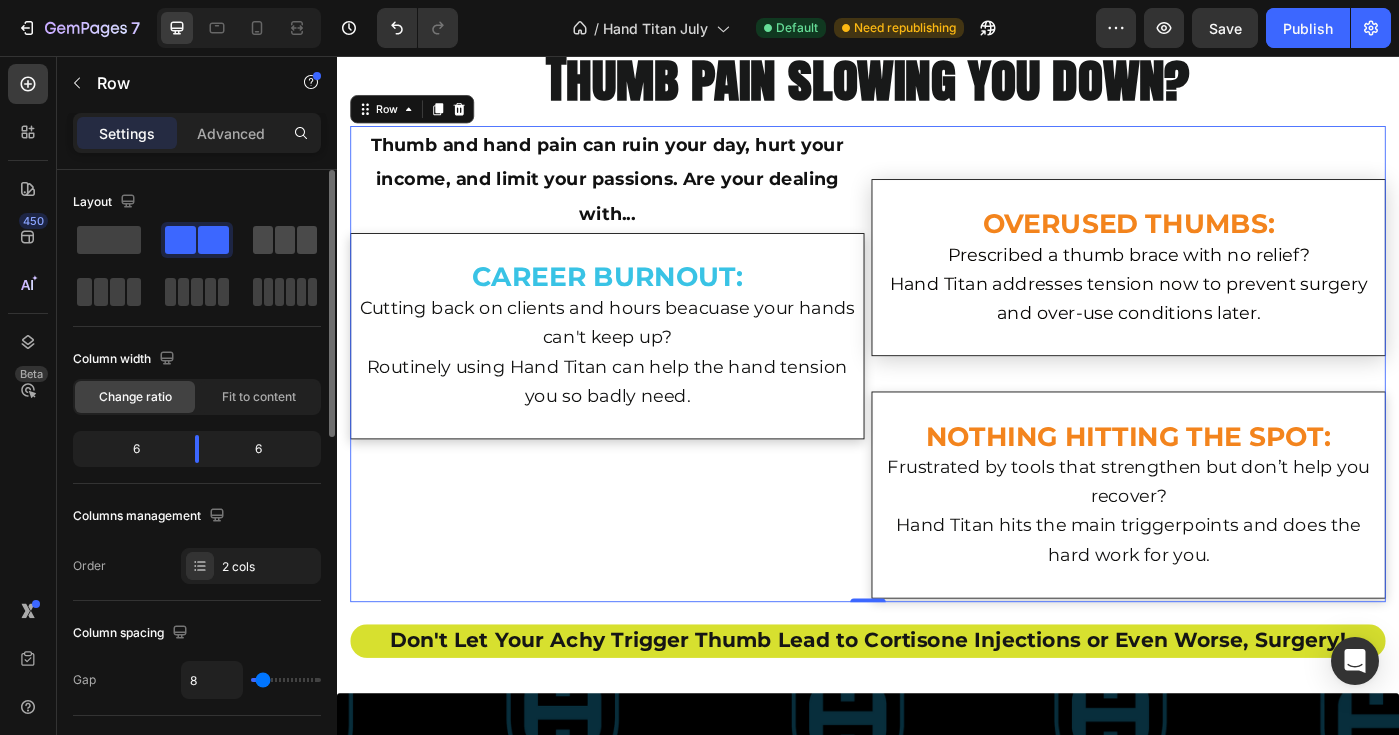 click 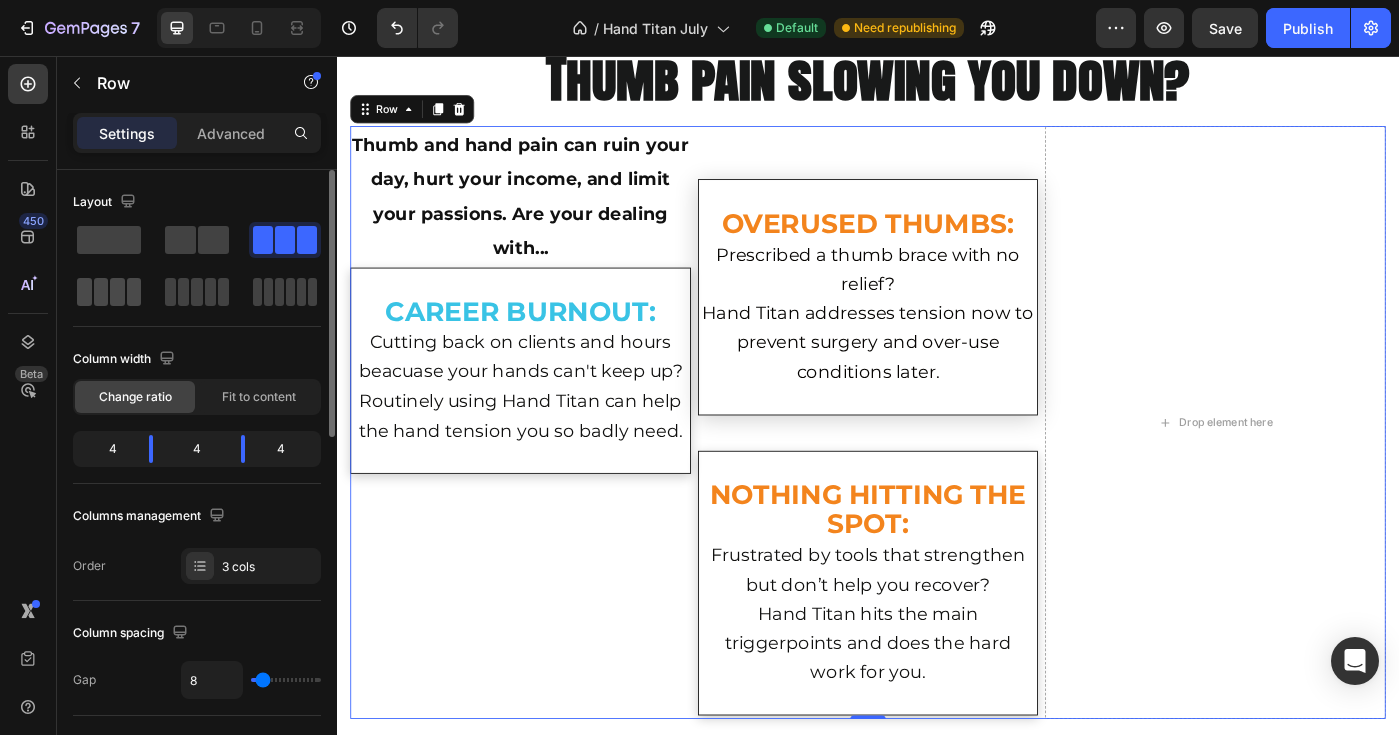 click 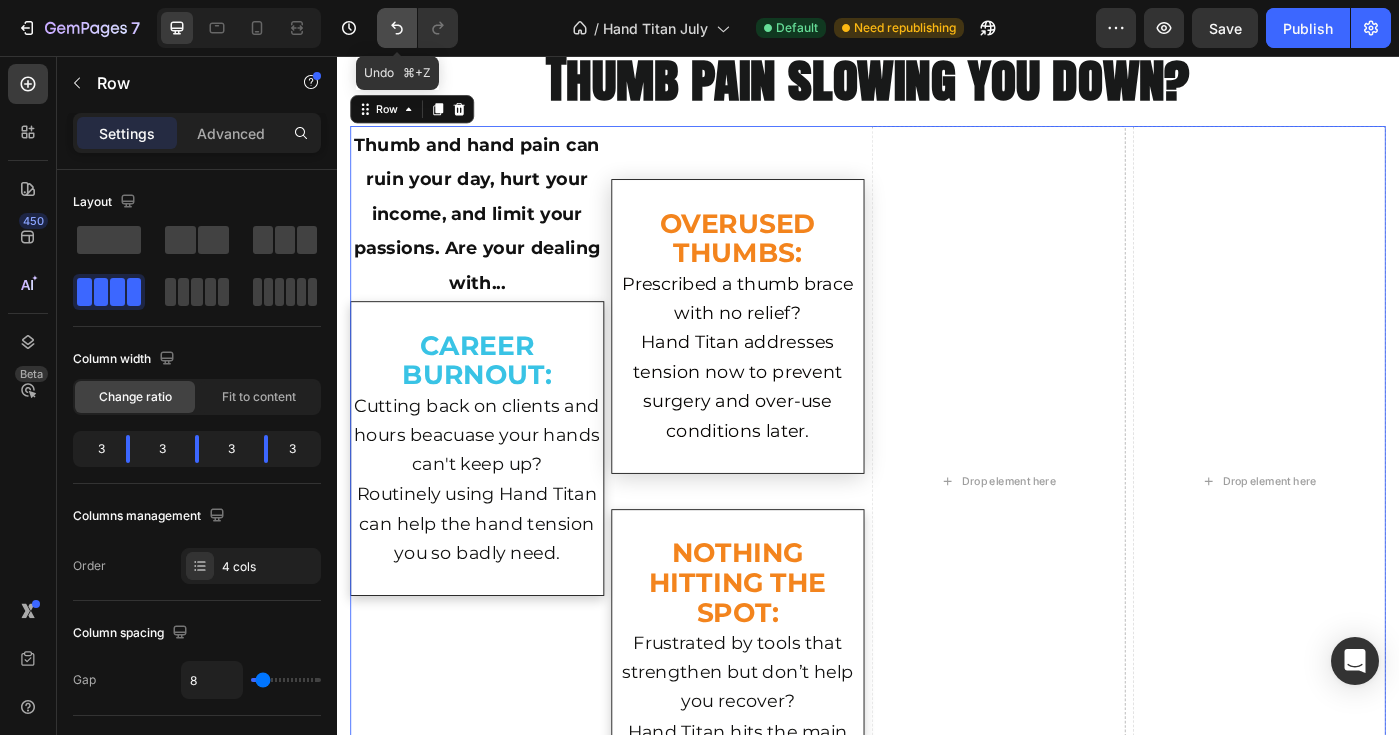 click 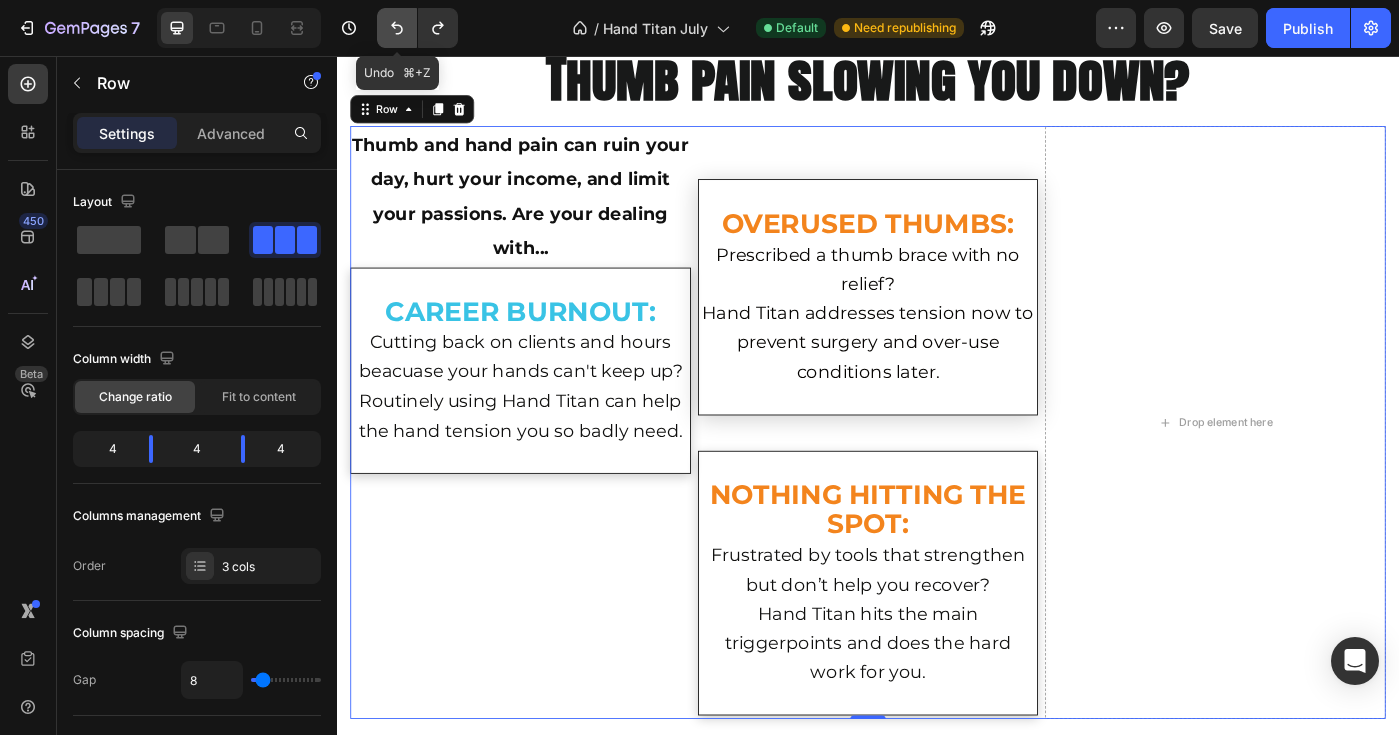 click 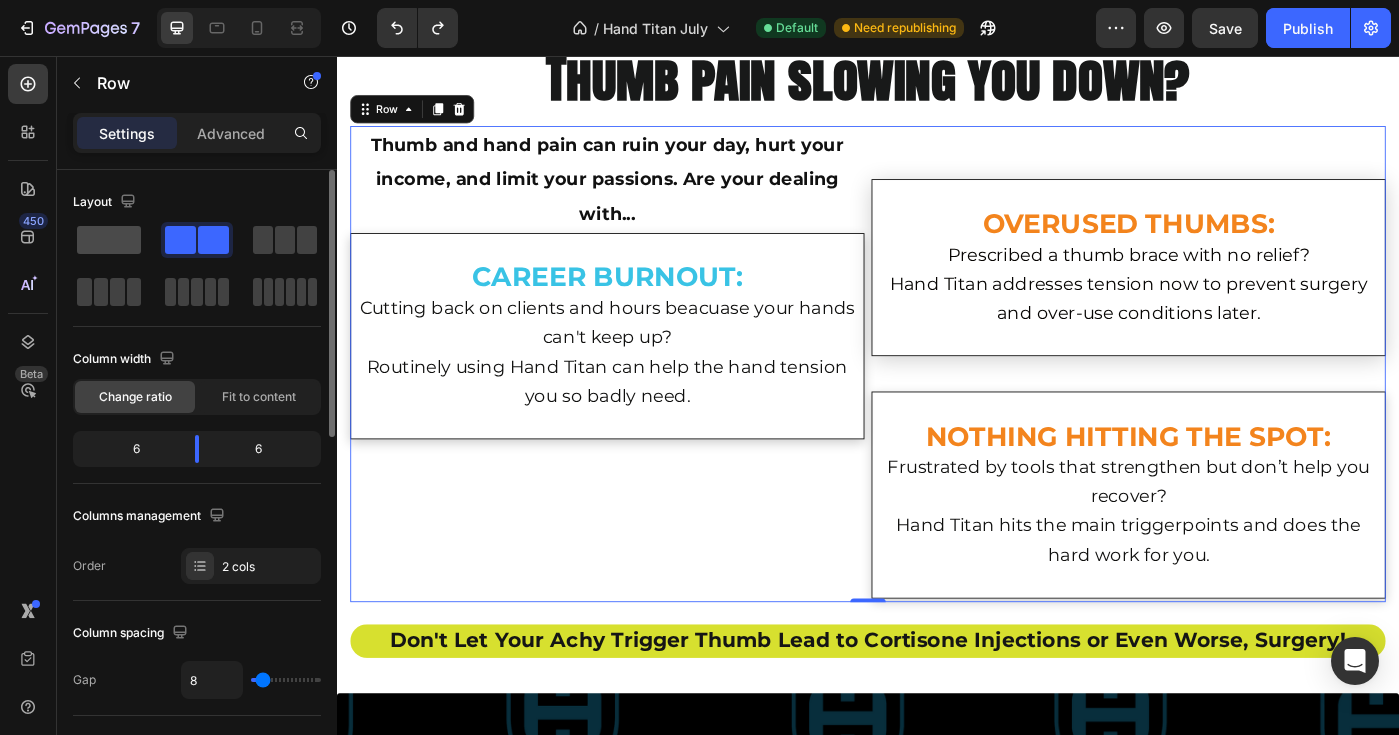 click 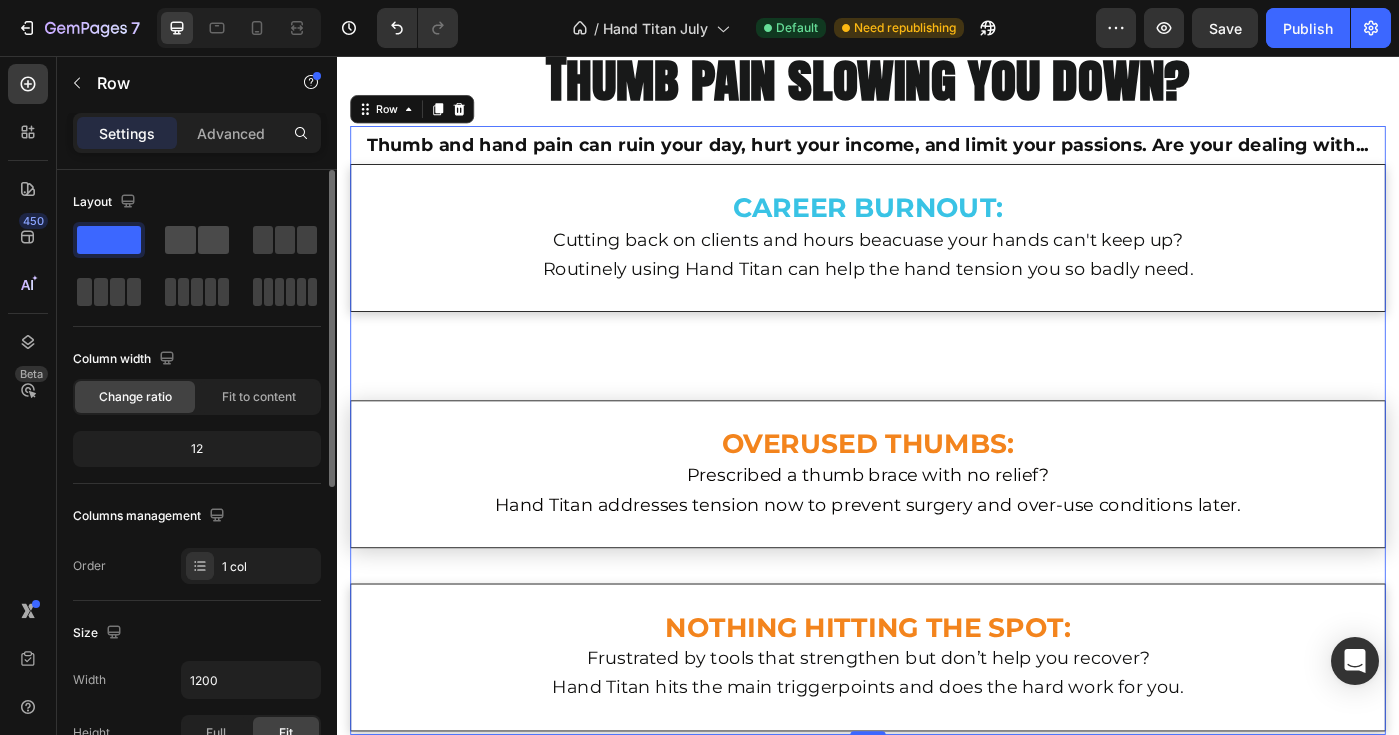 click 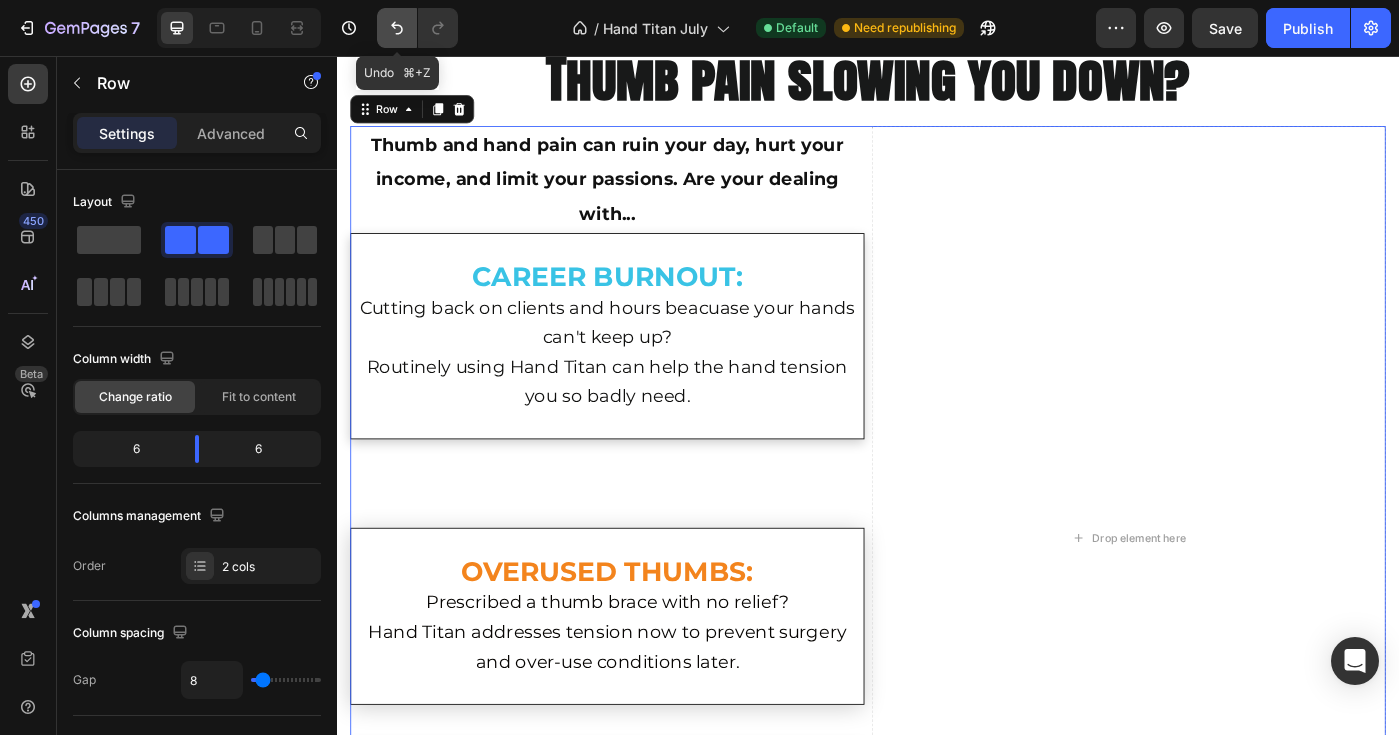 click 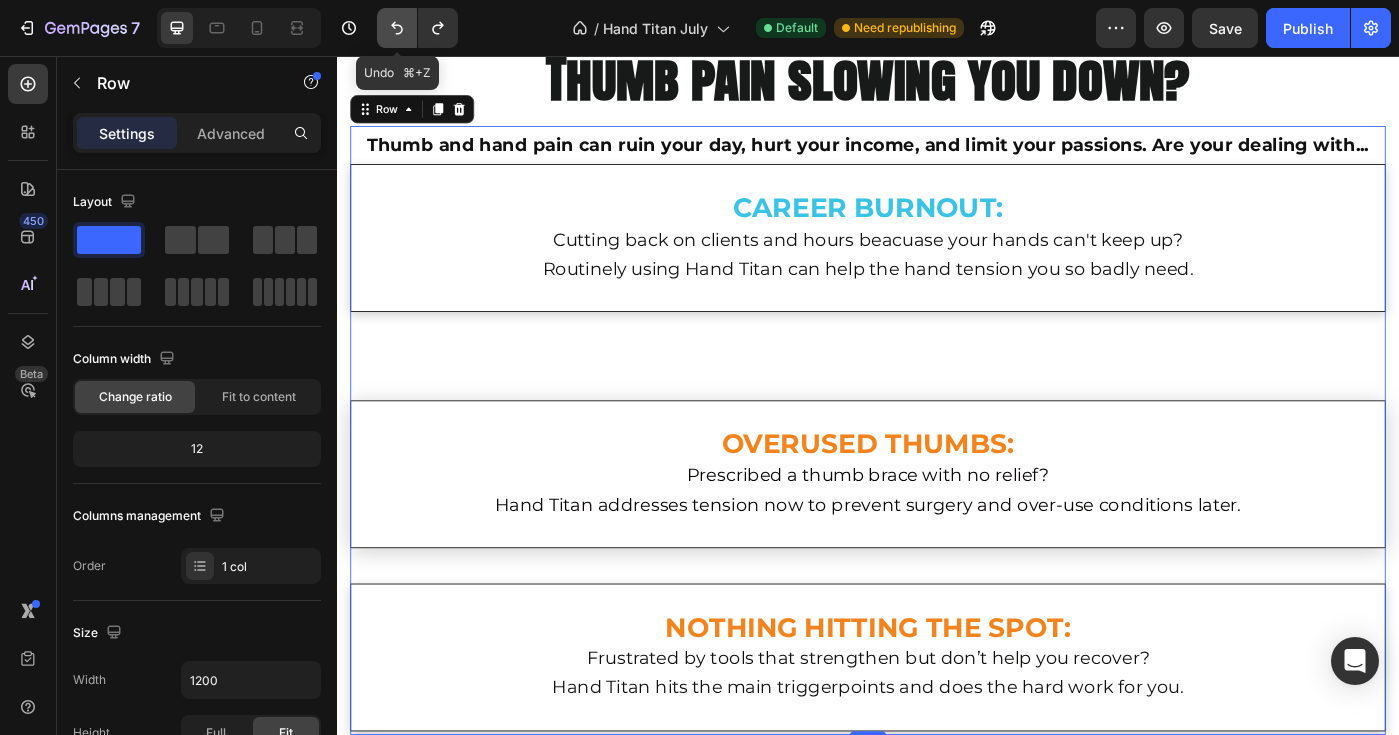 click 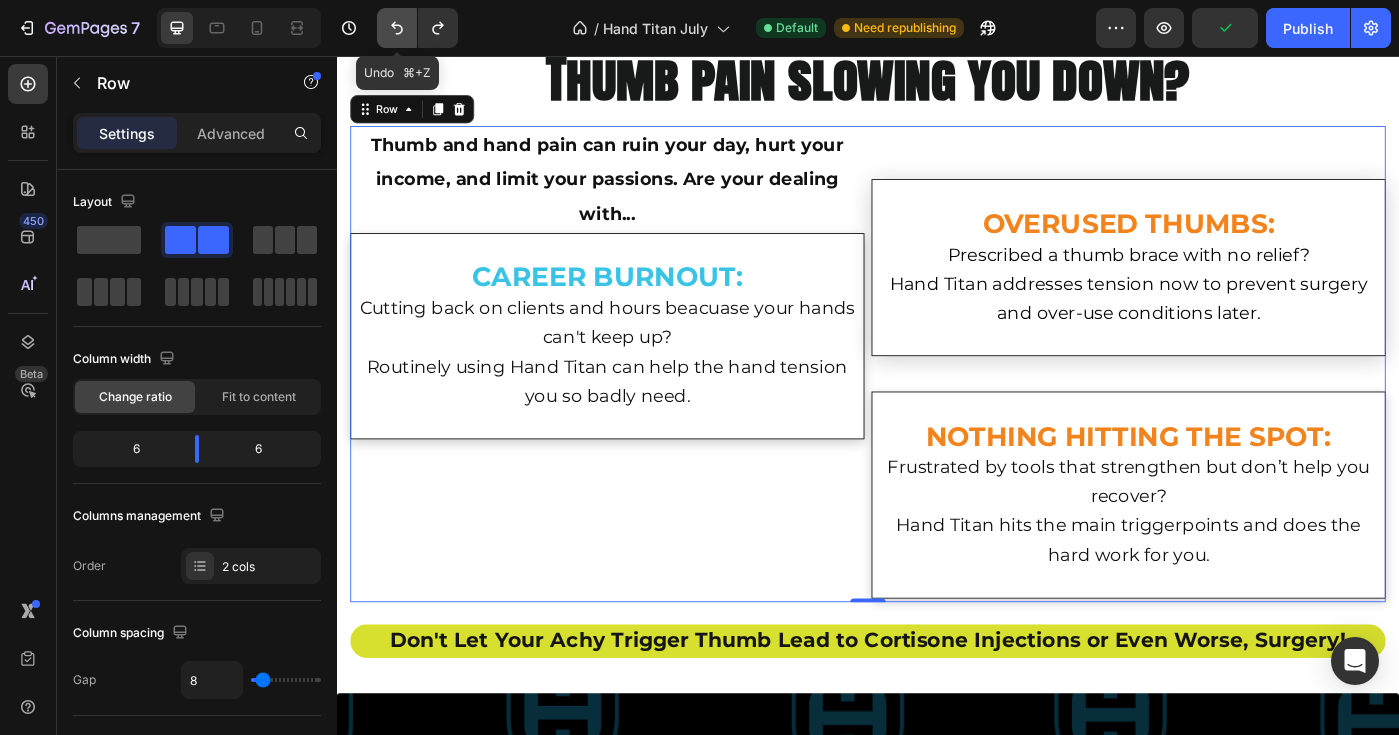 click 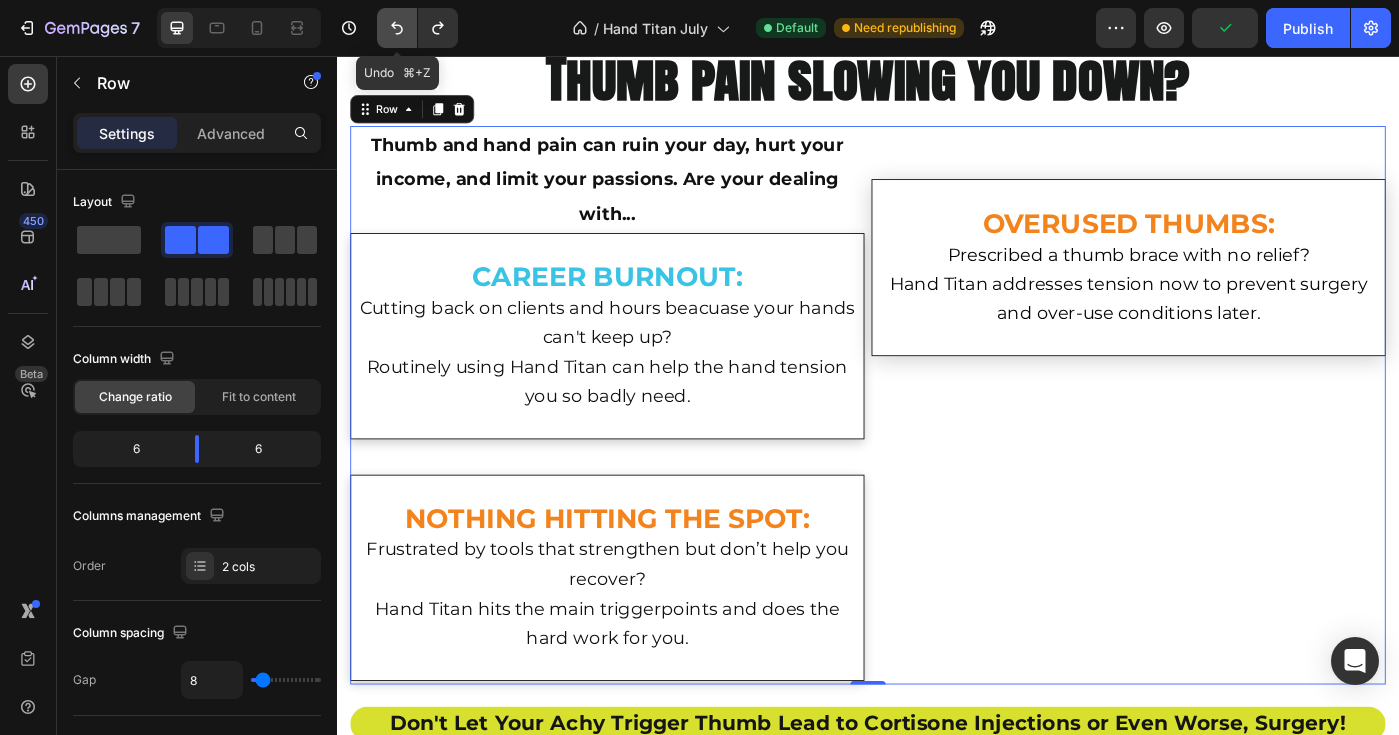 click 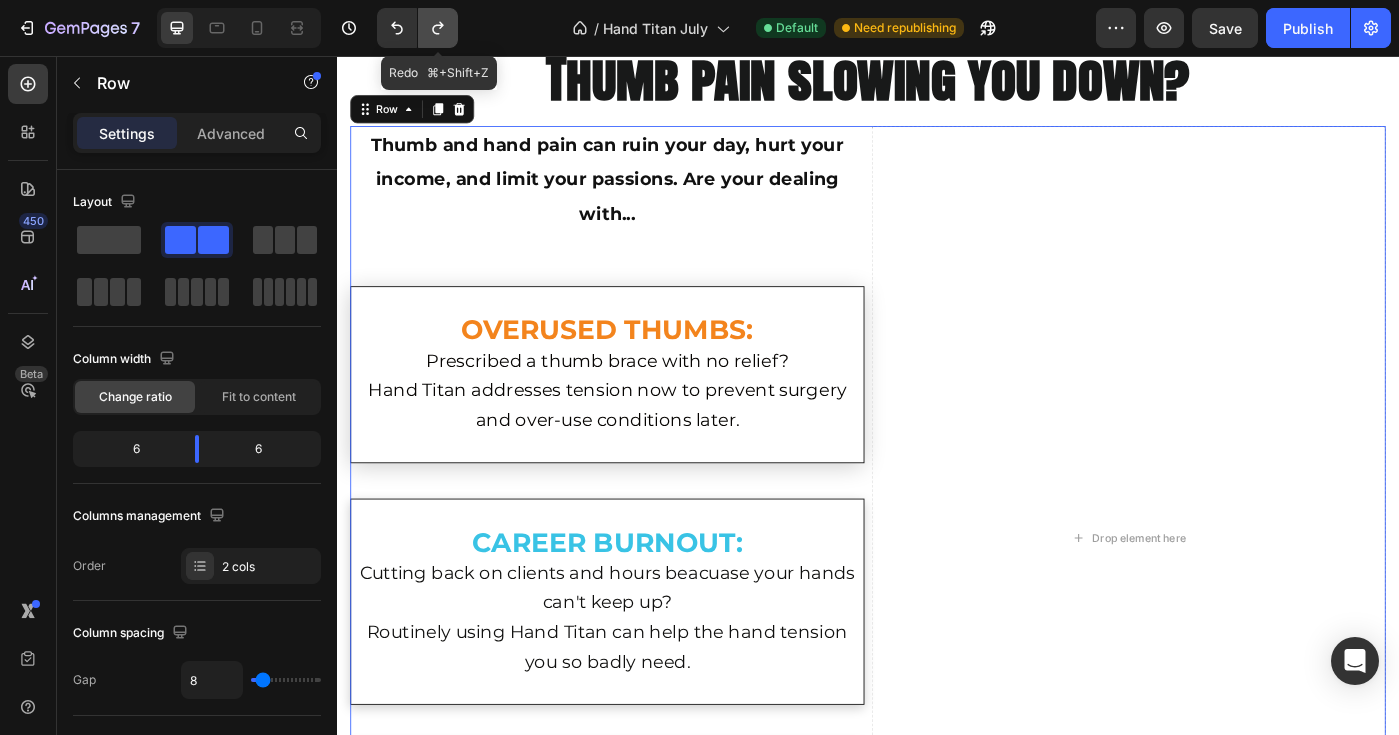 click 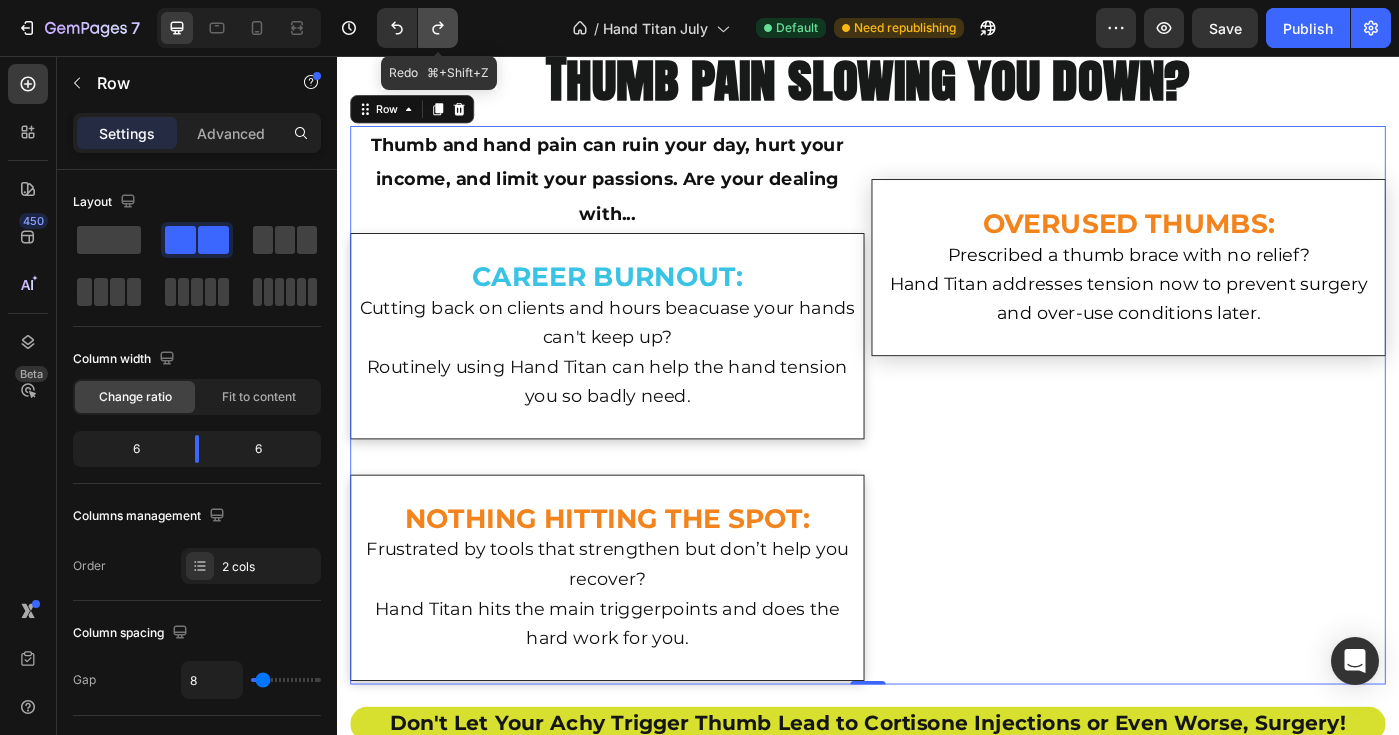 click 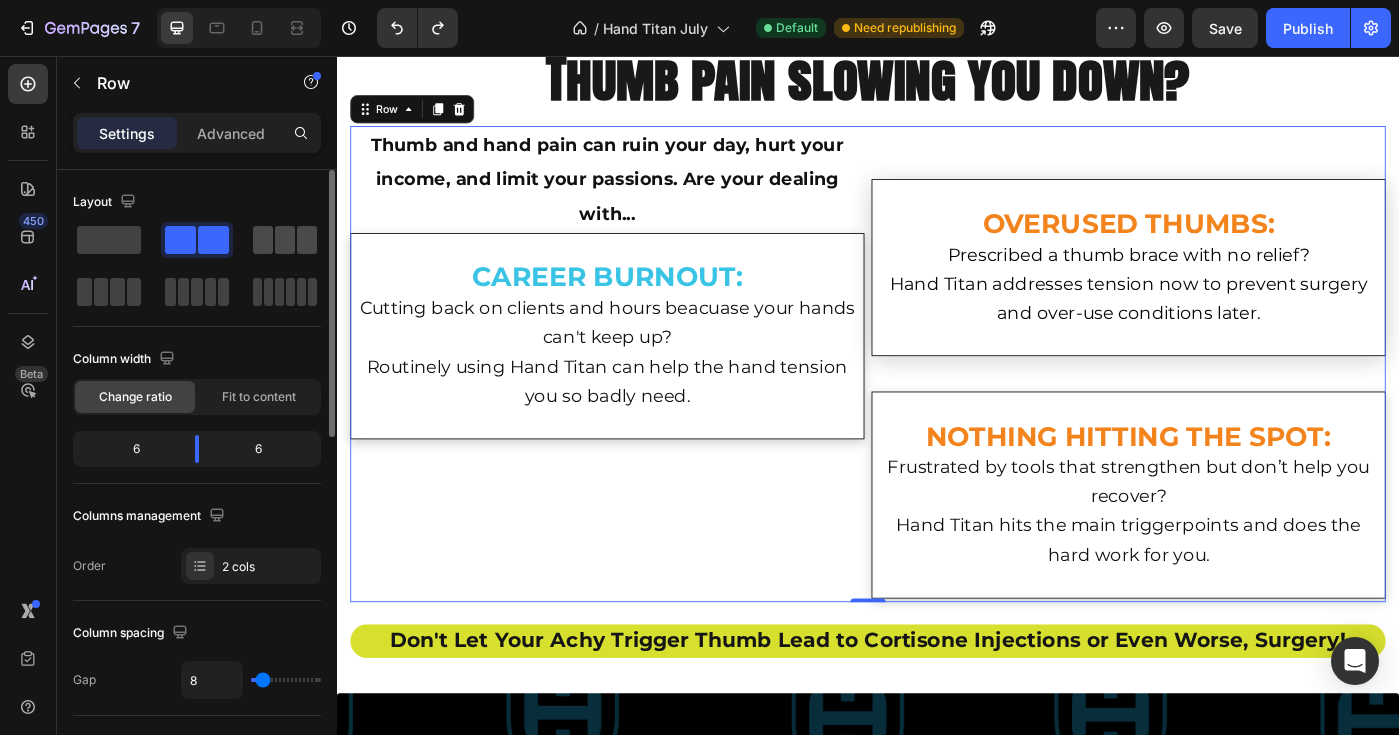 click at bounding box center (285, 240) 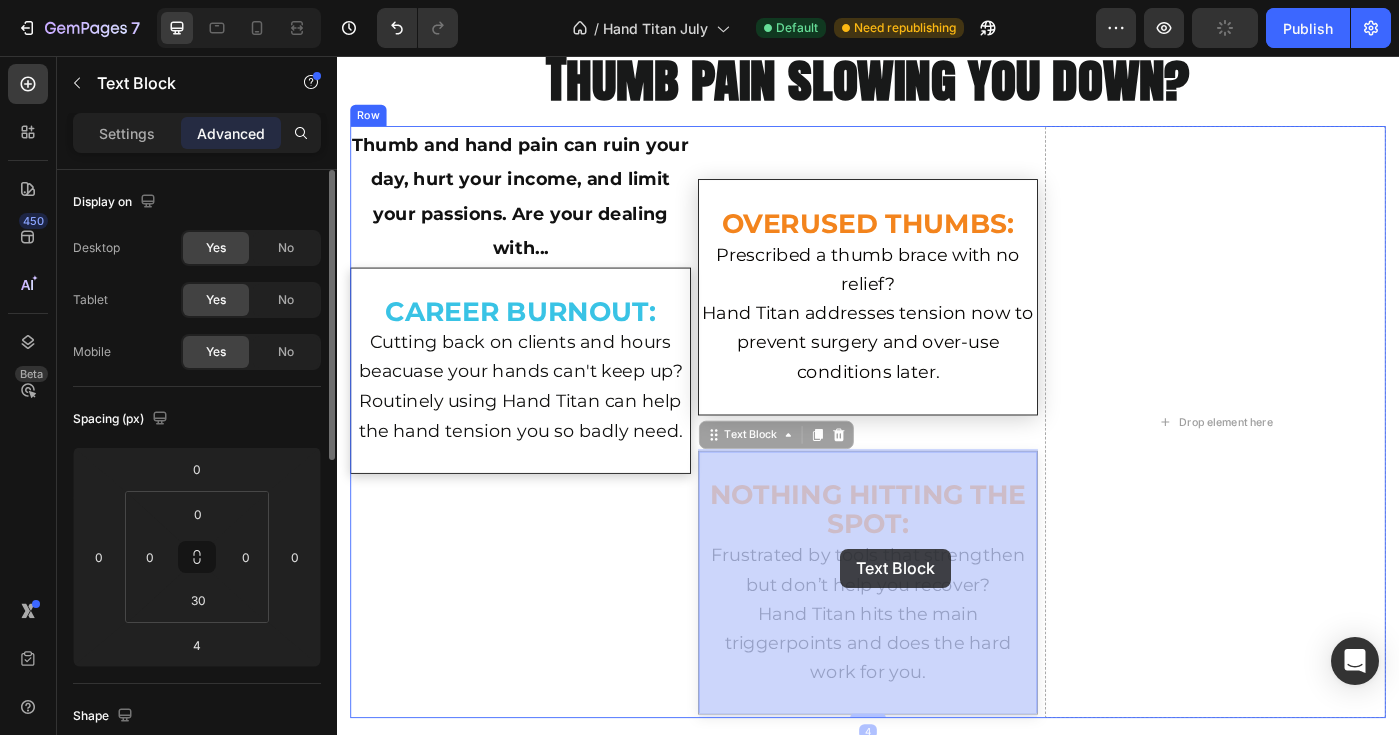 drag, startPoint x: 897, startPoint y: 593, endPoint x: 905, endPoint y: 613, distance: 21.540659 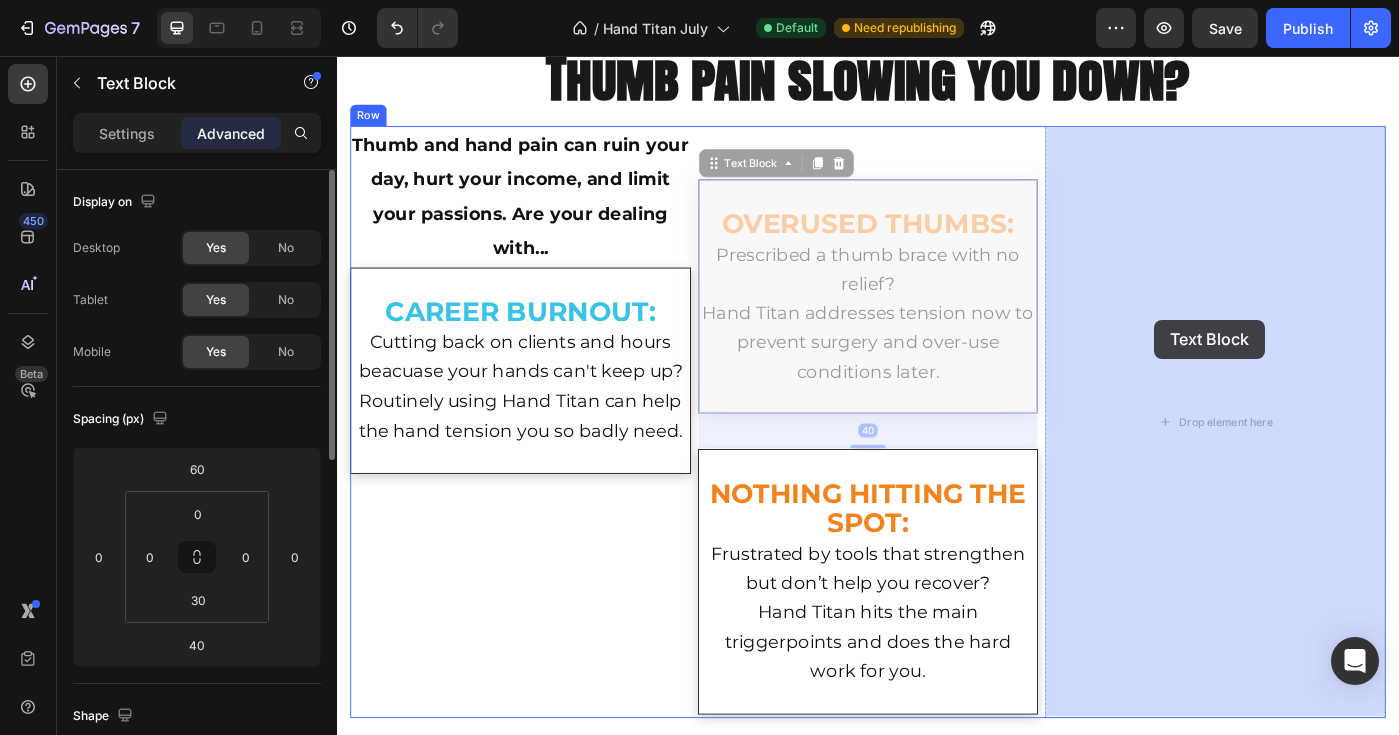 drag, startPoint x: 823, startPoint y: 318, endPoint x: 1260, endPoint y: 354, distance: 438.48032 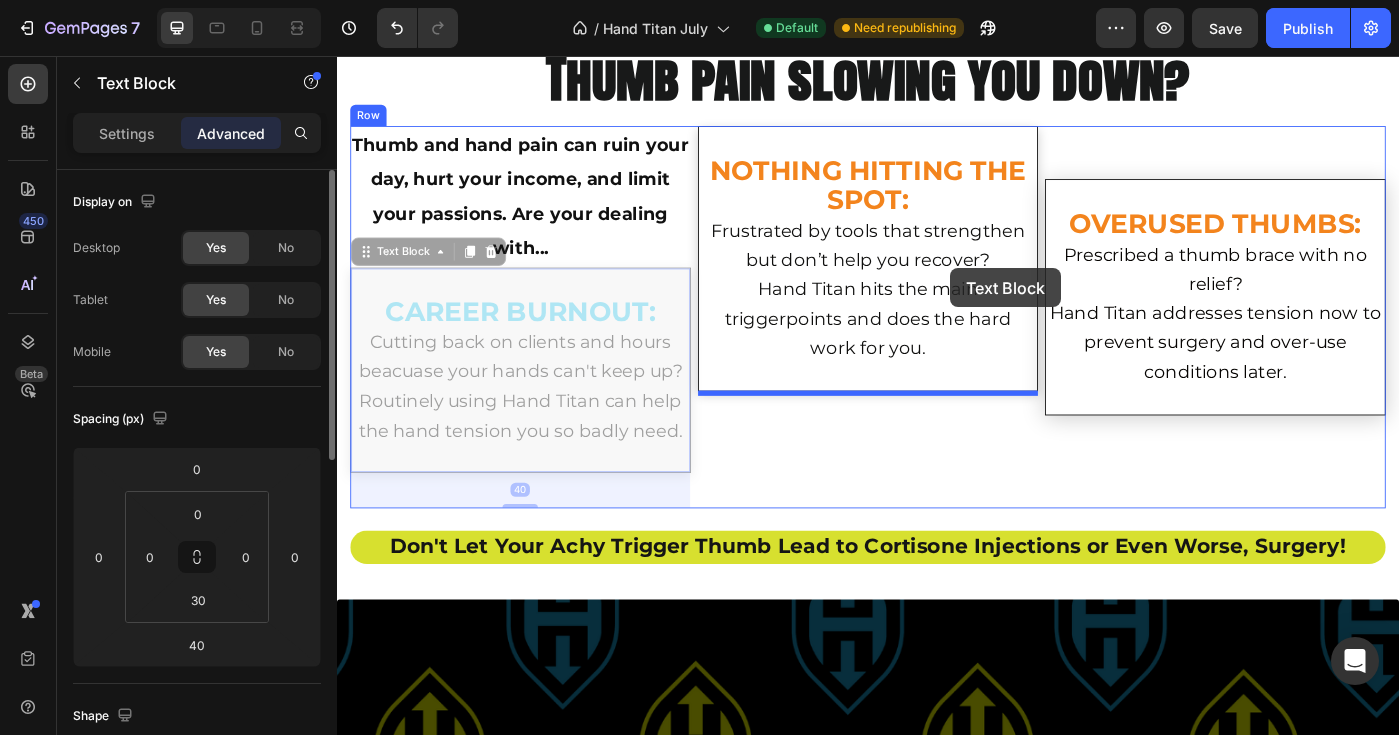drag, startPoint x: 644, startPoint y: 351, endPoint x: 992, endPoint y: 368, distance: 348.41498 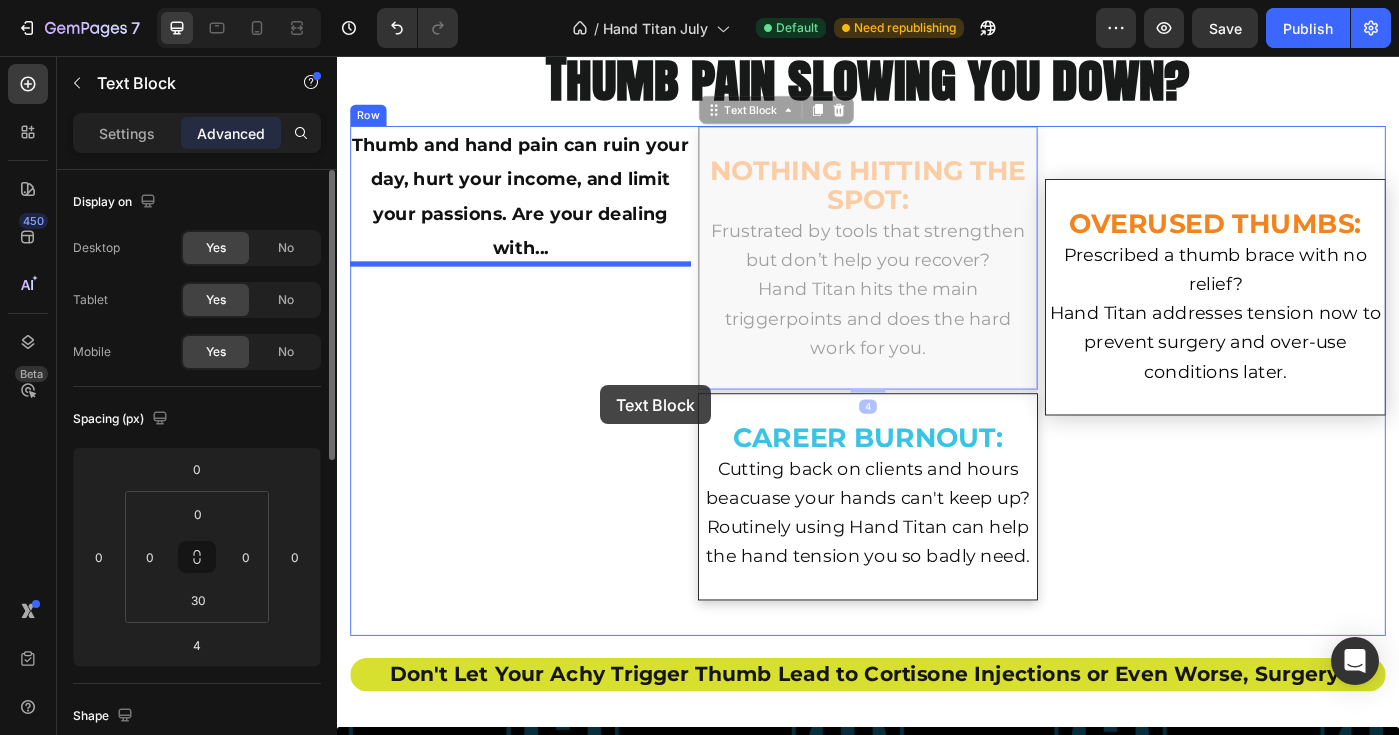 drag, startPoint x: 992, startPoint y: 306, endPoint x: 634, endPoint y: 427, distance: 377.89548 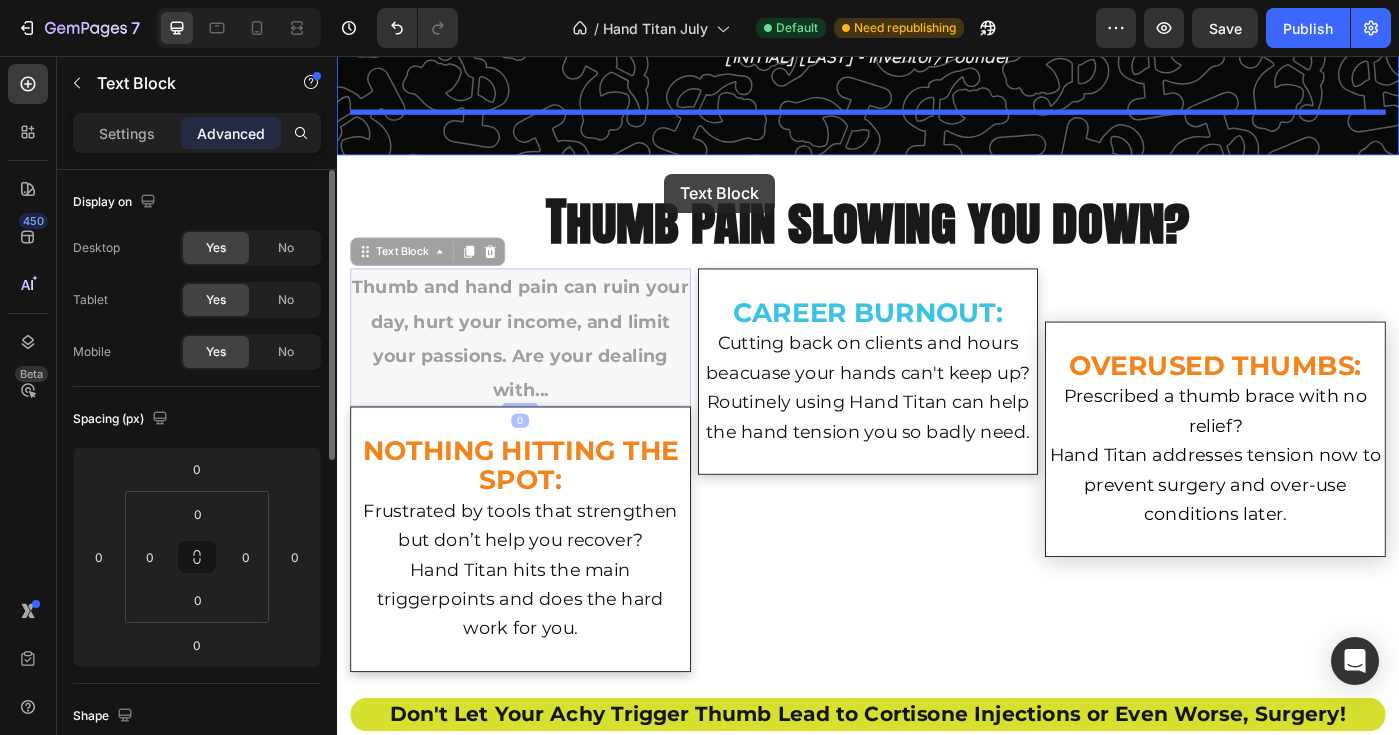 scroll, scrollTop: 1729, scrollLeft: 0, axis: vertical 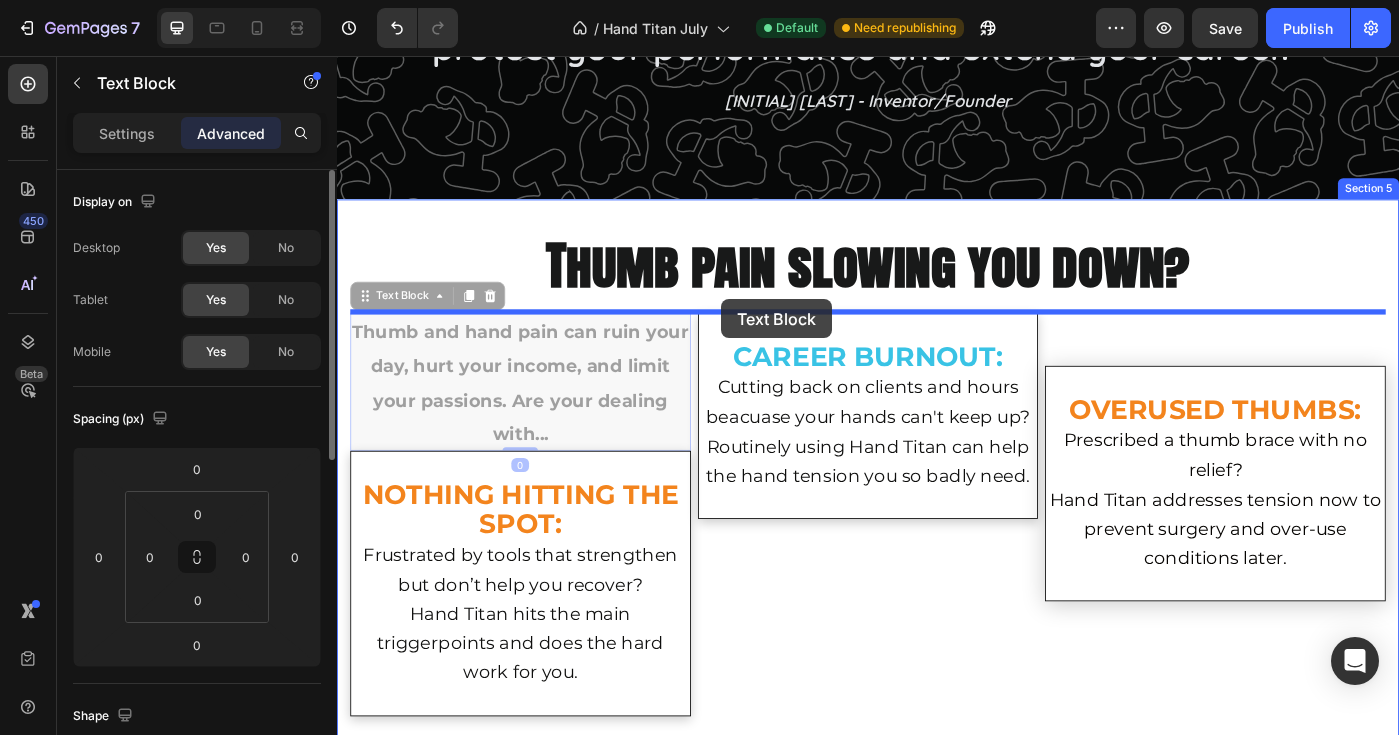 drag, startPoint x: 609, startPoint y: 221, endPoint x: 770, endPoint y: 333, distance: 196.12495 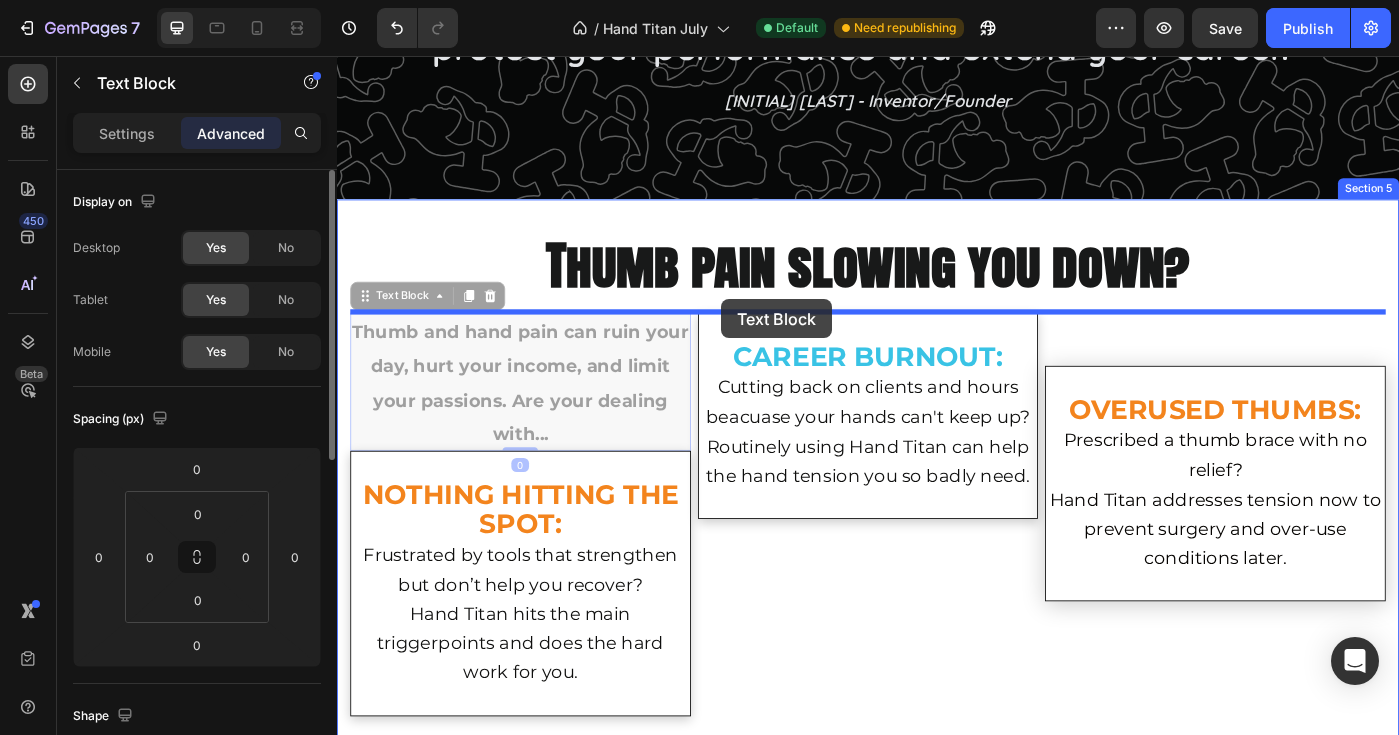 type on "16" 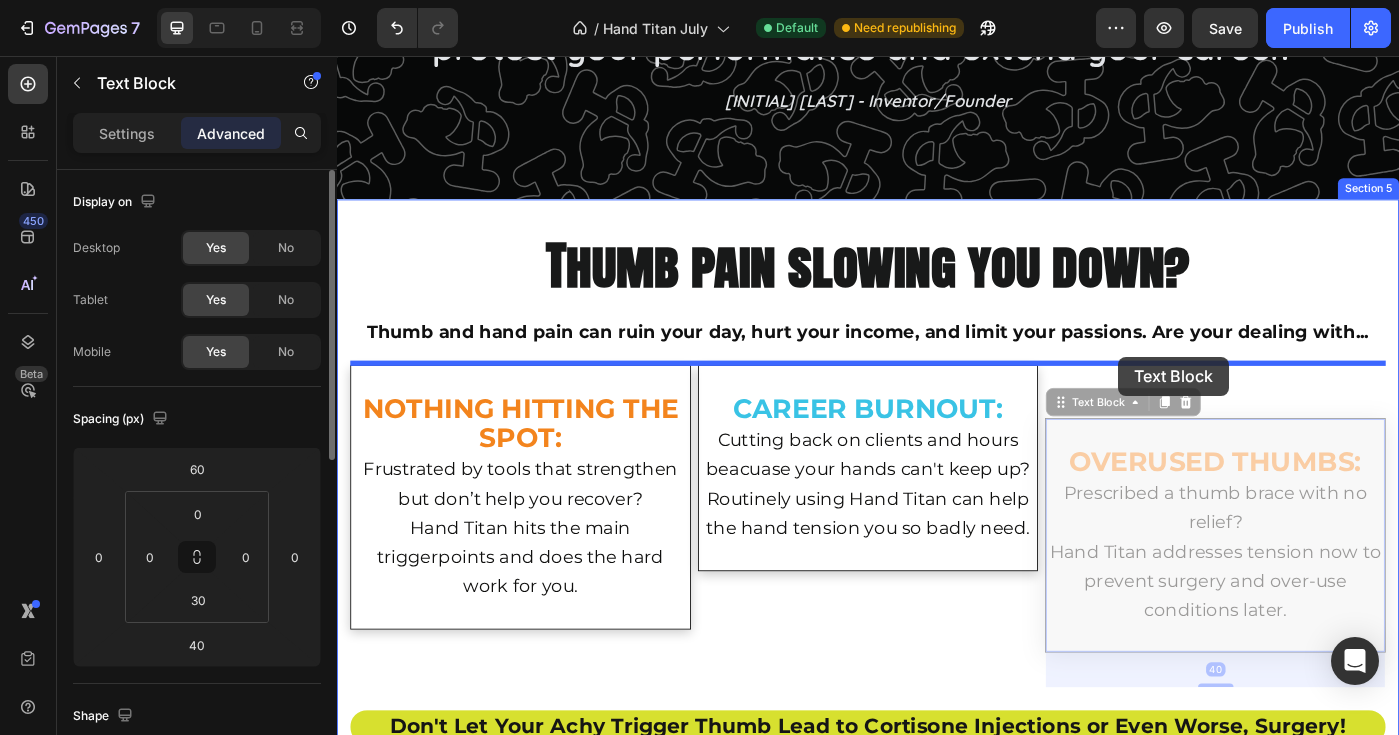 drag, startPoint x: 1226, startPoint y: 480, endPoint x: 1219, endPoint y: 396, distance: 84.29116 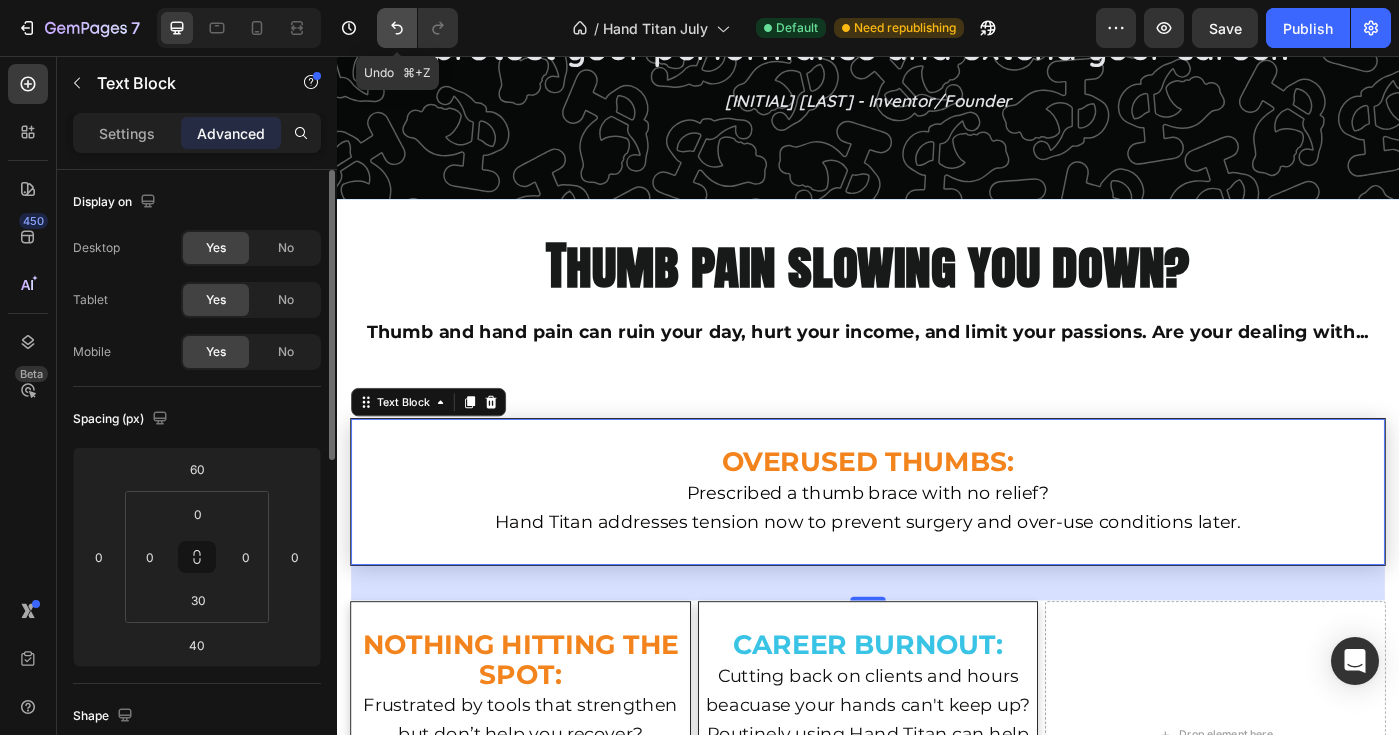 click 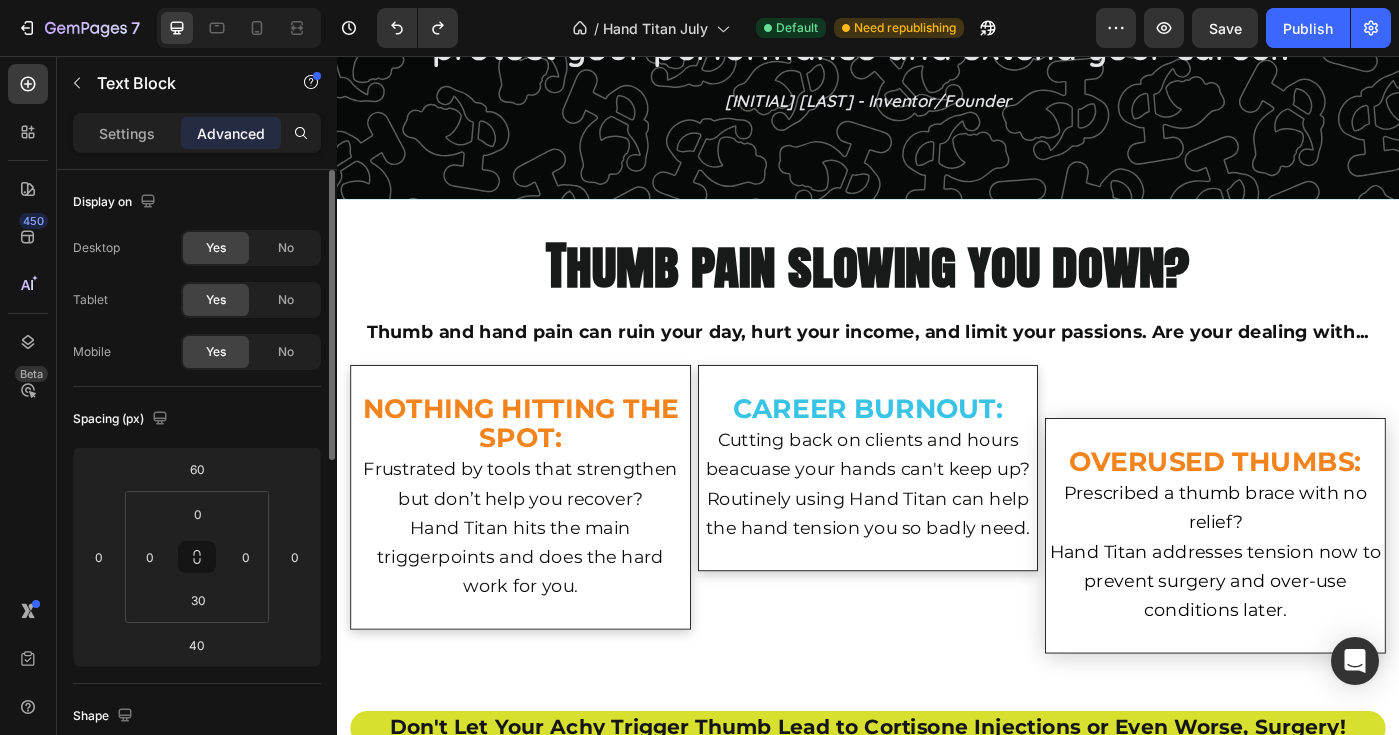 click at bounding box center (1329, 483) 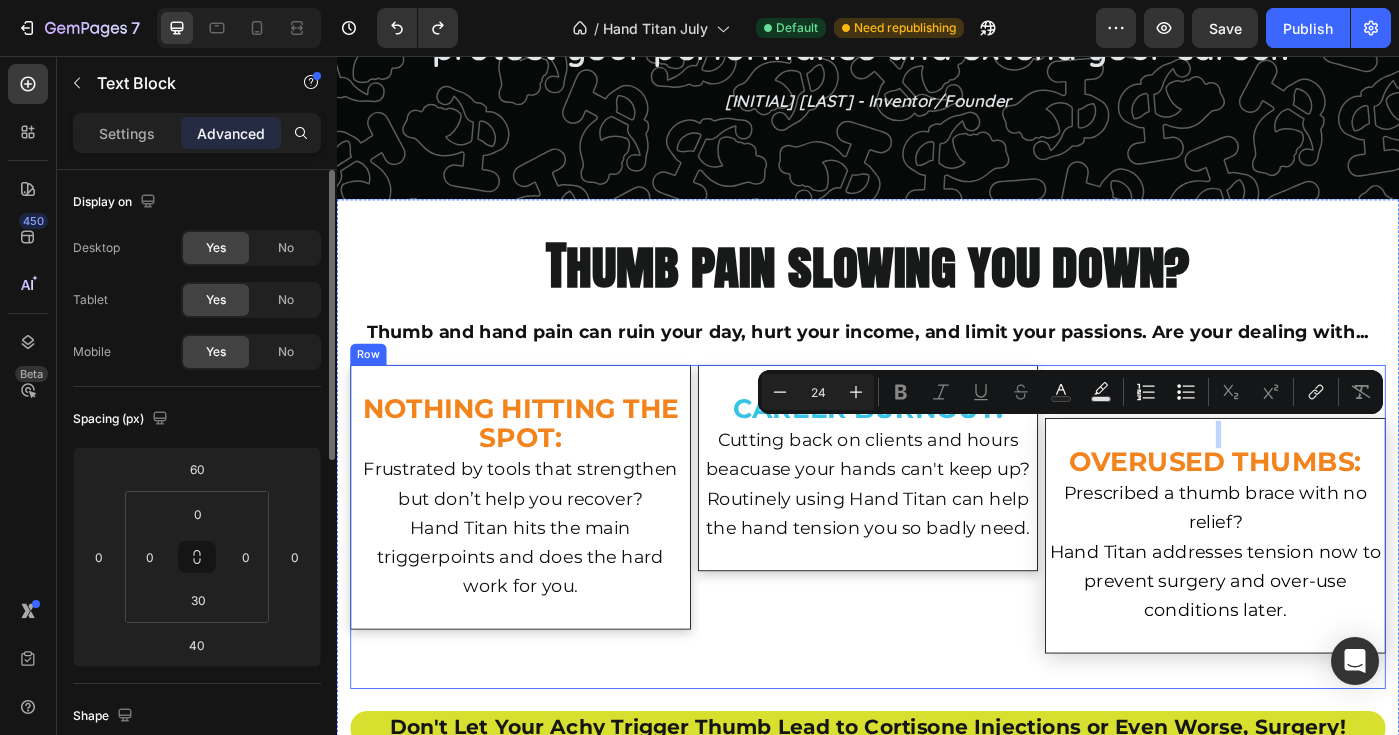 drag, startPoint x: 1248, startPoint y: 483, endPoint x: 1241, endPoint y: 456, distance: 27.89265 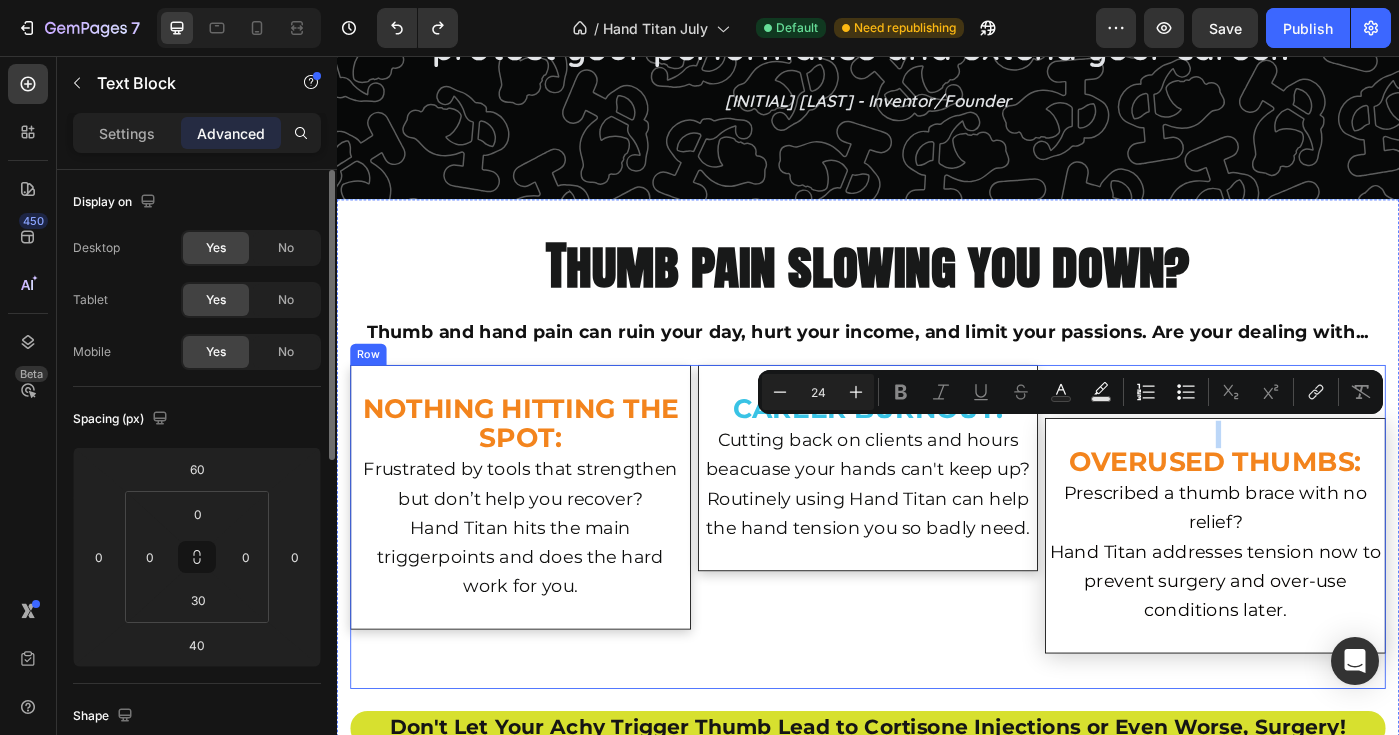 click on "OVERUSED THUMBS: Prescribed a thumb brace with no relief?  Hand Titan addresses tension now to prevent surgery and over-use conditions later. Text Block" at bounding box center (1329, 588) 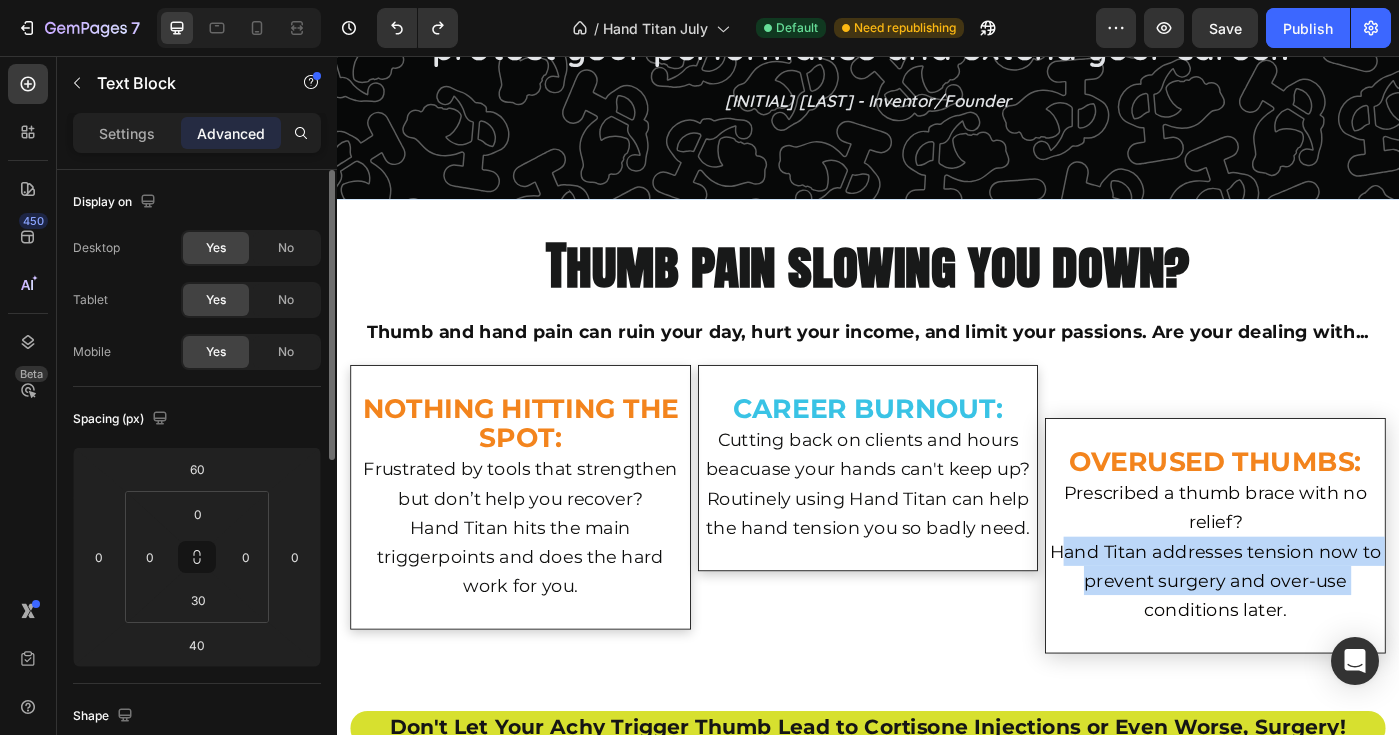 drag, startPoint x: 1157, startPoint y: 667, endPoint x: 1160, endPoint y: 601, distance: 66.068146 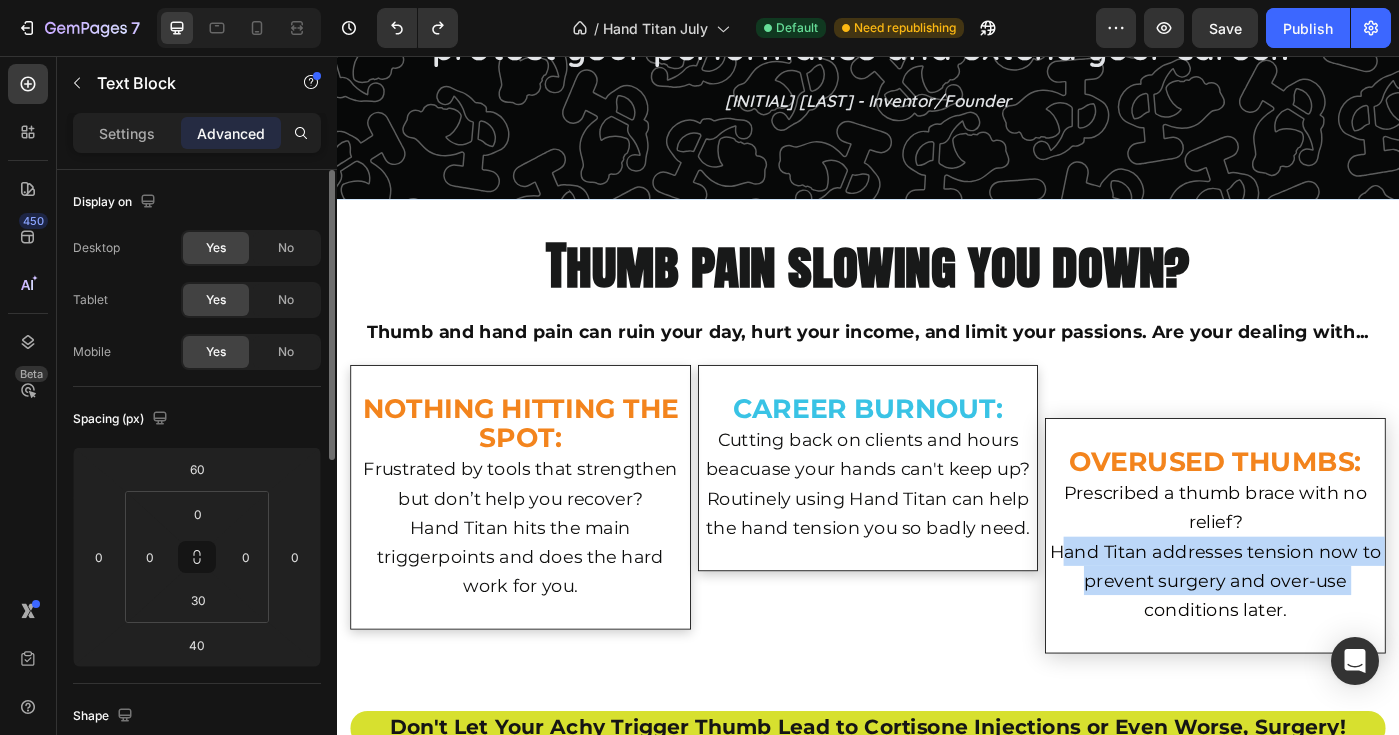 click on "Hand Titan addresses tension now to prevent surgery and over-use conditions later." at bounding box center (1329, 649) 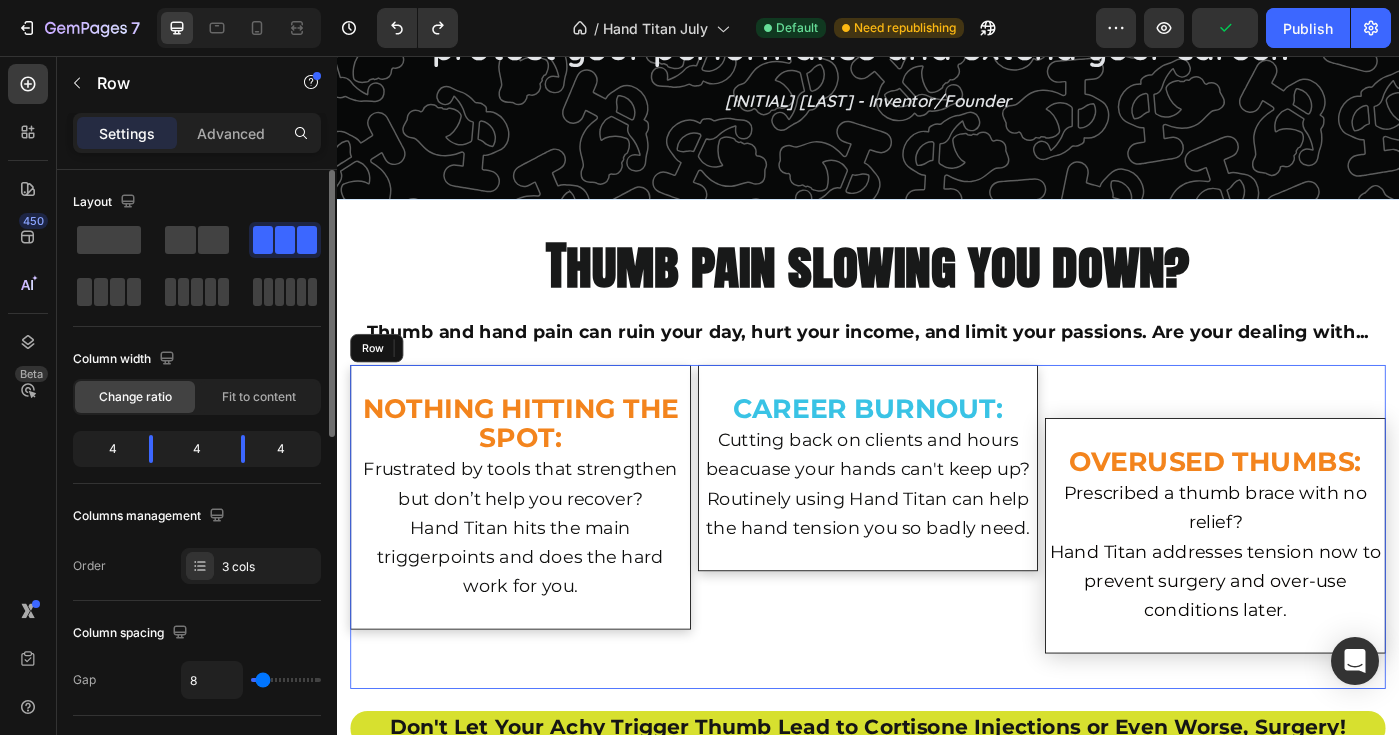 click on "OVERUSED THUMBS: Prescribed a thumb brace with no relief?  Hand Titan addresses tension now to prevent surgery and over-use conditions later. Text Block" at bounding box center (1329, 588) 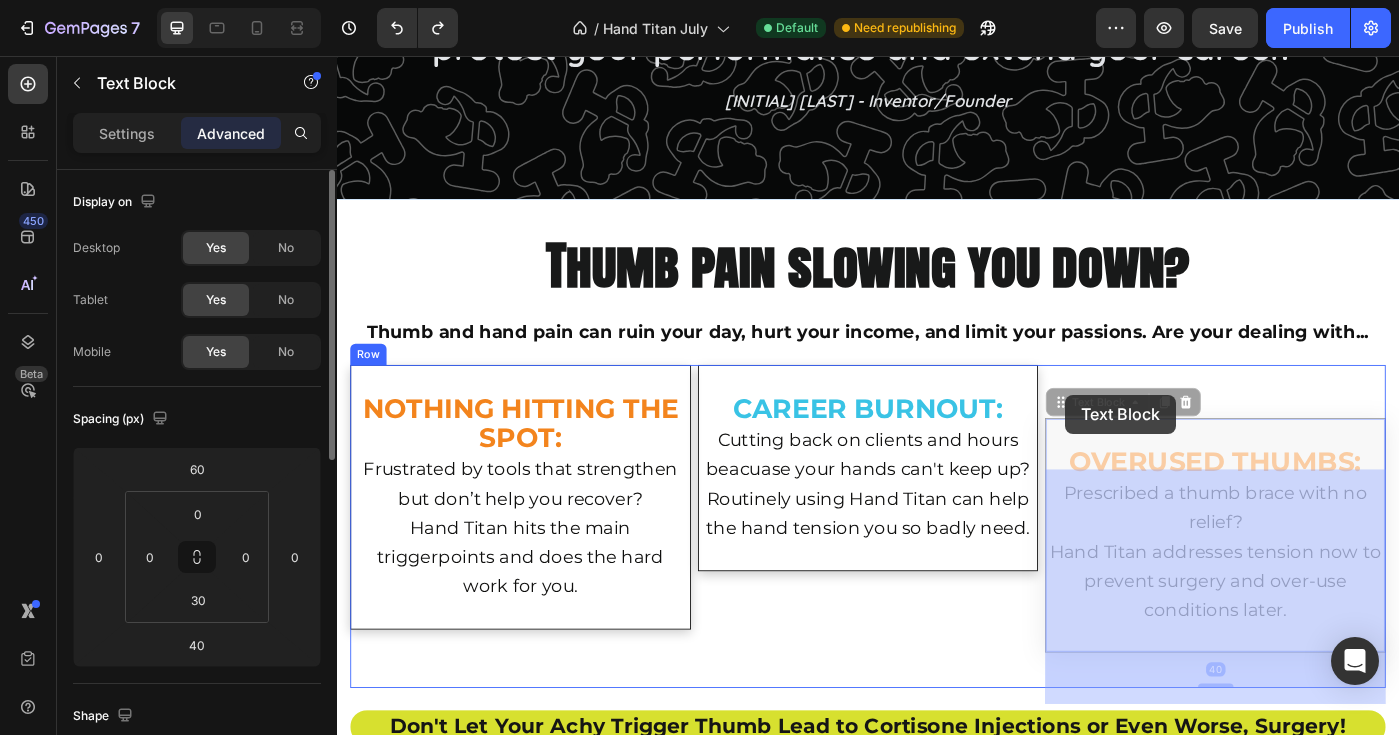 drag, startPoint x: 1170, startPoint y: 472, endPoint x: 1164, endPoint y: 431, distance: 41.4367 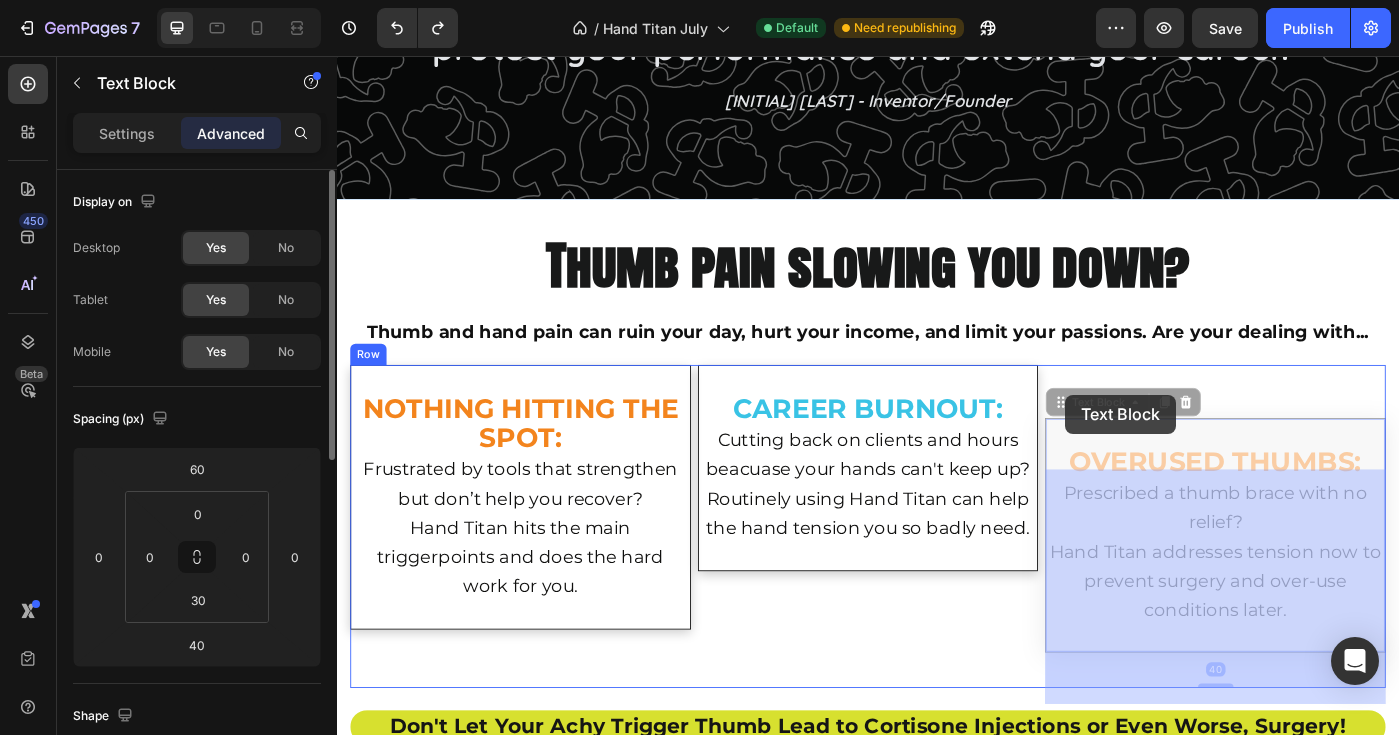click on "Header "We believe your hands are your superpower. Whether you're creating, healing or competing, you deserve tools that protect your performance and extend your career." Heading [FIRST] [LAST] - Inventor/Founder Text Block Row Section 4 Thumb pain slowing you down?  Heading Thumb and hand pain can ruin your day, hurt your income, and limit your passions. Are your dealing with... Text Block   NOTHING HITTING THE SPOT: Frustrated by tools that strengthen but don’t help you recover?  Hand Titan hits the main triggerpoints and does the hard work for you. Text Block   CAREER BURNOUT: Cutting back on clients and hours beacuase your hands can't keep up?  Routinely using Hand Titan can help the hand tension you so badly need. Text Block OVERUSED THUMBS: Prescribed a thumb brace with no relief?  Hand Titan addresses tension now to prevent surgery and over-use conditions later. Text Block   40 OVERUSED THUMBS: Prescribed a thumb brace with no relief?  Text Block   40 Row Text Block Section 5 Root Add sections" at bounding box center (937, 3022) 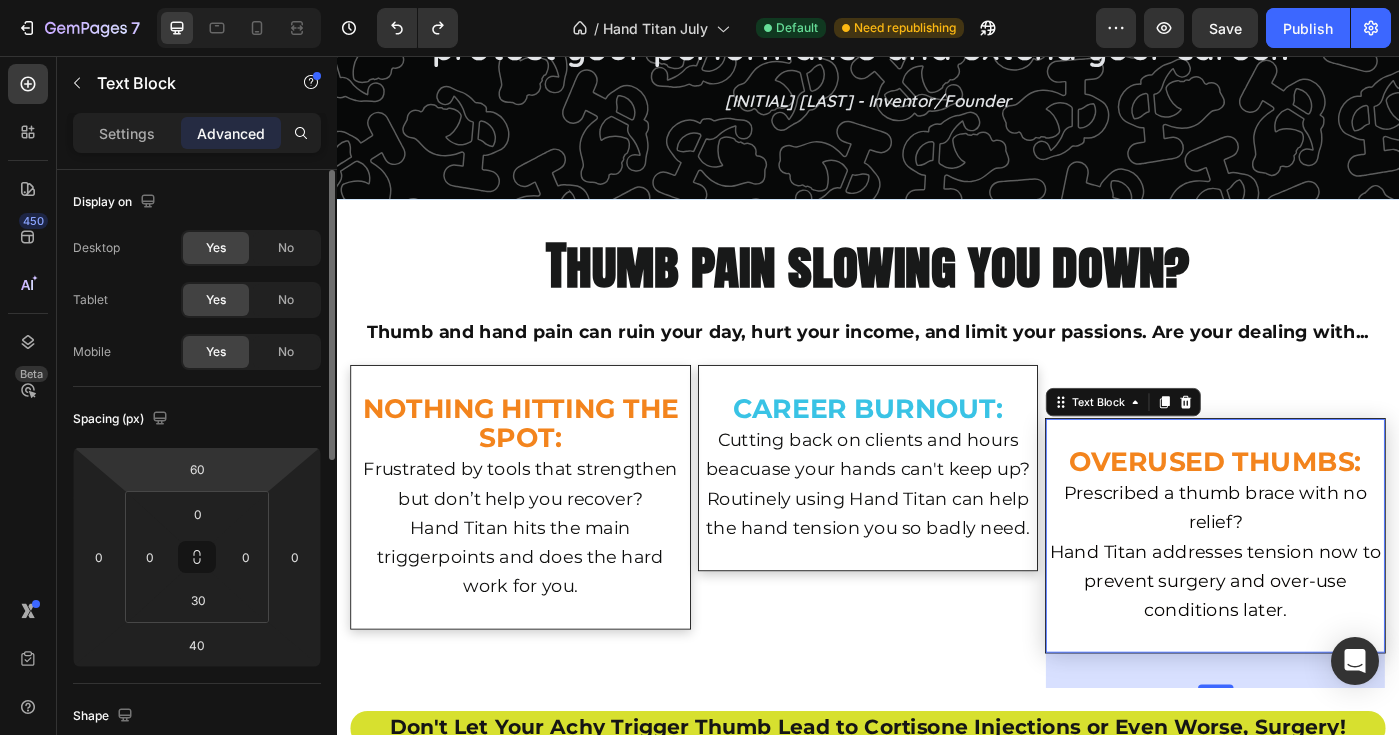 click on "7  Version history  /  Hand Titan July Default Need republishing Preview  Save   Publish  450 Beta Sections(18) Elements(83) Section Element Hero Section Product Detail Brands Trusted Badges Guarantee Product Breakdown How to use Testimonials Compare Bundle FAQs Social Proof Brand Story Product List Collection Blog List Contact Sticky Add to Cart Custom Footer Browse Library 450 Layout
Row
Row
Row
Row Text
Heading
Text Block Button
Button
Button Media
Image
Image
Video" at bounding box center (699, 0) 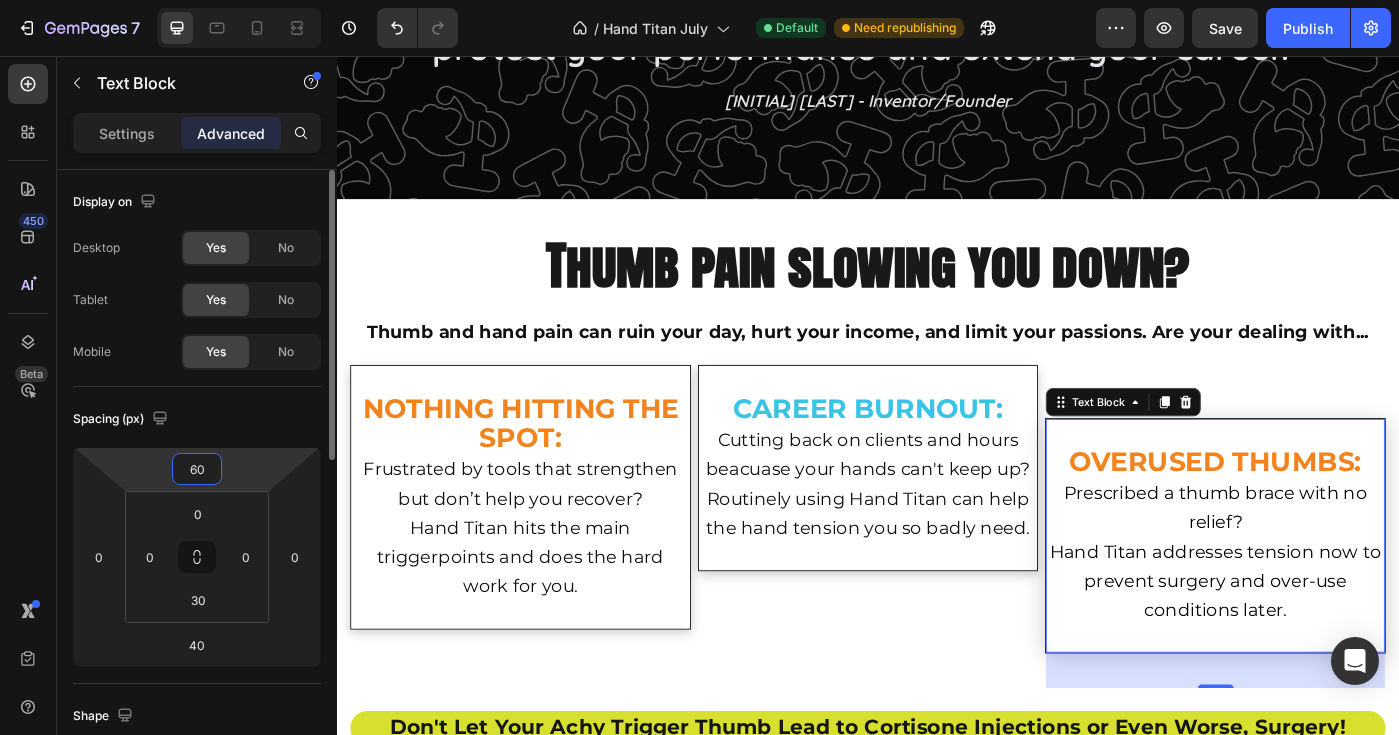 type 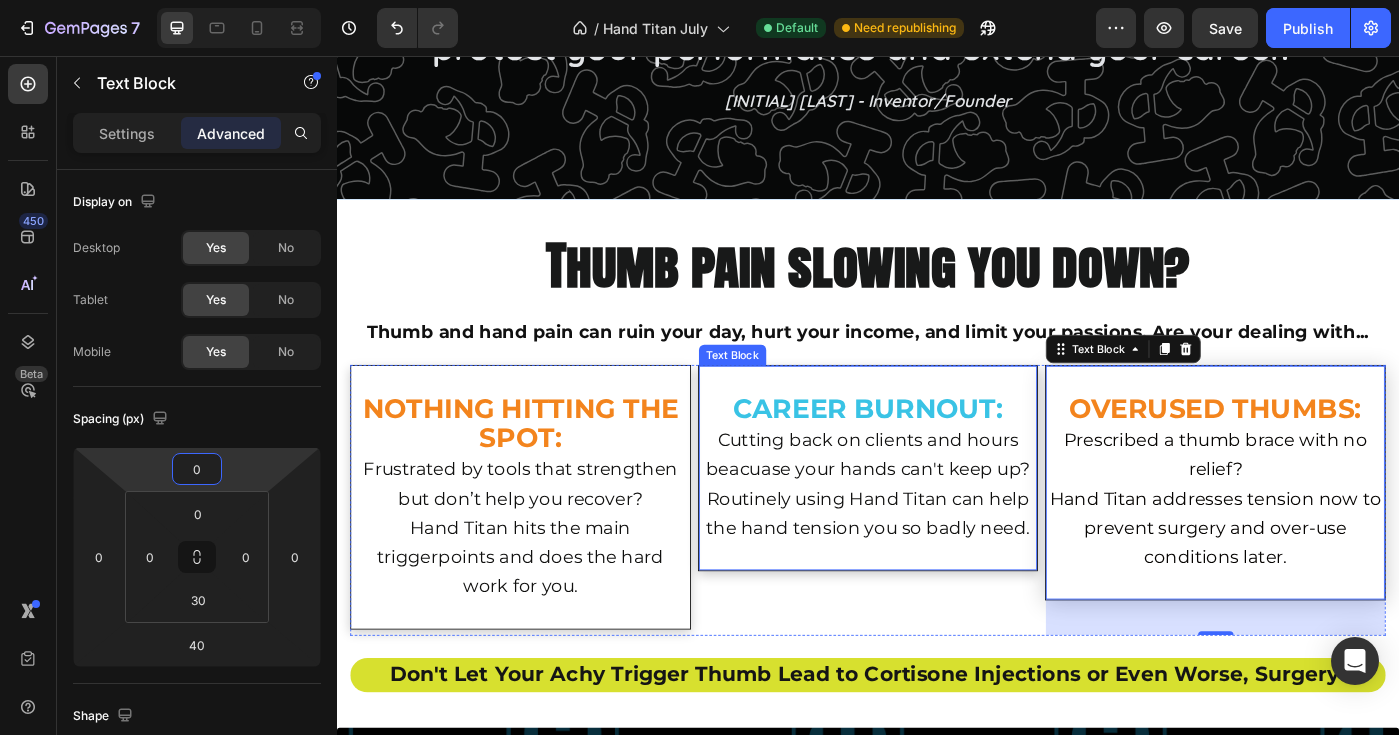 click on "CAREER BURNOUT: Cutting back on clients and hours beacuase your hands can't keep up?  Routinely using Hand Titan can help the hand tension you so badly need. Text Block" at bounding box center (937, 521) 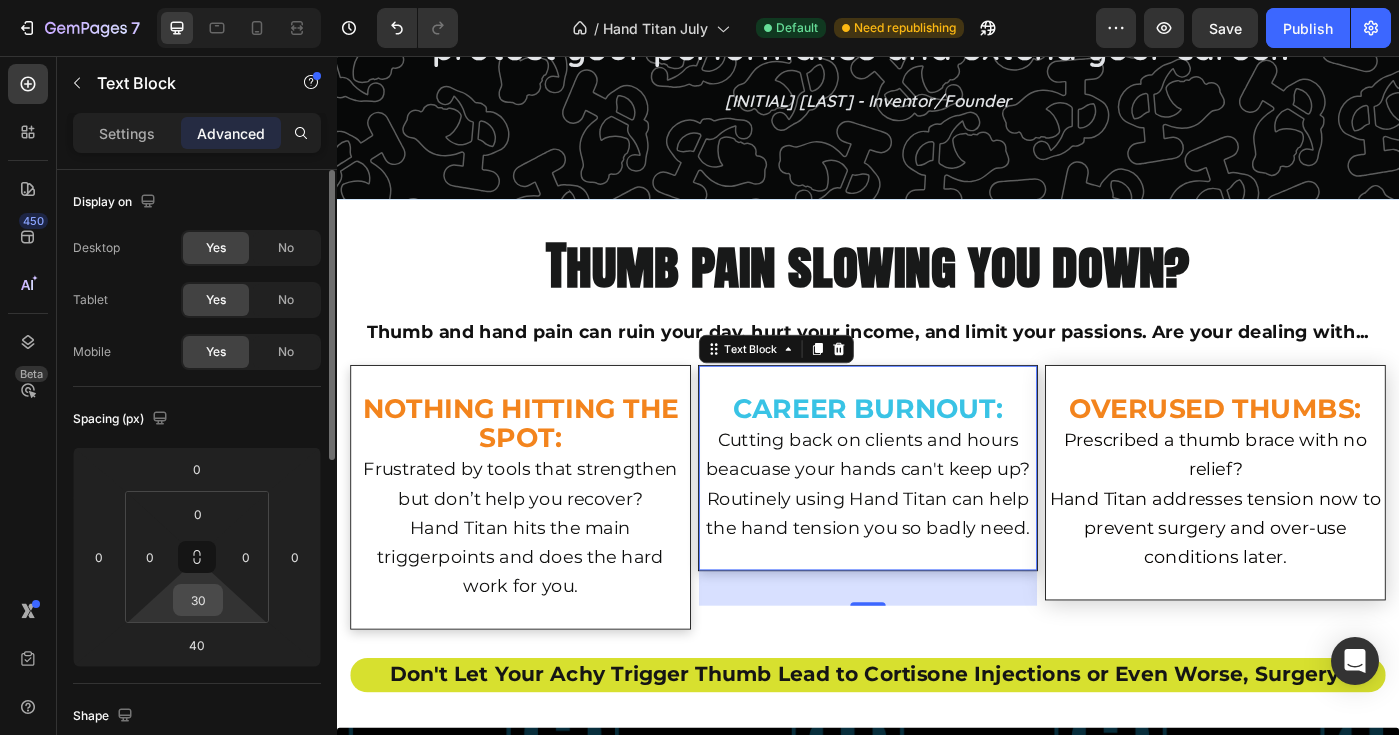 click on "30" at bounding box center (198, 600) 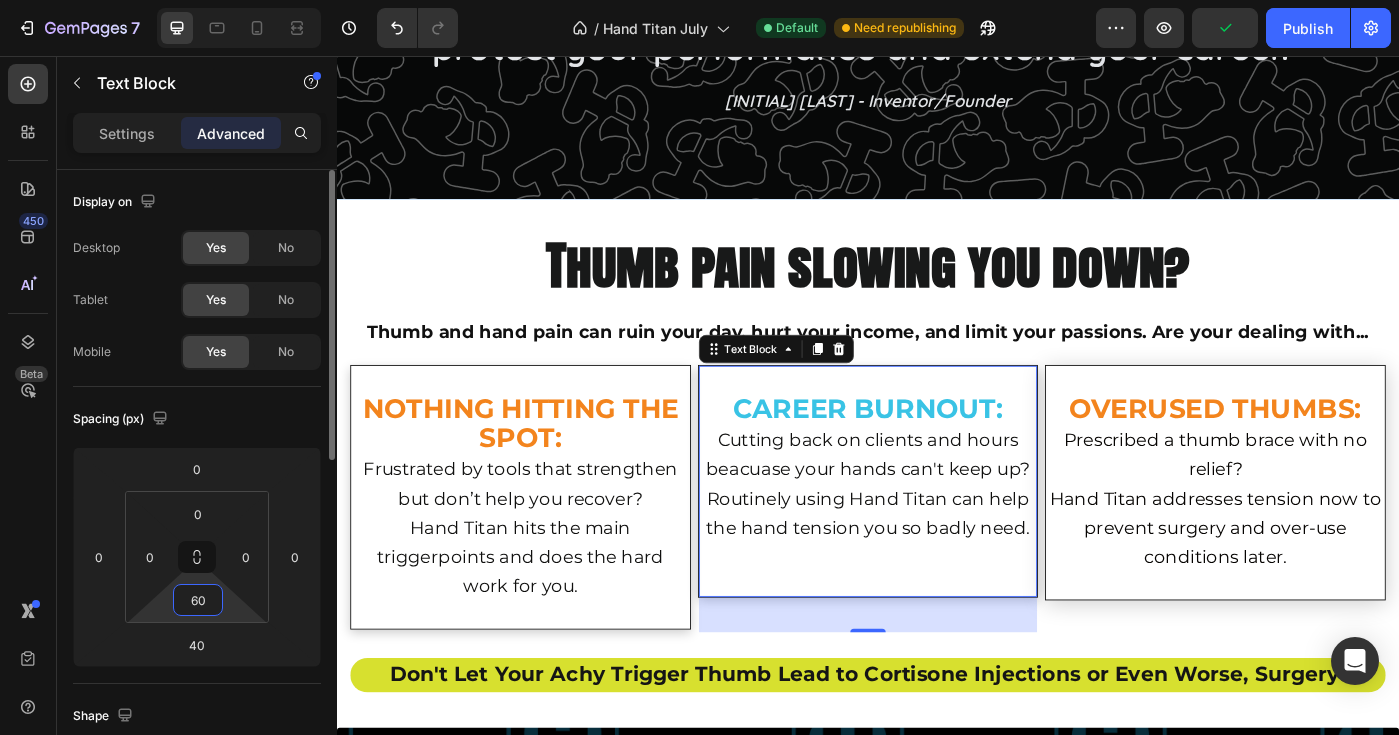 type on "6" 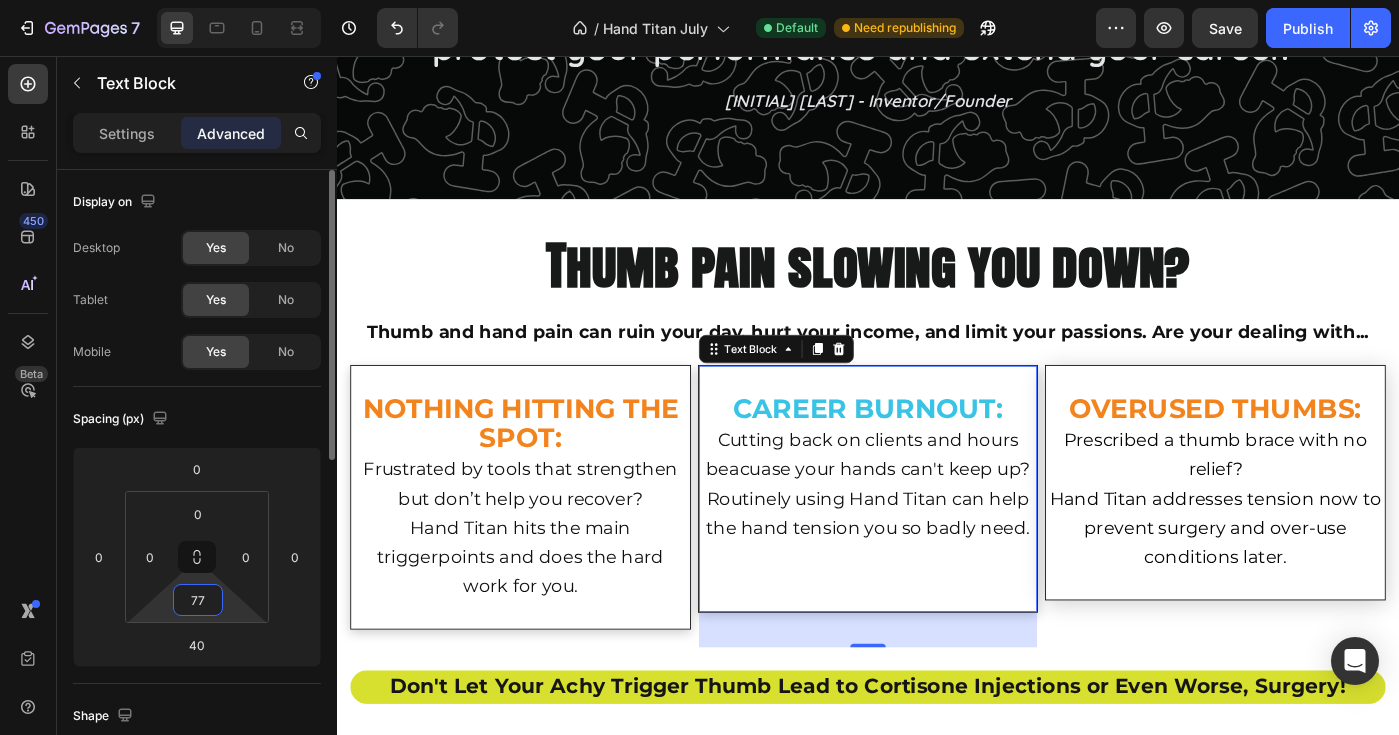 type on "7" 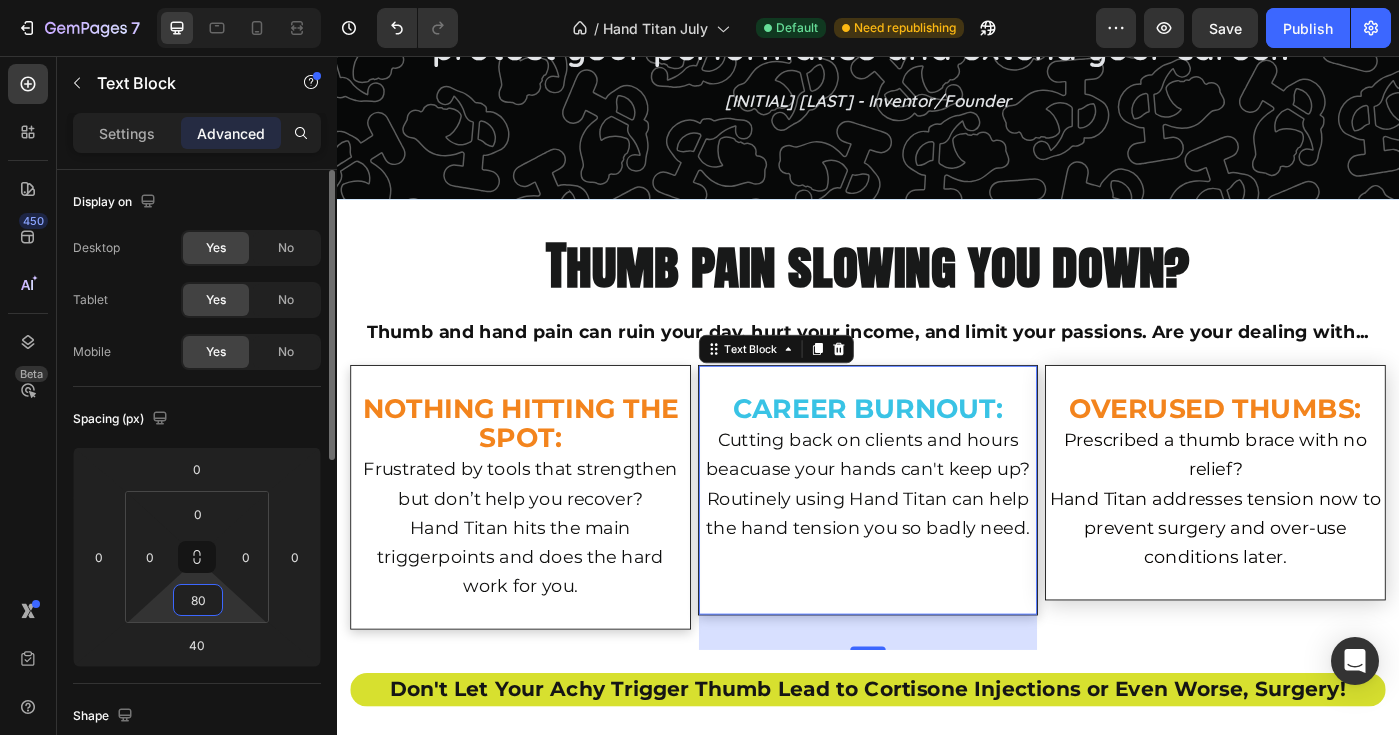 type on "8" 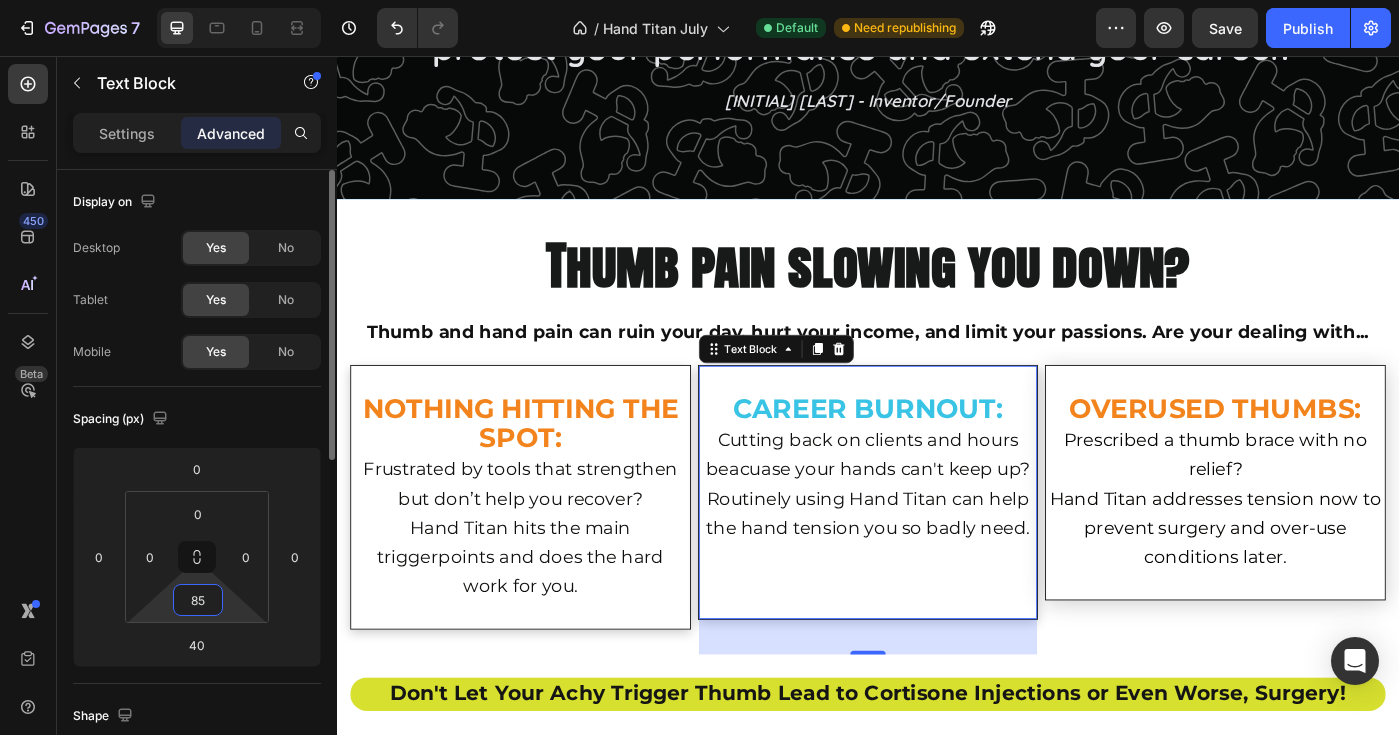 type on "8" 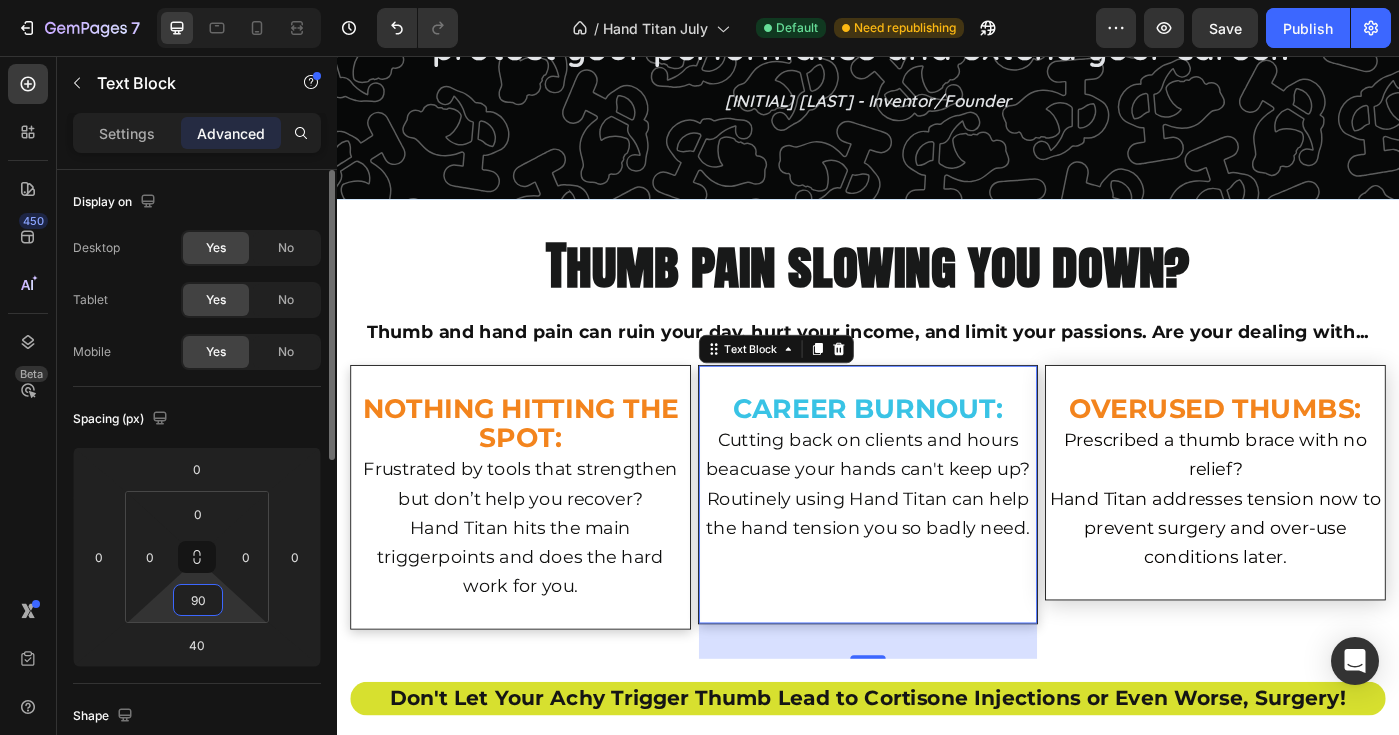 type on "9" 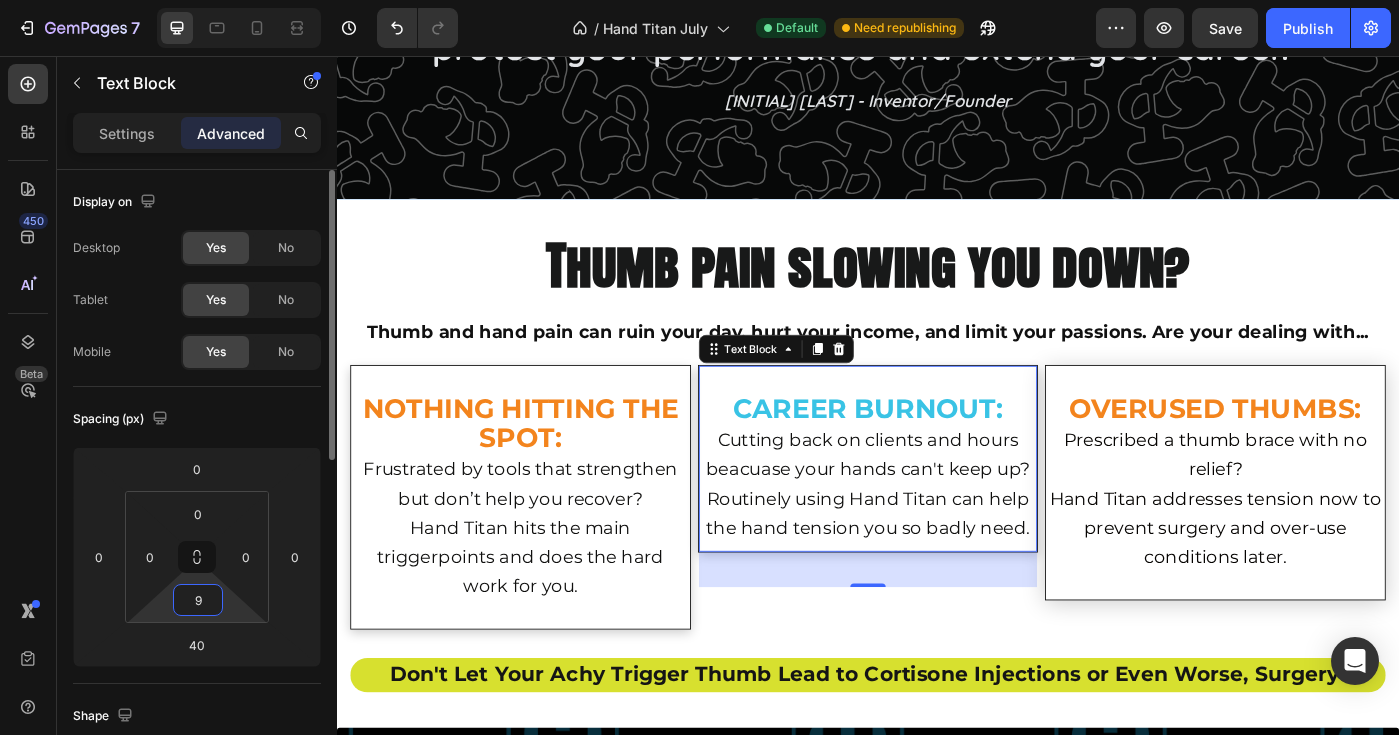 type on "95" 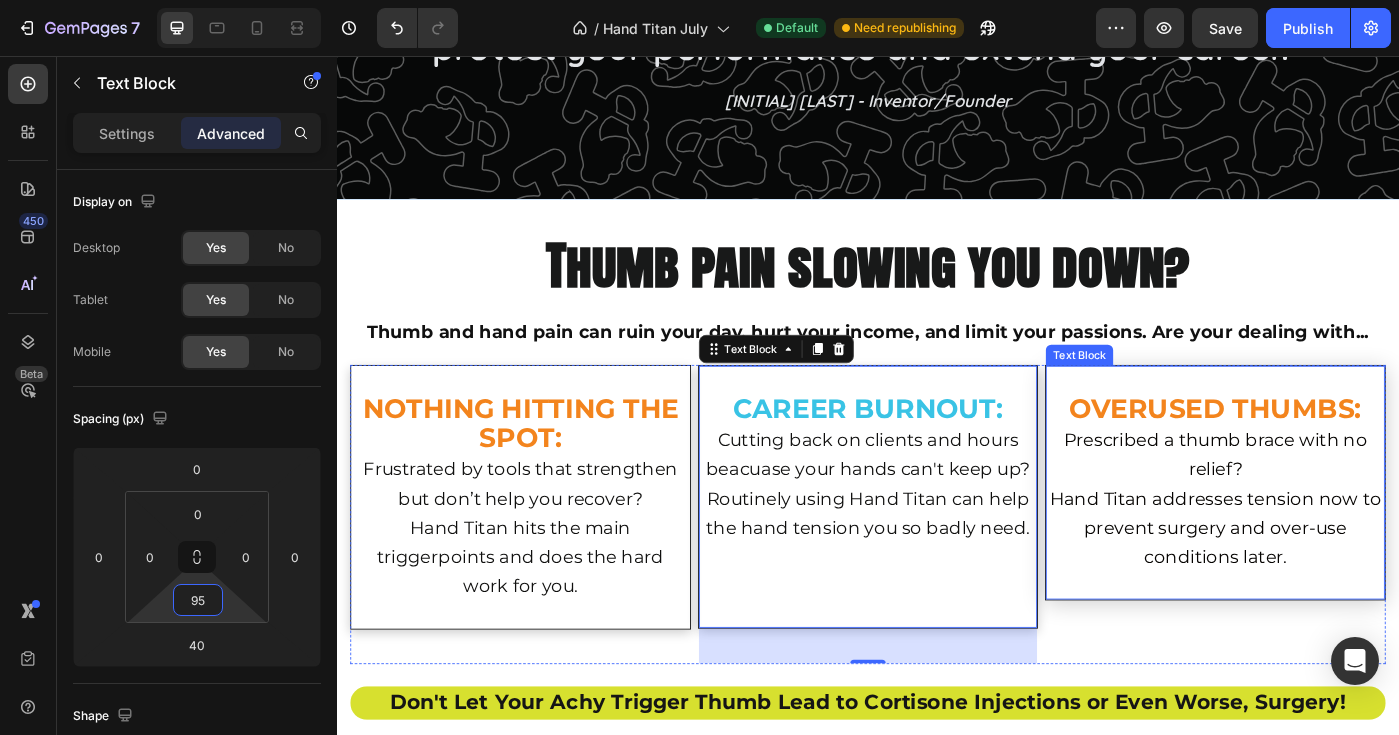 click on "OVERUSED THUMBS: Prescribed a thumb brace with no relief?  Hand Titan addresses tension now to prevent surgery and over-use conditions later. Text Block" at bounding box center [1329, 538] 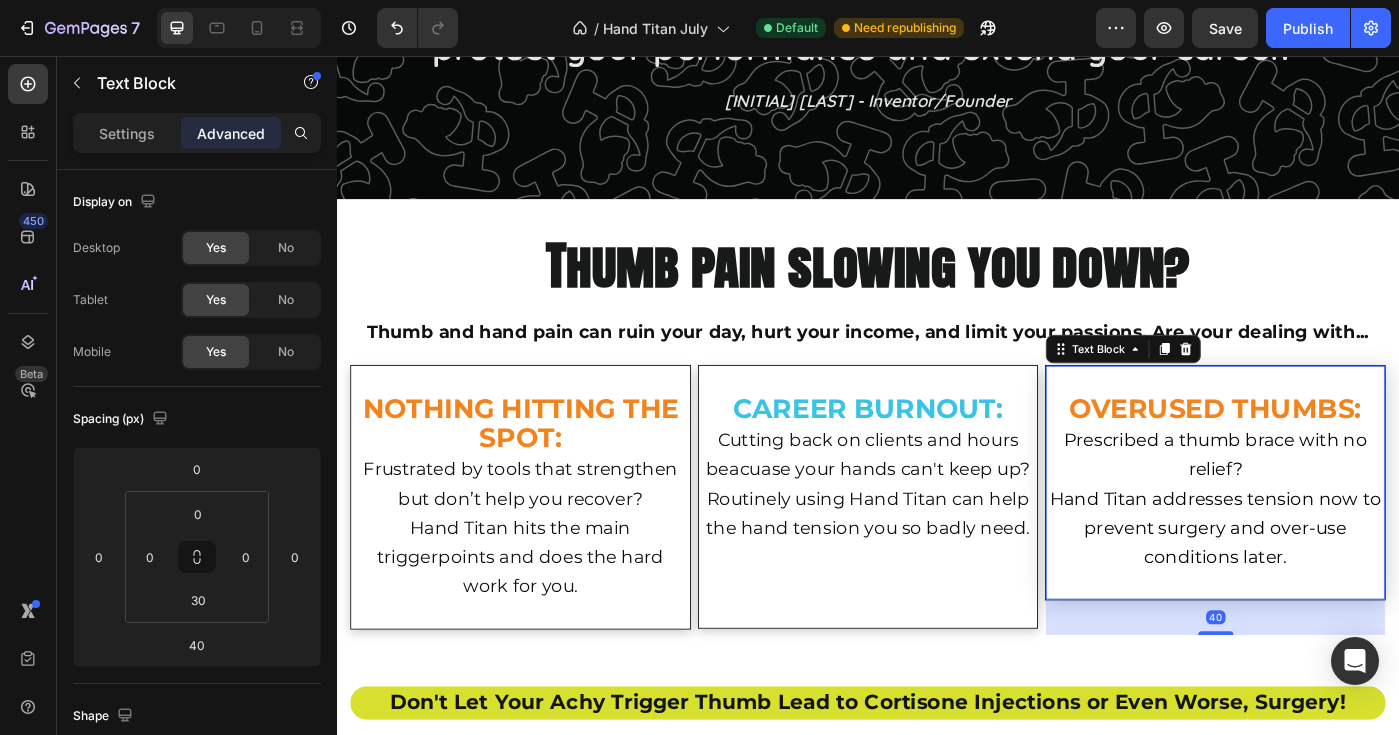 click on "OVERUSED THUMBS: Prescribed a thumb brace with no relief?  Hand Titan addresses tension now to prevent surgery and over-use conditions later. Text Block   40" at bounding box center [1329, 538] 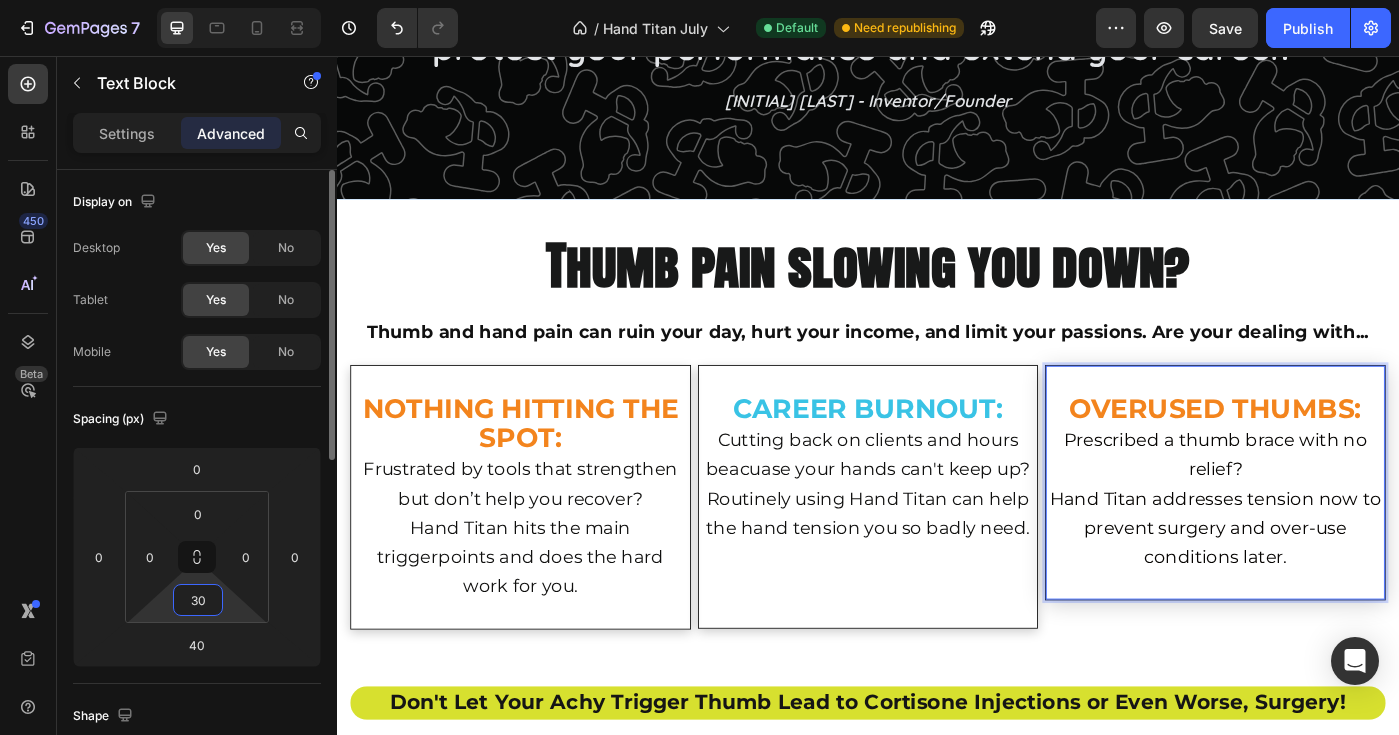 click on "30" at bounding box center (198, 600) 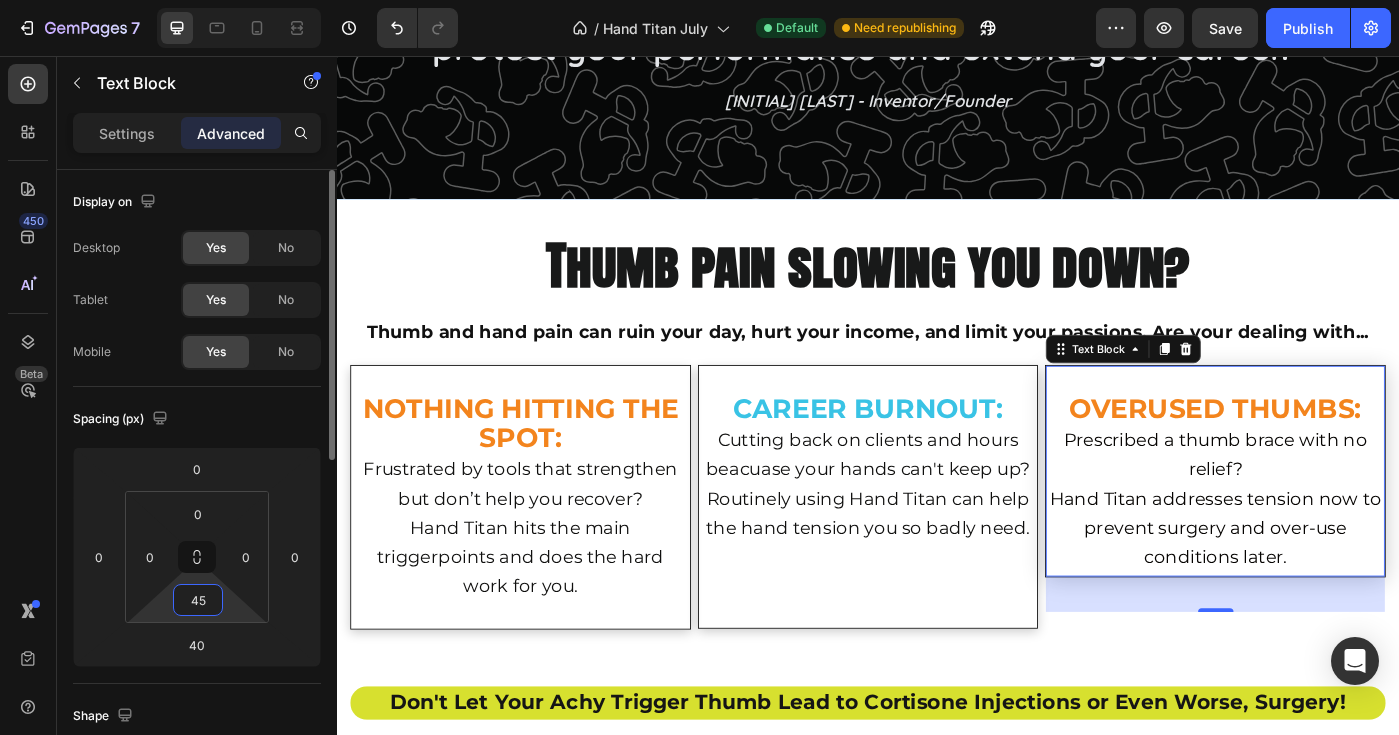 type on "4" 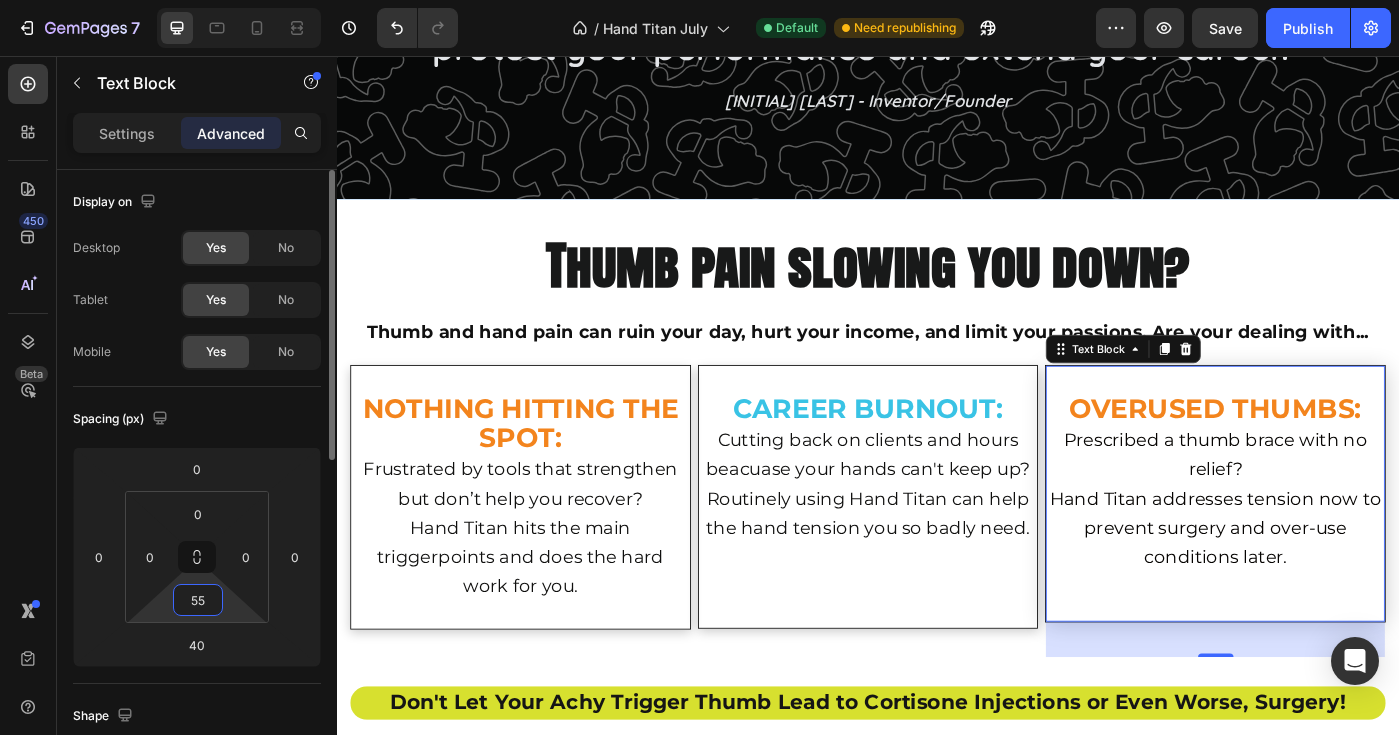 type on "5" 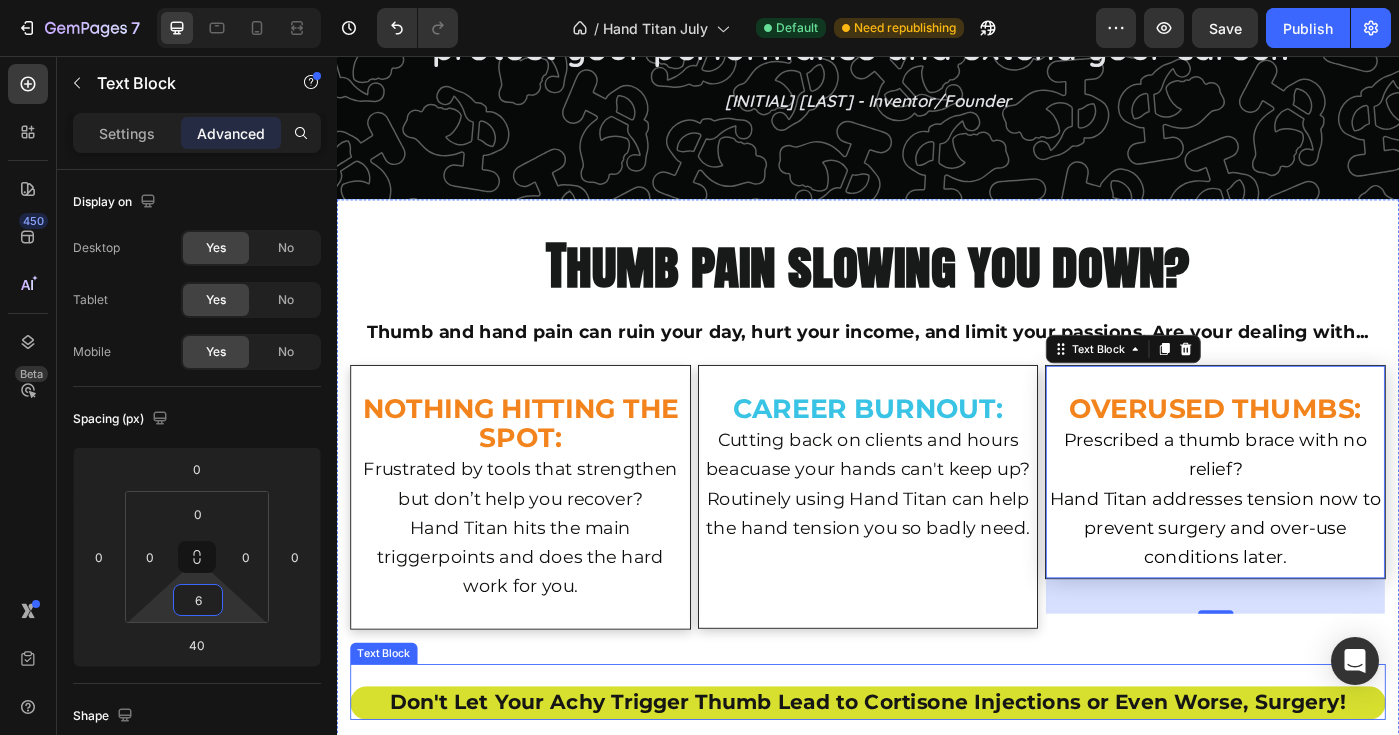 type on "61" 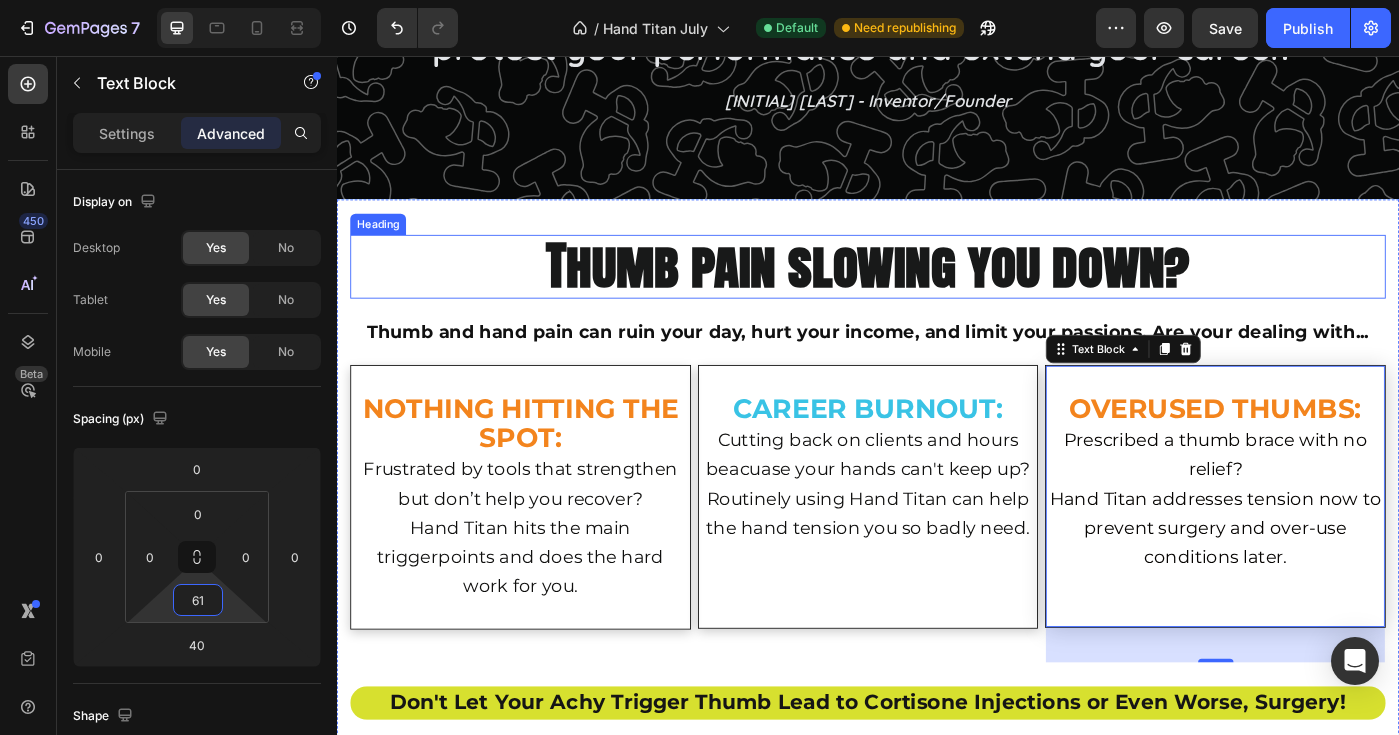 click on "Thumb pain slowing you down?" at bounding box center (937, 292) 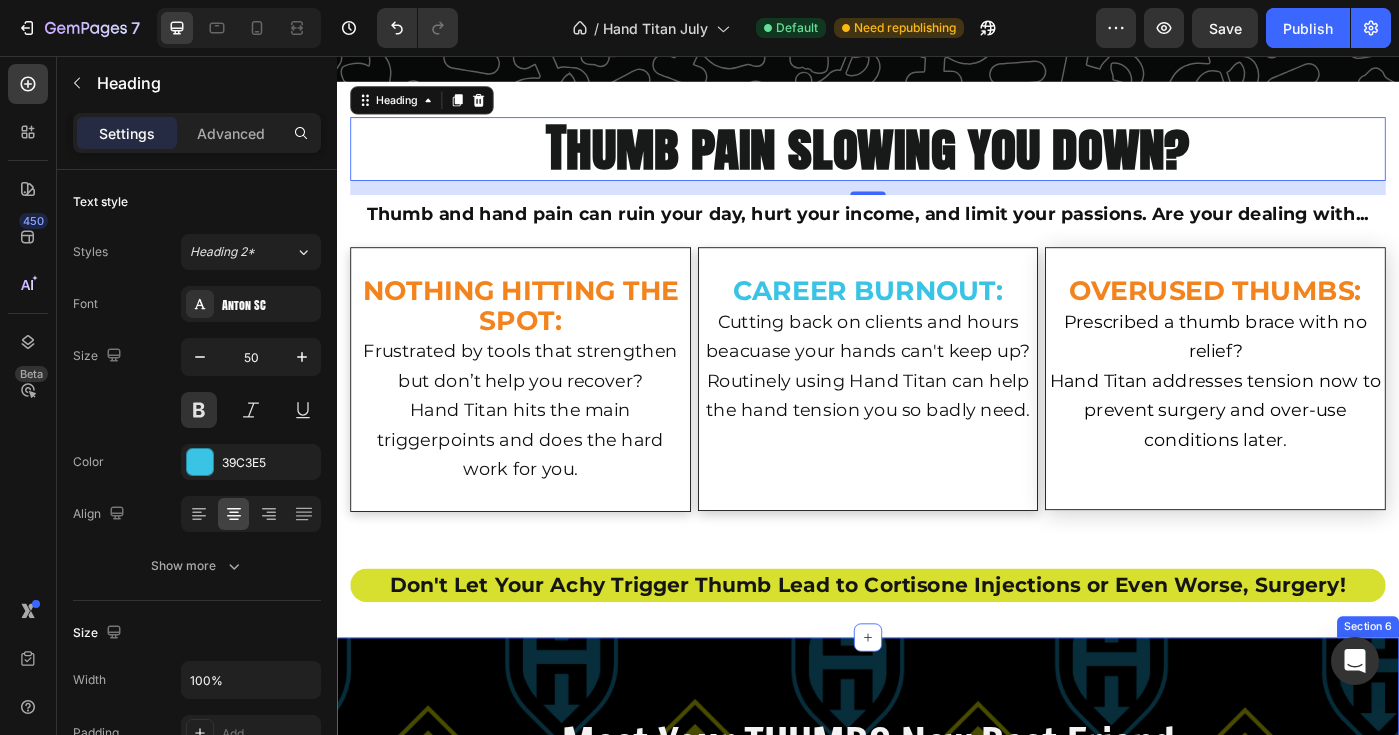 scroll, scrollTop: 1863, scrollLeft: 0, axis: vertical 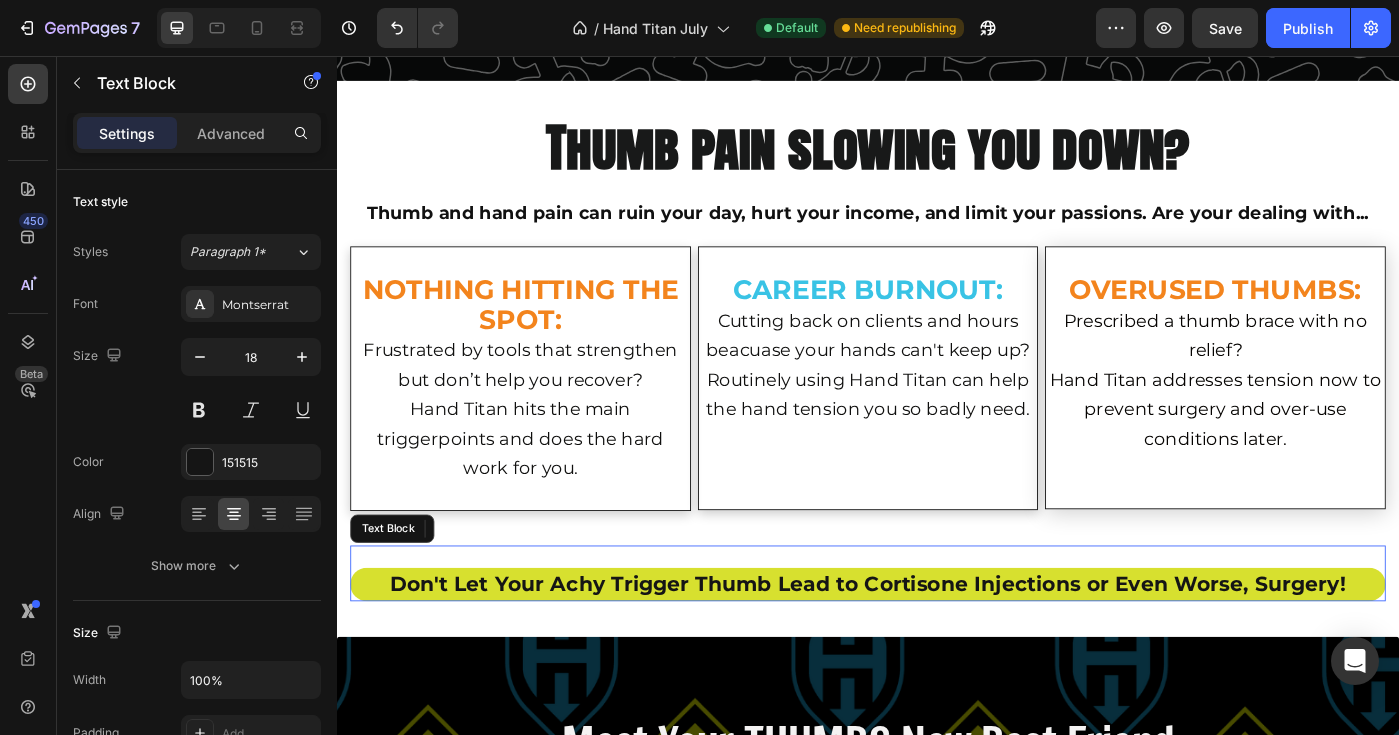 click on "Don't Let Your Achy Trigger Thumb Lead to Cortisone Injections or Even Worse, Surgery!" at bounding box center [937, 652] 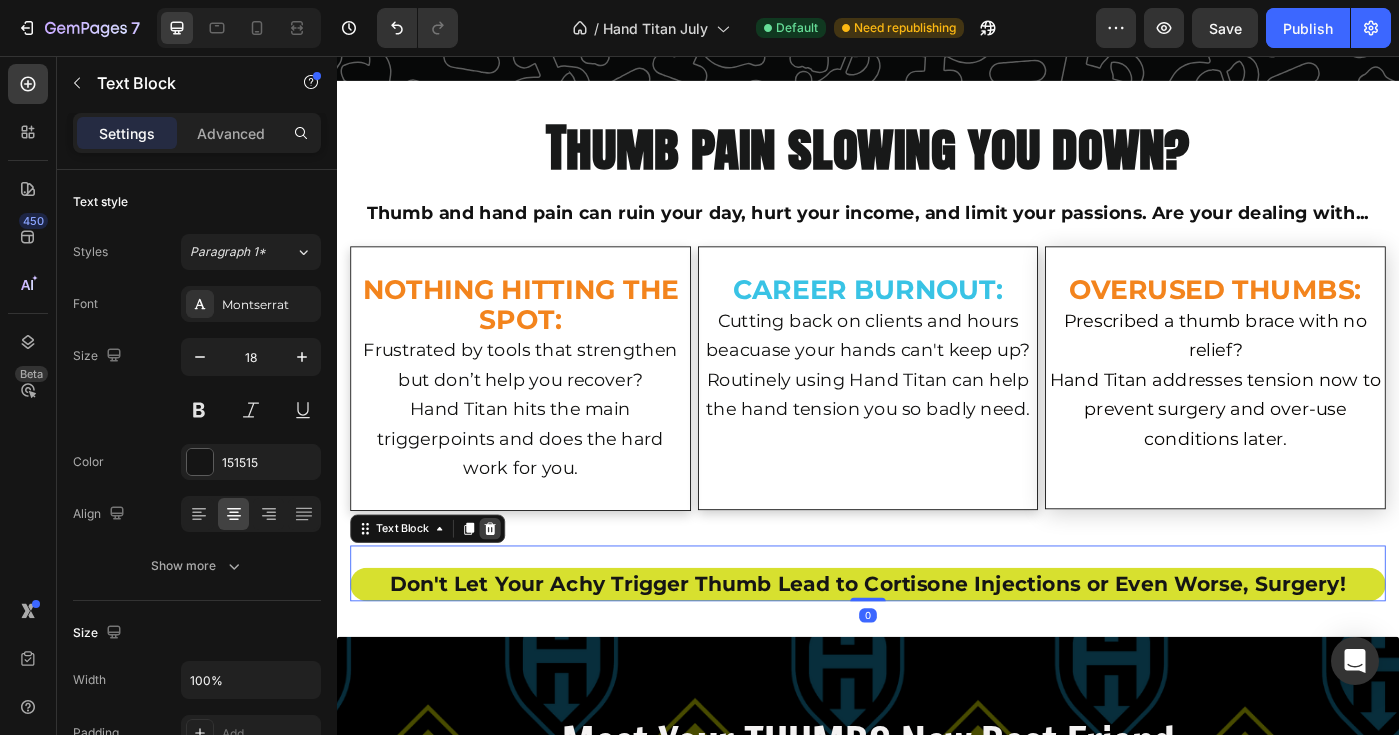 click 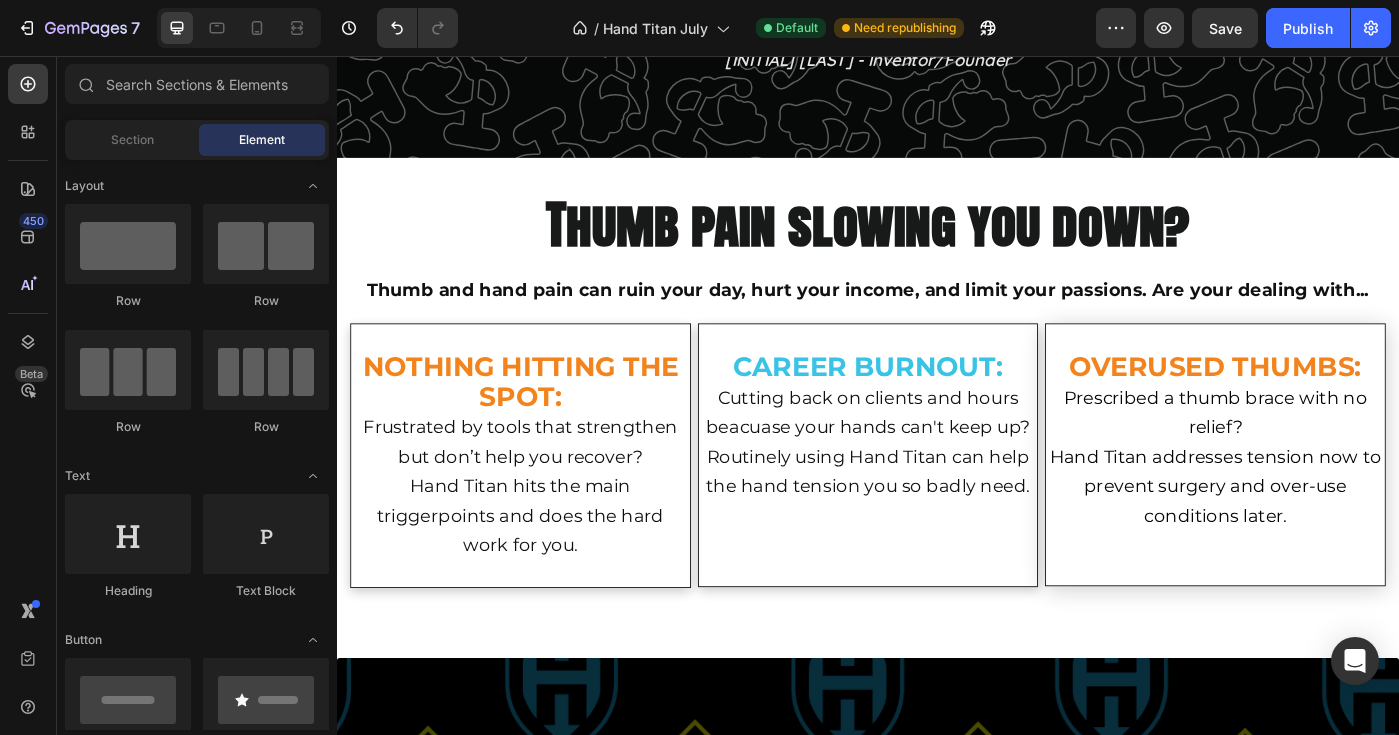 scroll, scrollTop: 2111, scrollLeft: 0, axis: vertical 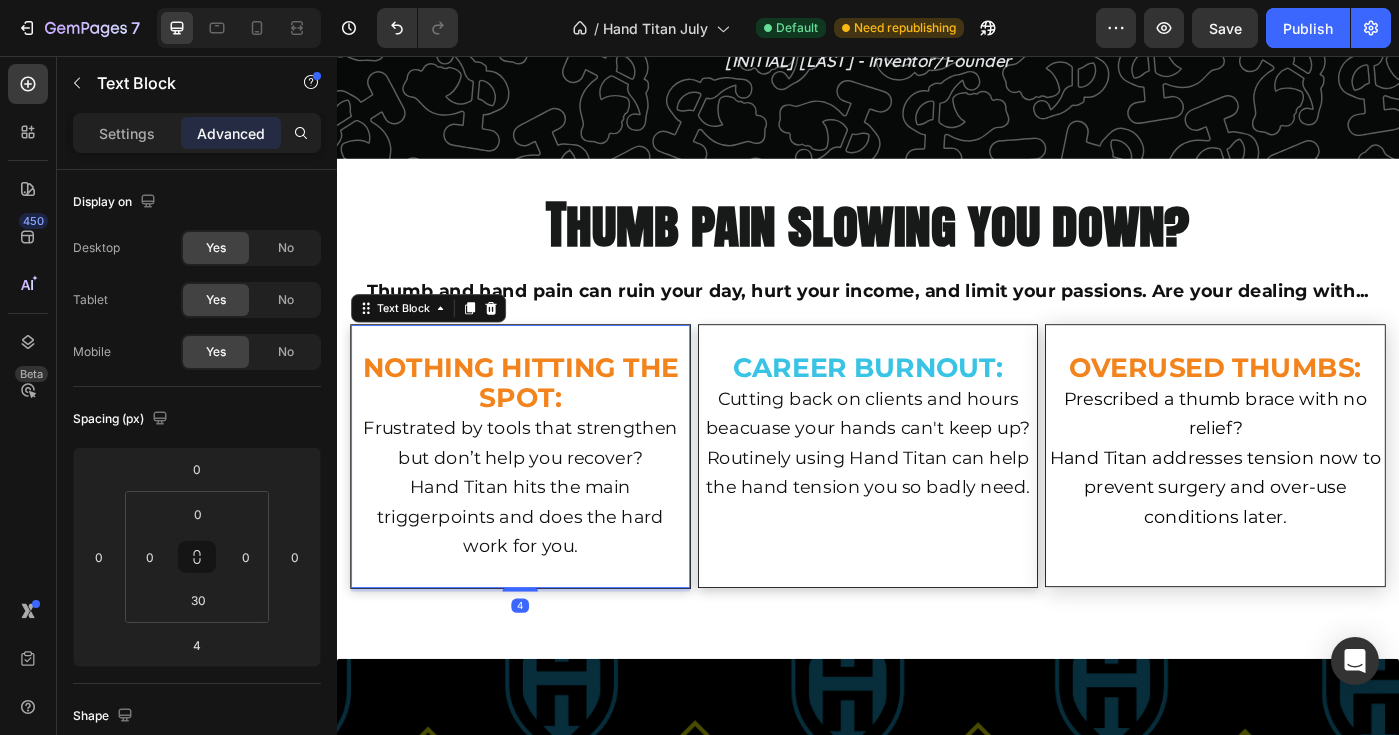 click on "Hand Titan hits the main triggerpoints and does the hard work for you." at bounding box center (544, 576) 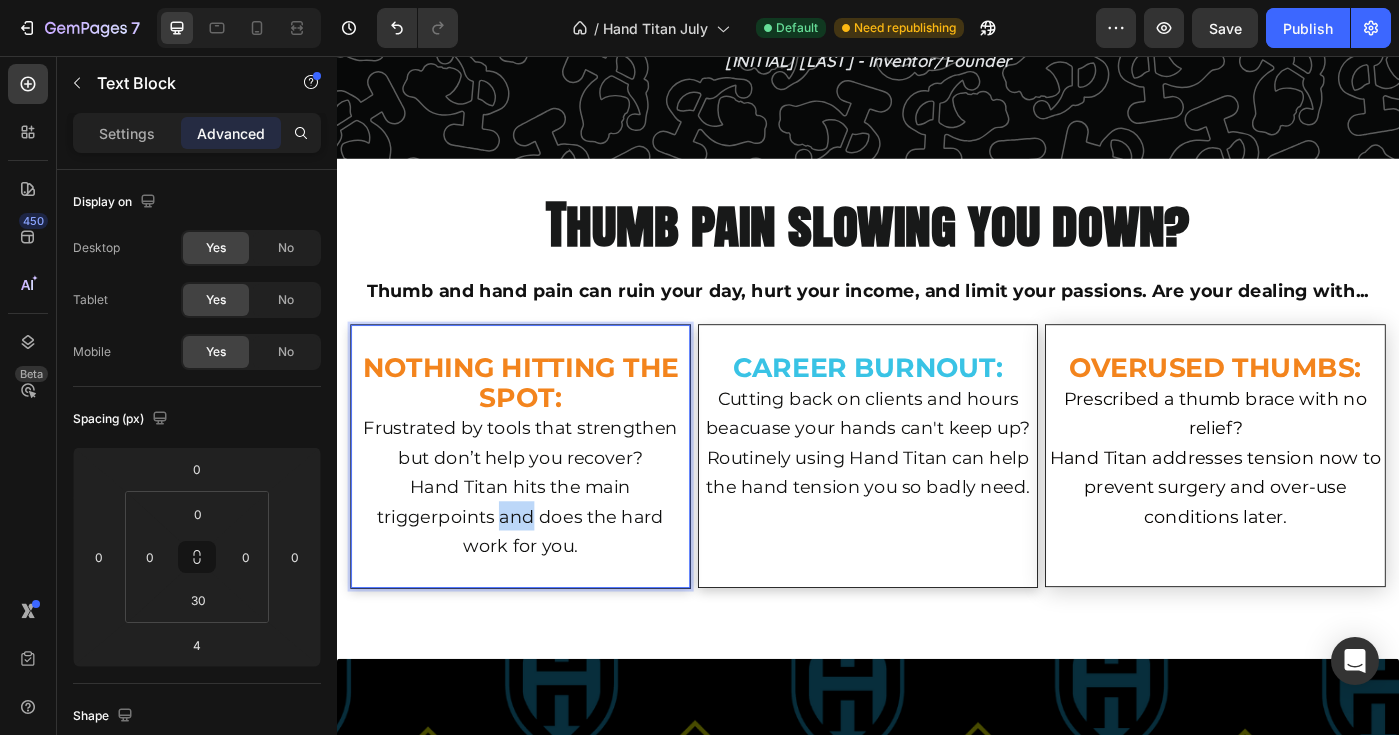 click on "Hand Titan hits the main triggerpoints and does the hard work for you." at bounding box center (544, 576) 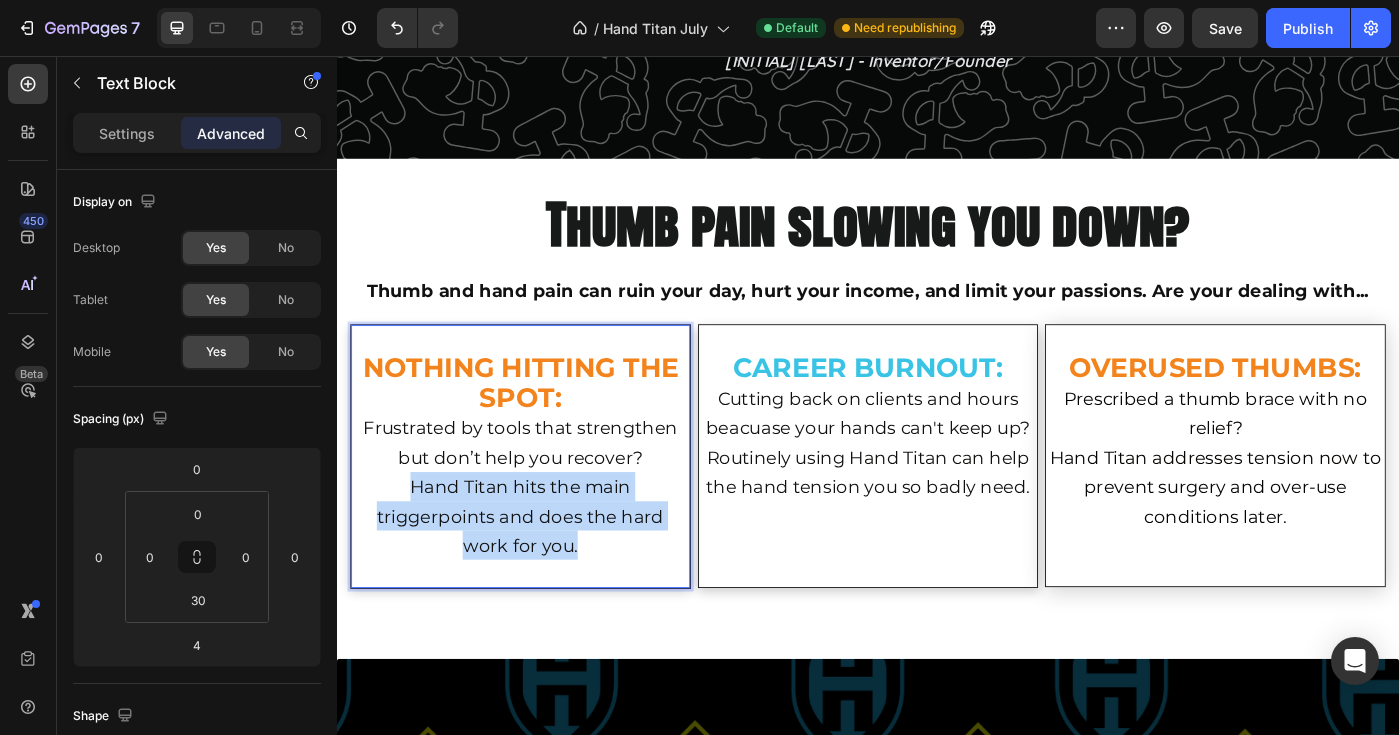 click on "Hand Titan hits the main triggerpoints and does the hard work for you." at bounding box center (544, 576) 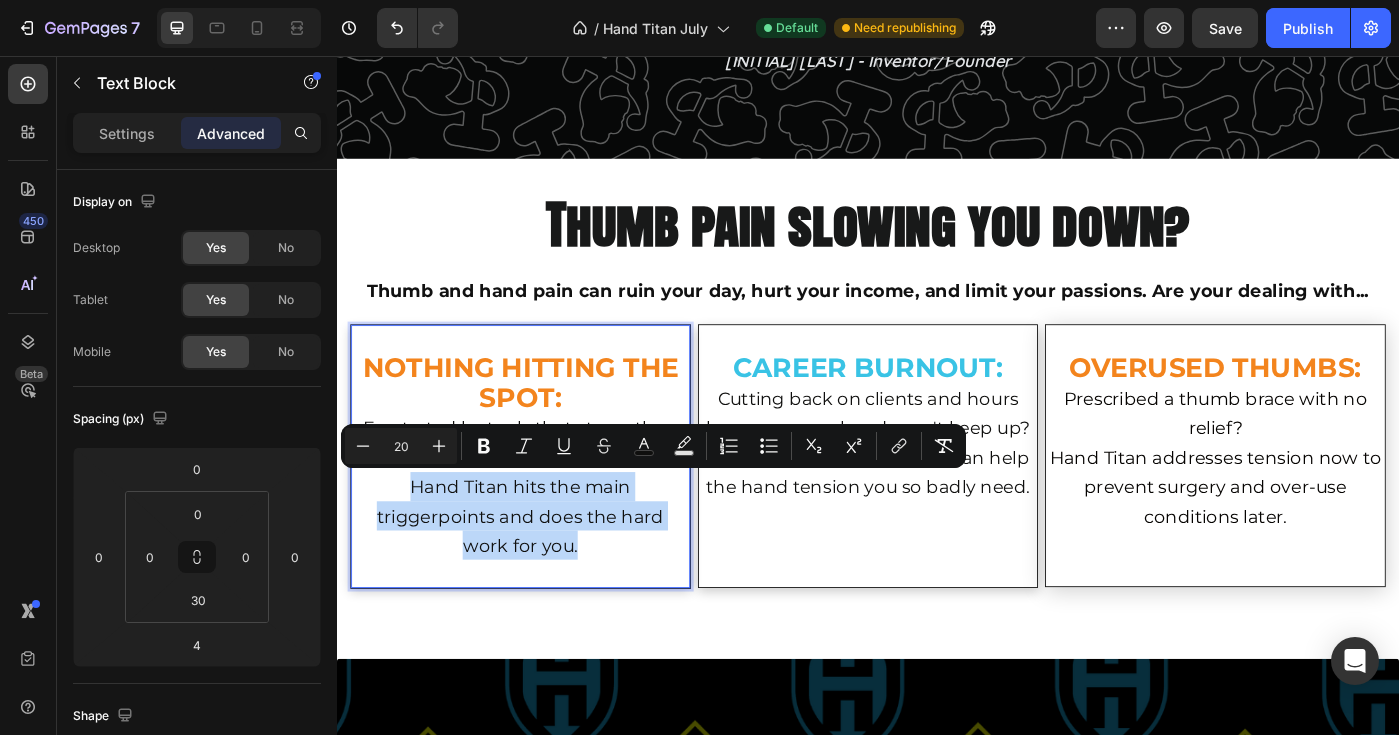 click on "Hand Titan hits the main triggerpoints and does the hard work for you." at bounding box center (544, 576) 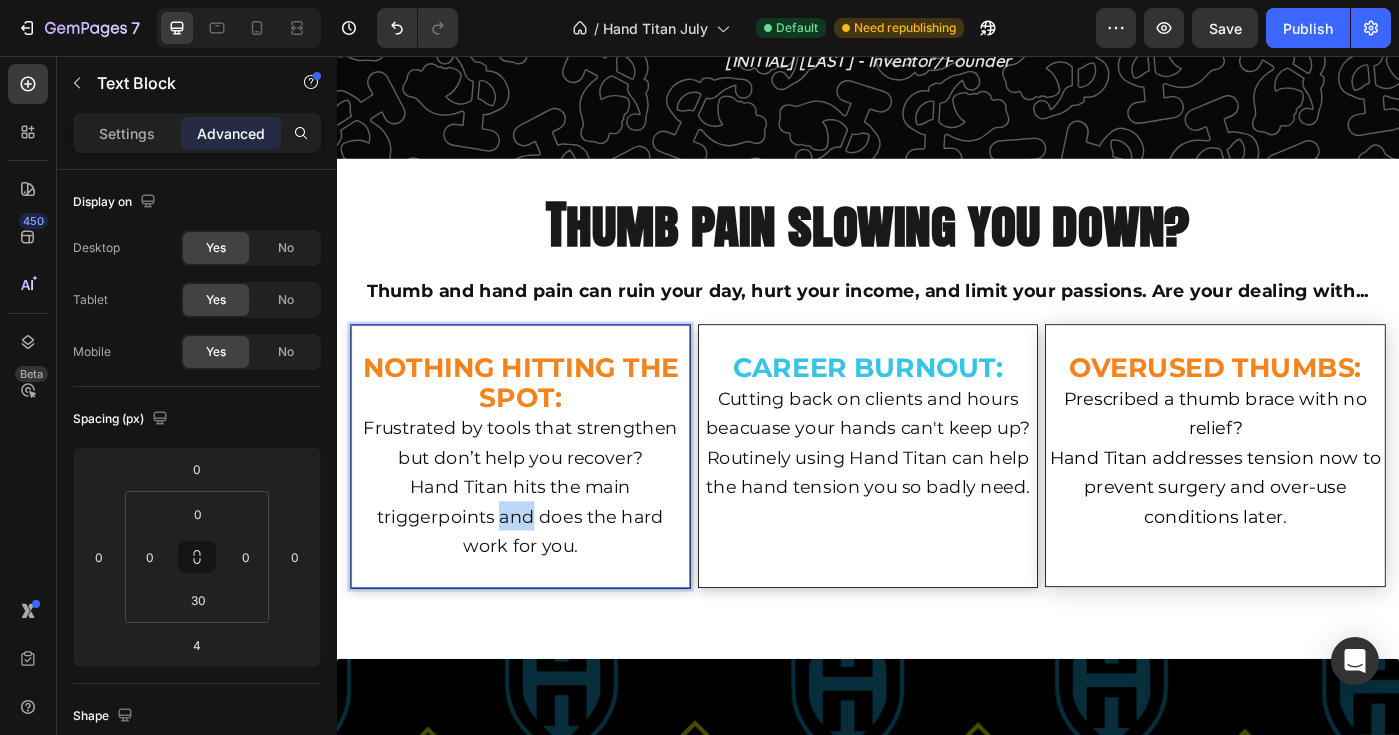 click on "Hand Titan hits the main triggerpoints and does the hard work for you." at bounding box center (544, 576) 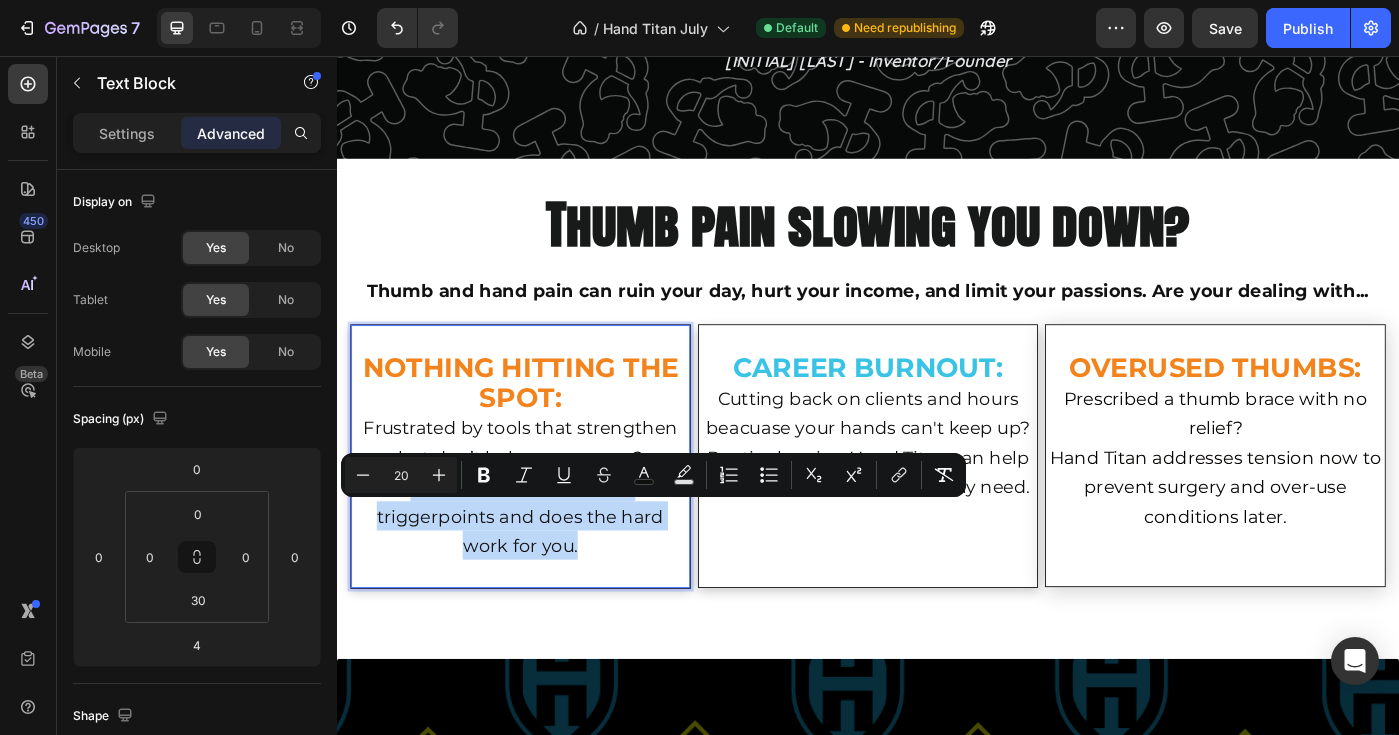 click on "Hand Titan hits the main triggerpoints and does the hard work for you." at bounding box center (544, 576) 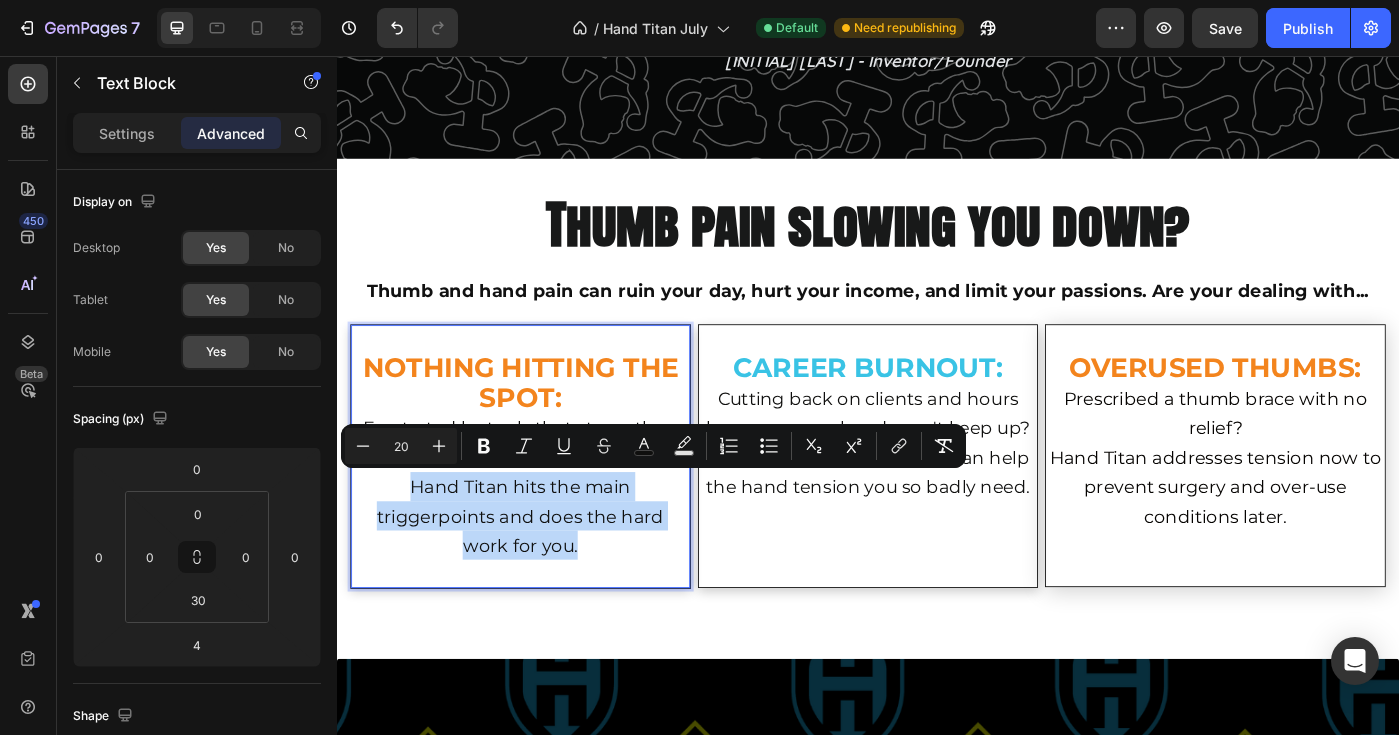 click on "Hand Titan hits the main triggerpoints and does the hard work for you." at bounding box center (544, 576) 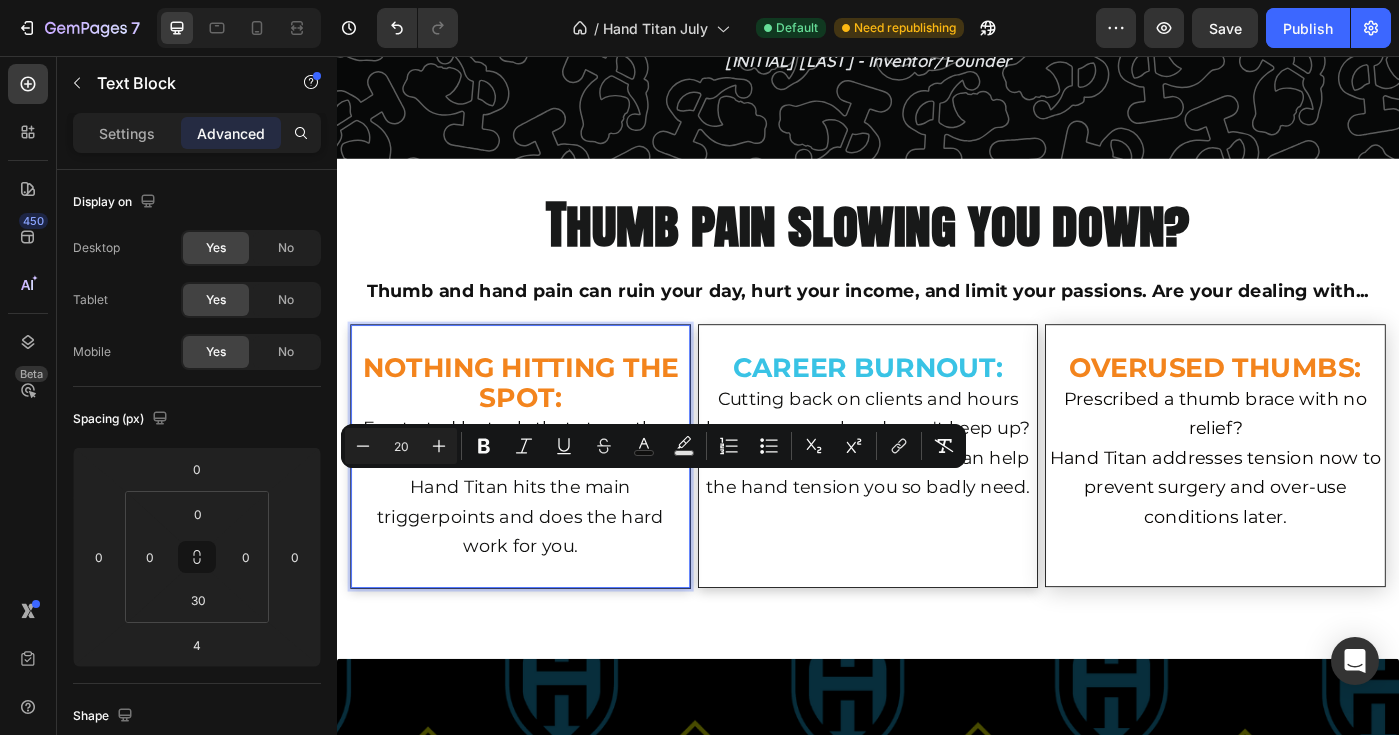 click on "Hand Titan hits the main triggerpoints and does the hard work for you." at bounding box center [544, 576] 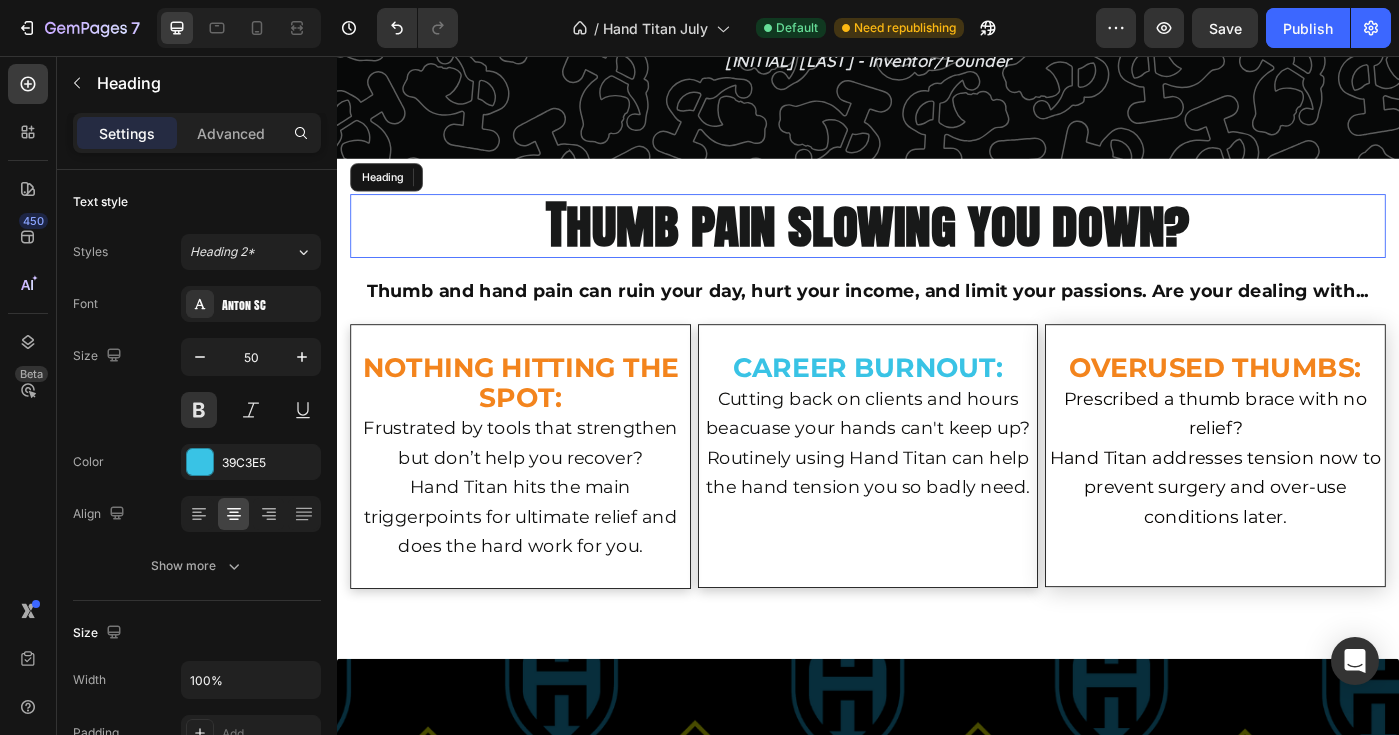 click on "Thumb pain slowing you down?" at bounding box center (937, 246) 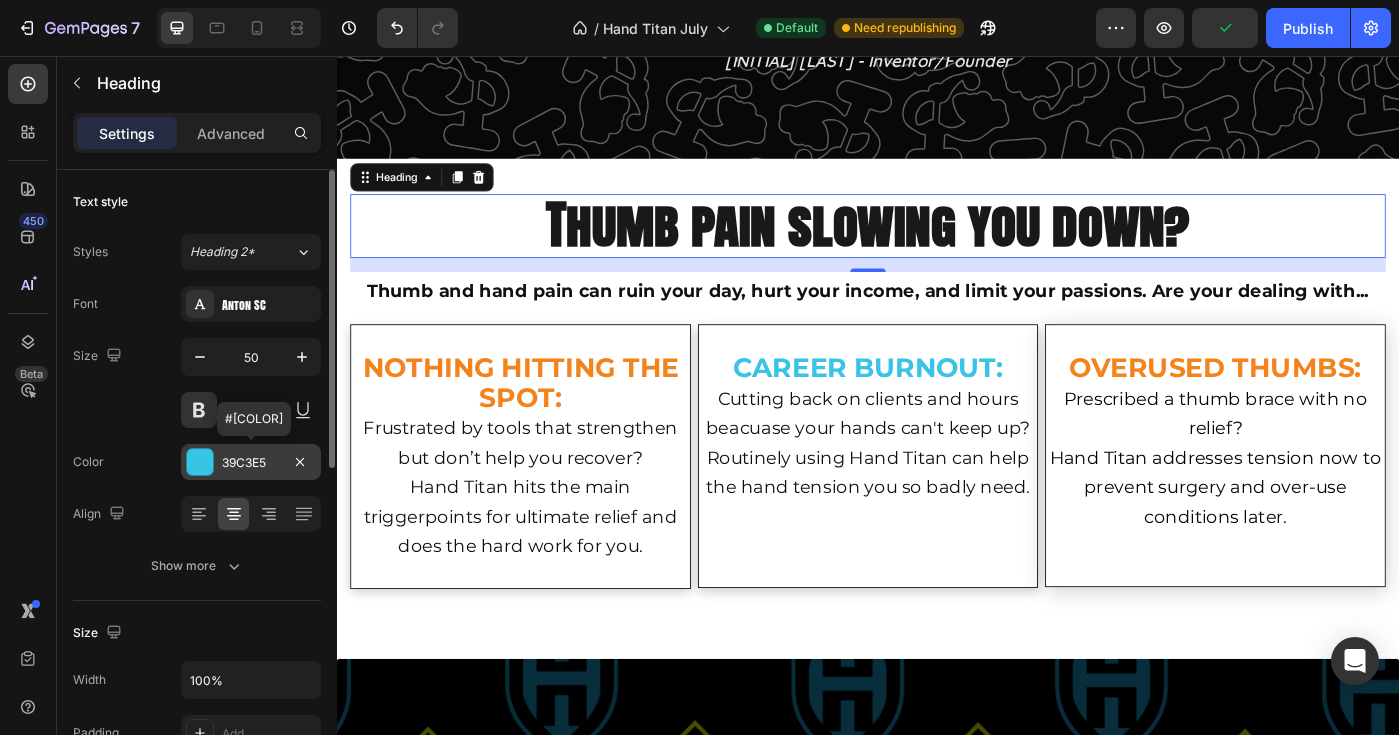 click at bounding box center [200, 462] 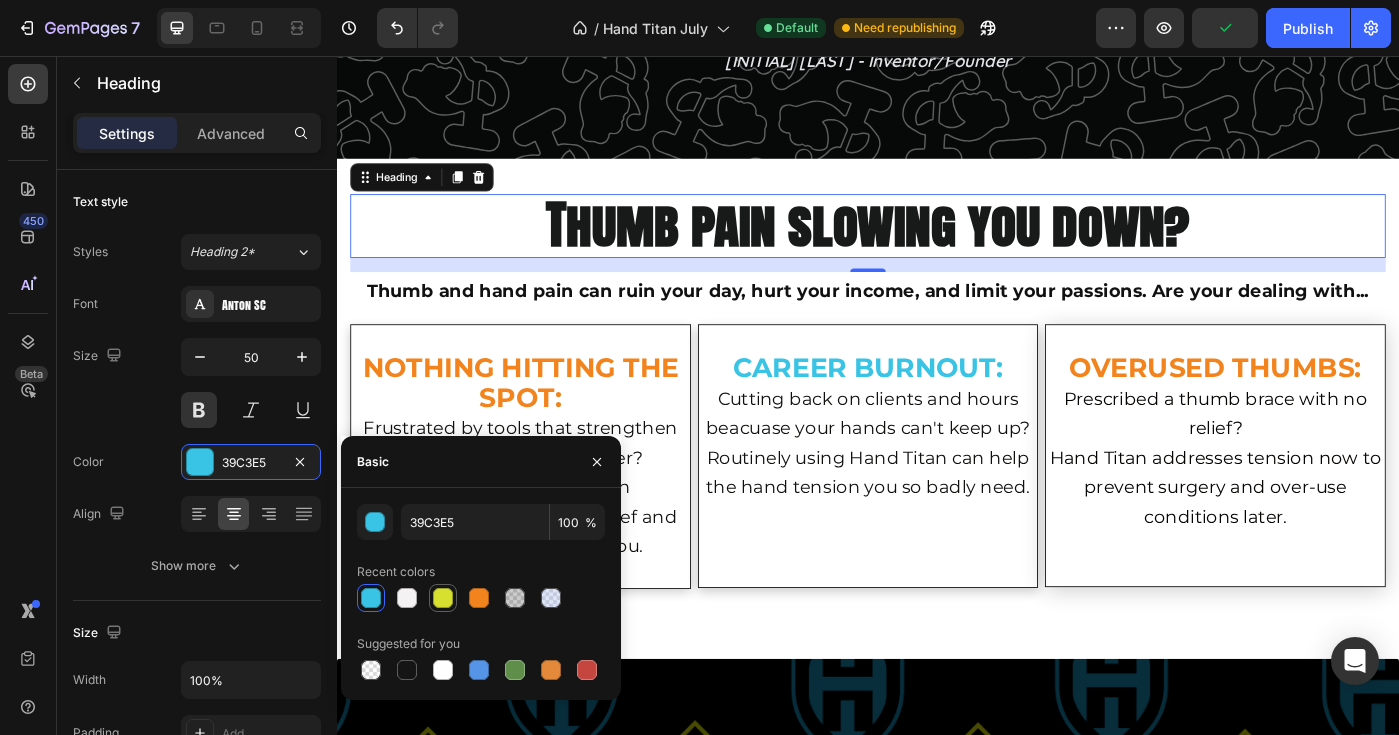 click at bounding box center [443, 598] 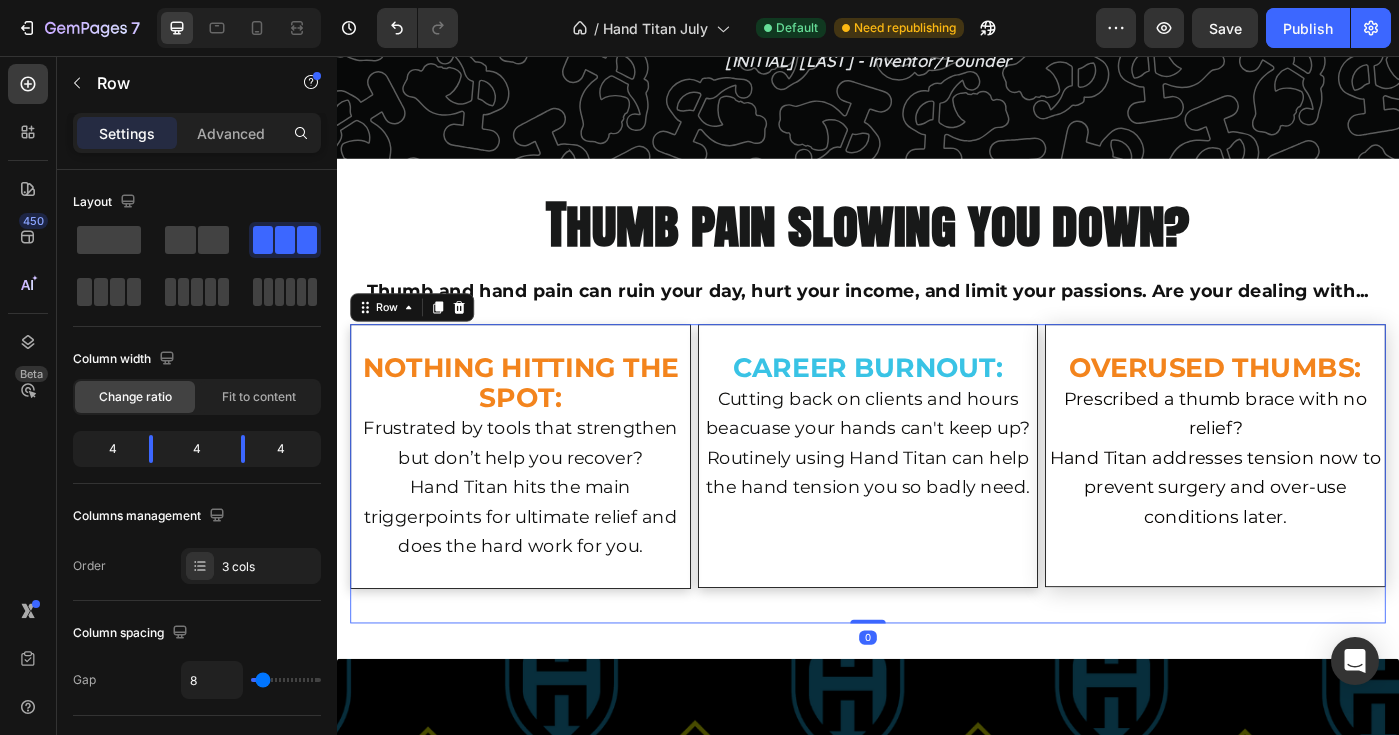 click on "NOTHING HITTING THE SPOT: Frustrated by tools that strengthen but don’t help you recover?  Hand Titan hits the main triggerpoints for ultimate relief and does the hard work for you. Text Block" at bounding box center [544, 528] 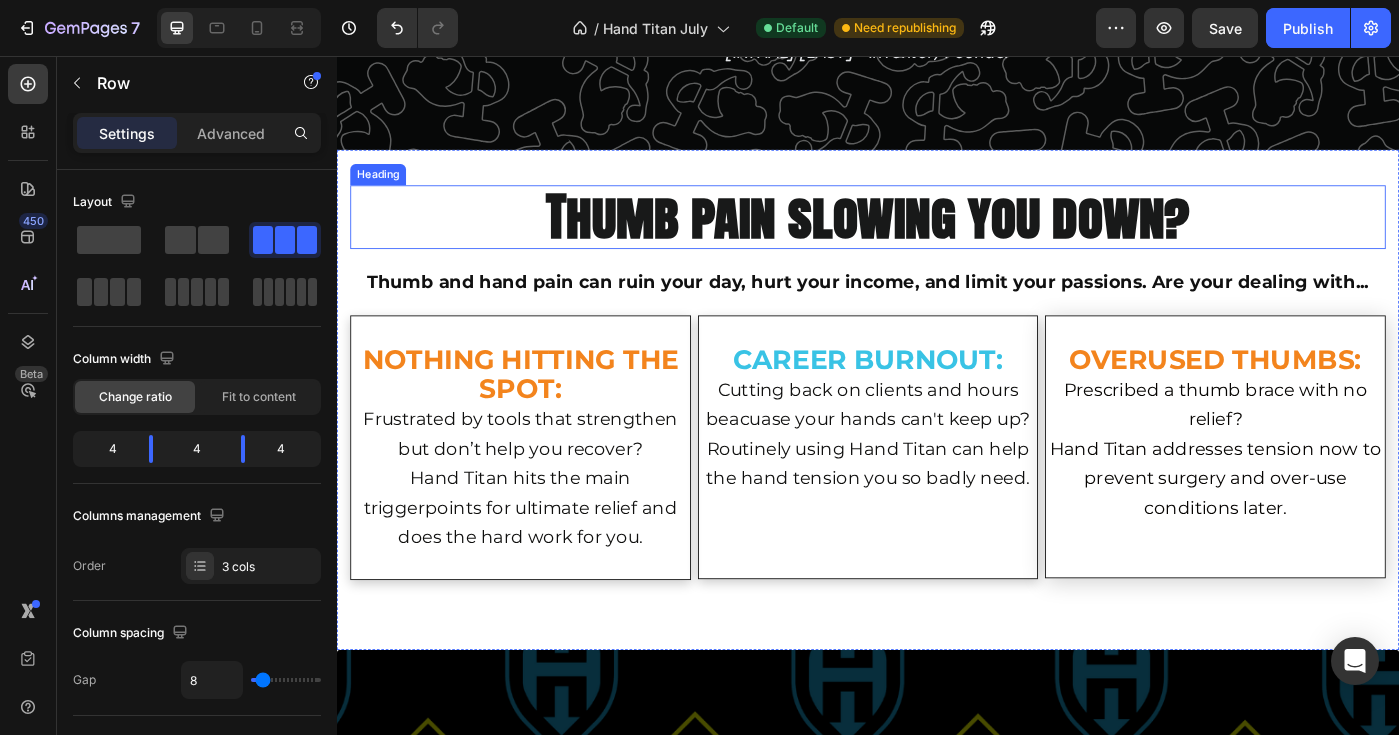 scroll, scrollTop: 2142, scrollLeft: 0, axis: vertical 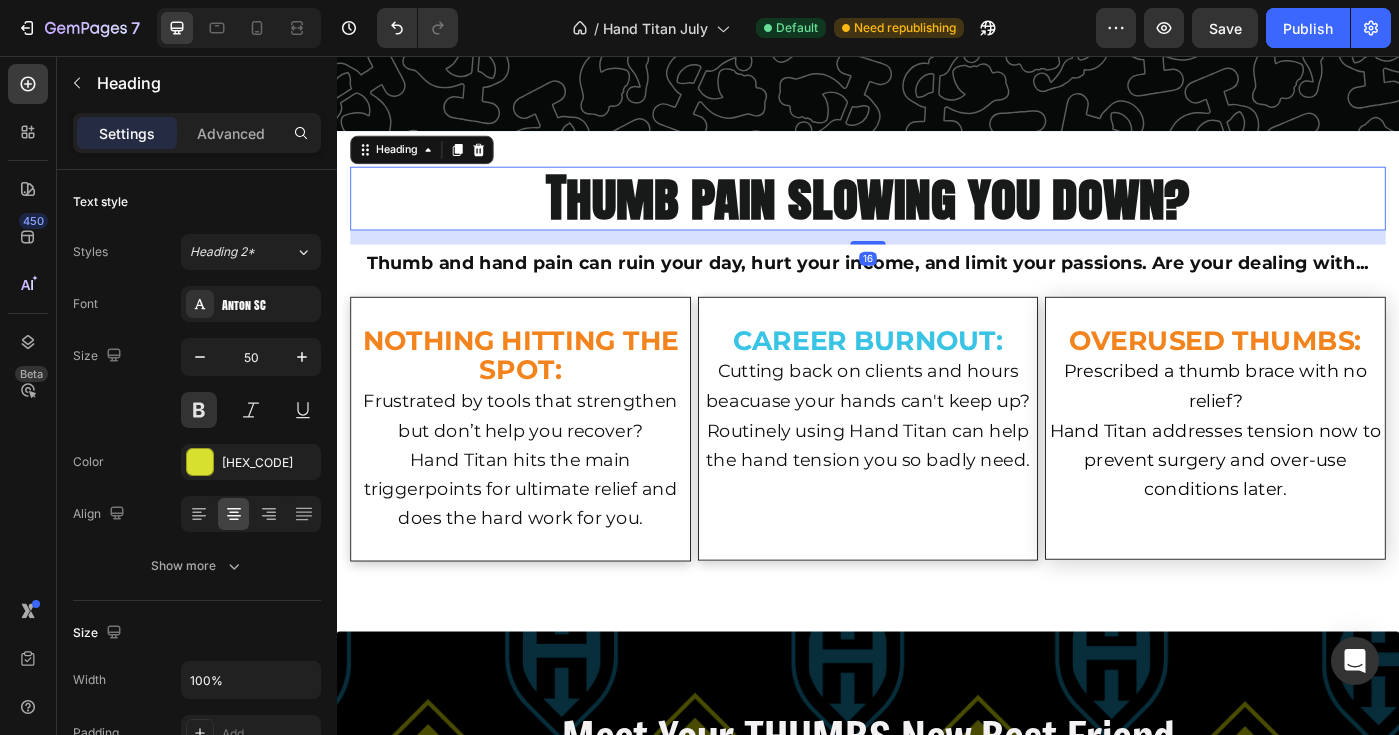 click on "Thumb pain slowing you down?" at bounding box center [937, 215] 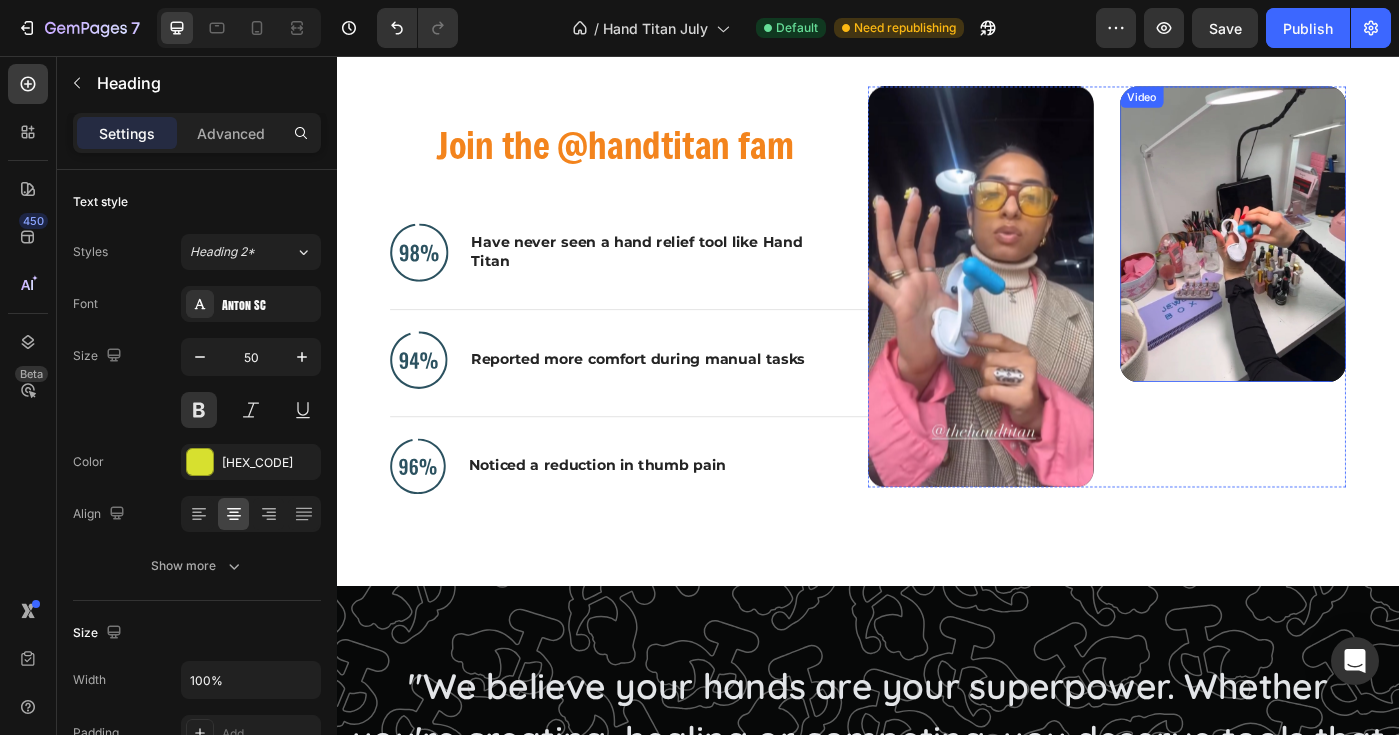 scroll, scrollTop: 1213, scrollLeft: 0, axis: vertical 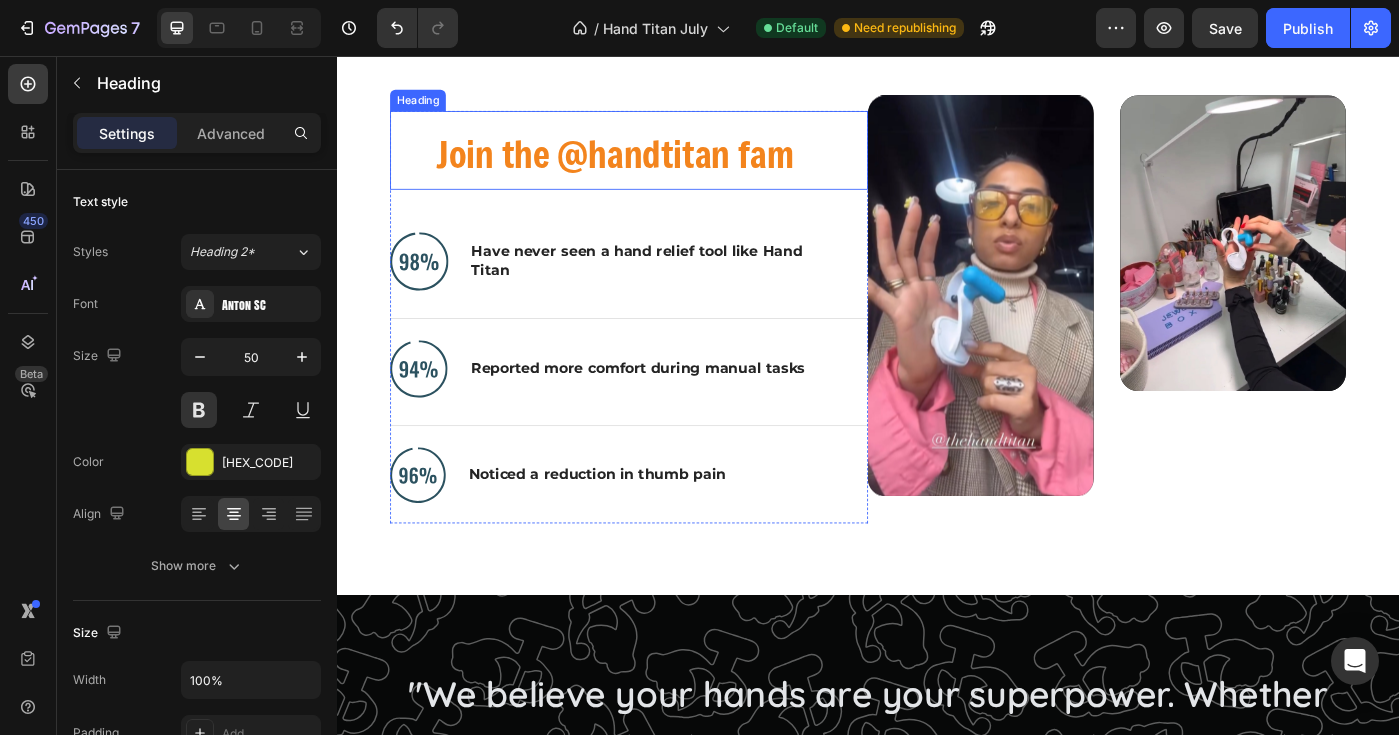 click on "Join the @handtitan fam" at bounding box center (651, 166) 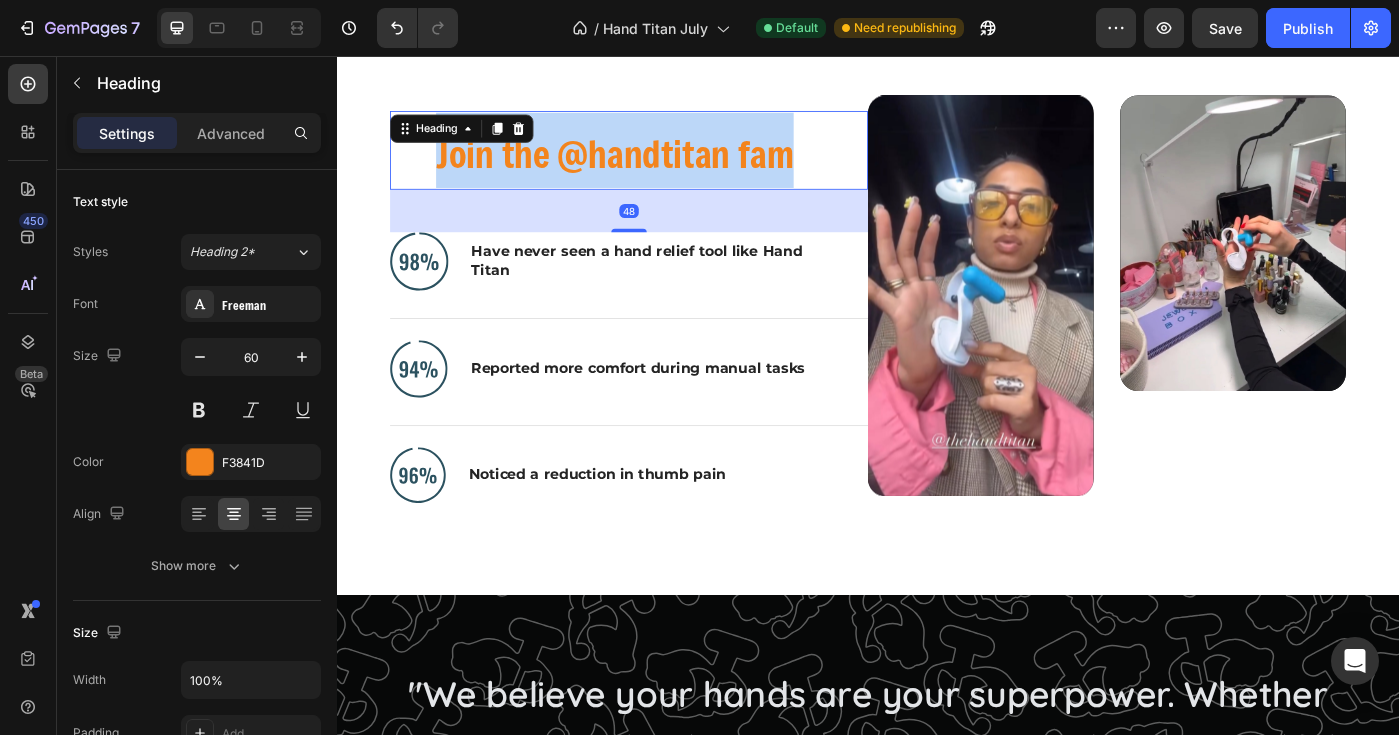 click on "Join the @handtitan fam" at bounding box center (651, 166) 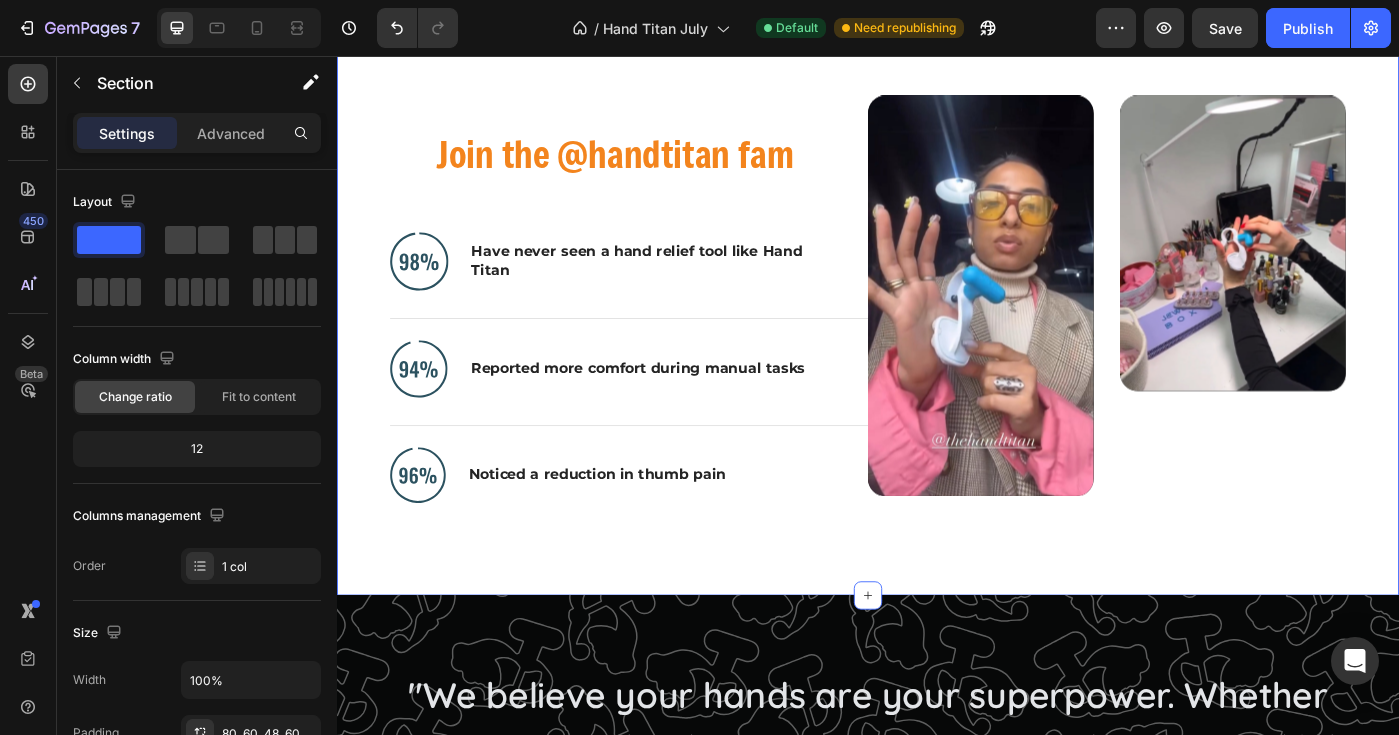 click on "⁠⁠⁠⁠⁠⁠⁠ Join the @handtitan fam Heading   48 Image Have never seen a hand relief tool like Hand Titan  Text Block Advanced List Image Reported more comfort during manual tasks Text Block Advanced List Image Noticed a reduction in thumb pain Text Block Advanced List Row Video Video Carousel Row" at bounding box center [937, 358] 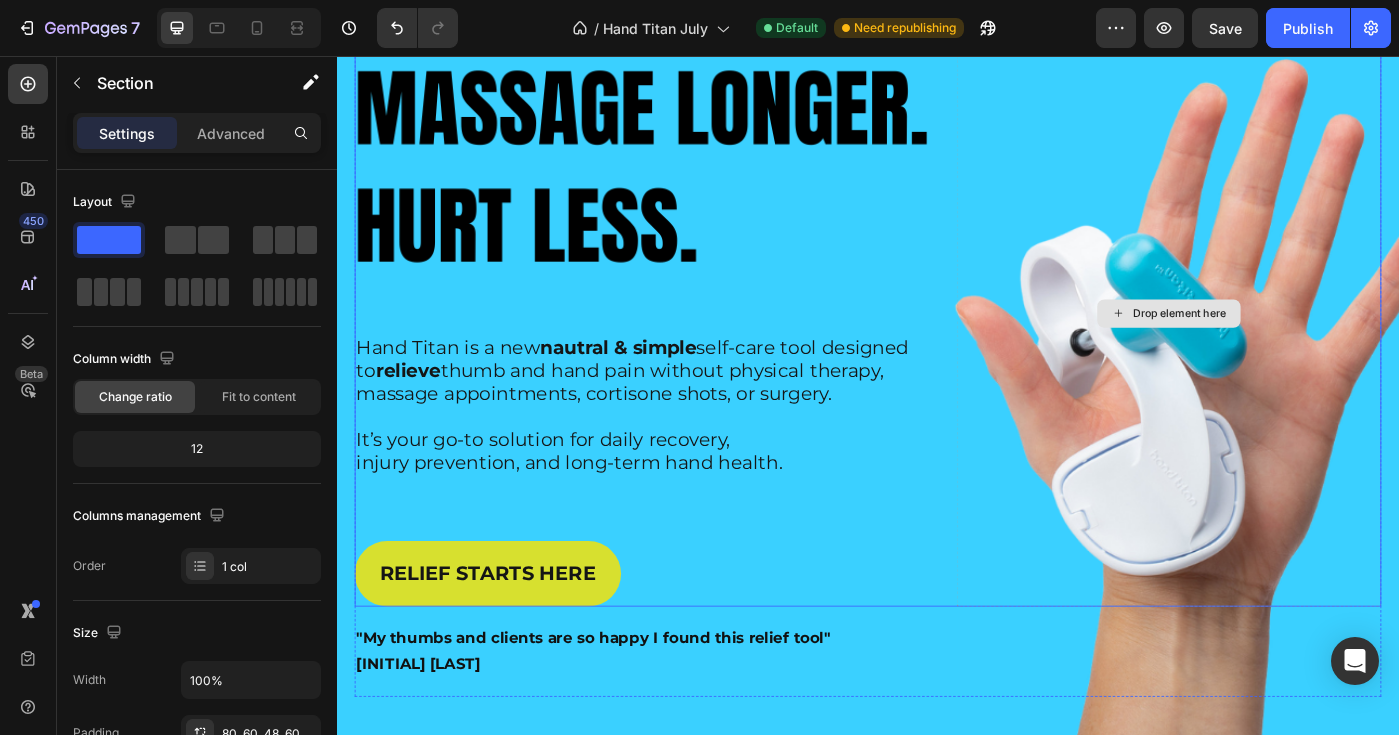 scroll, scrollTop: 188, scrollLeft: 0, axis: vertical 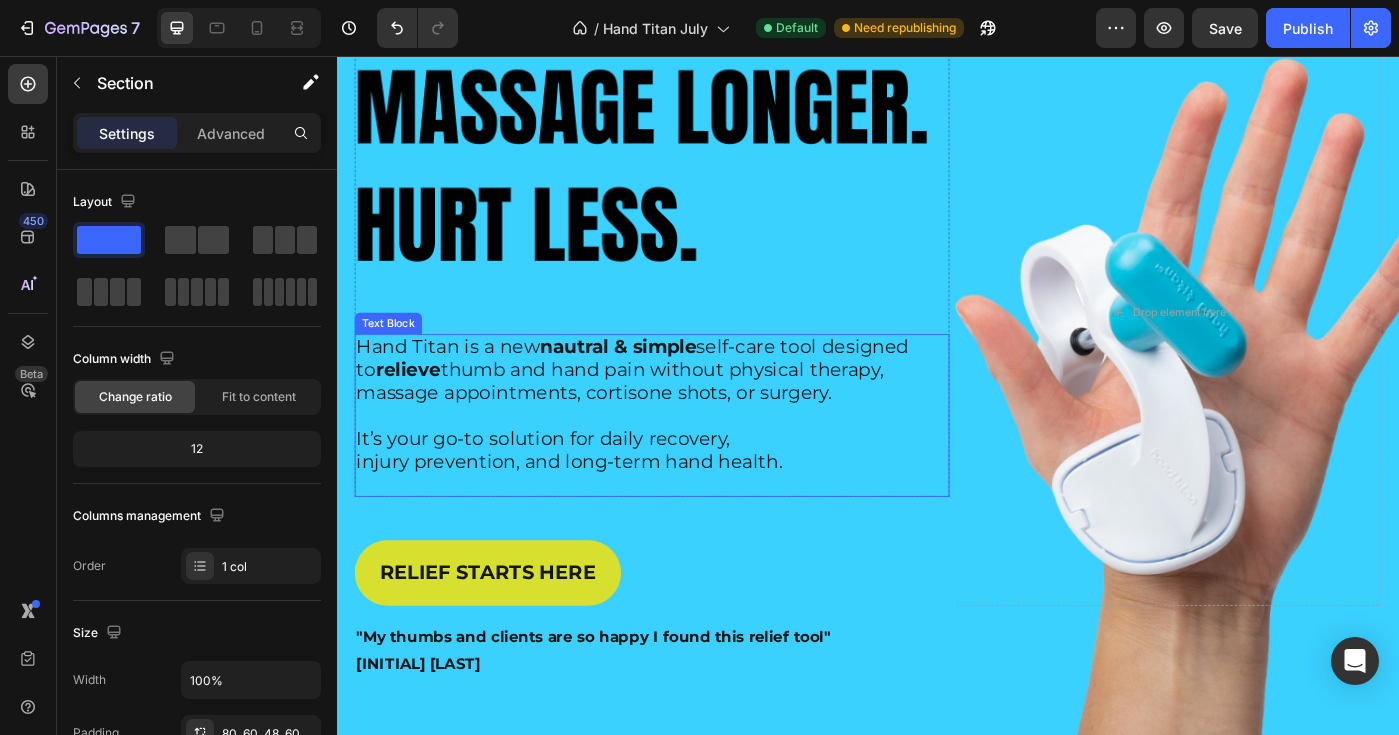 click on "It’s your go-to solution for daily recovery," at bounding box center (693, 488) 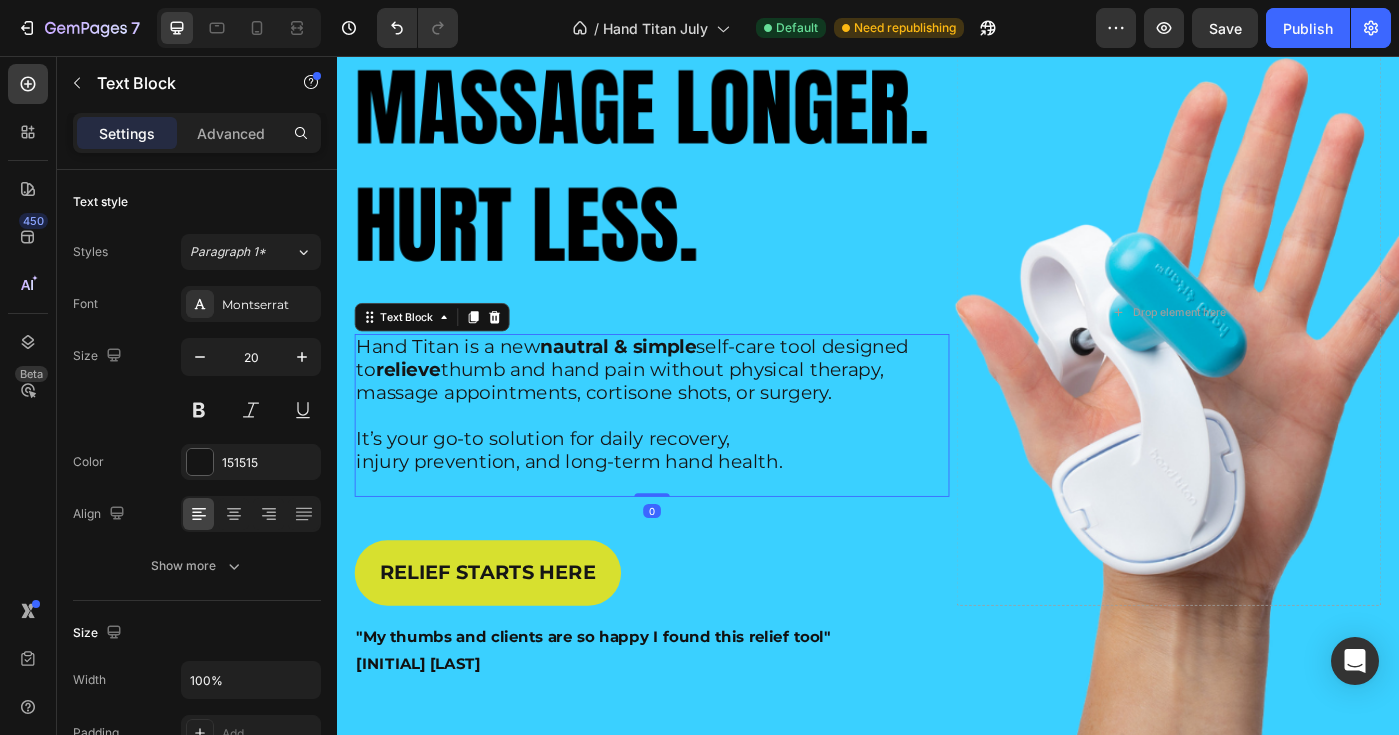 click on "It’s your go-to solution for daily recovery," at bounding box center (693, 488) 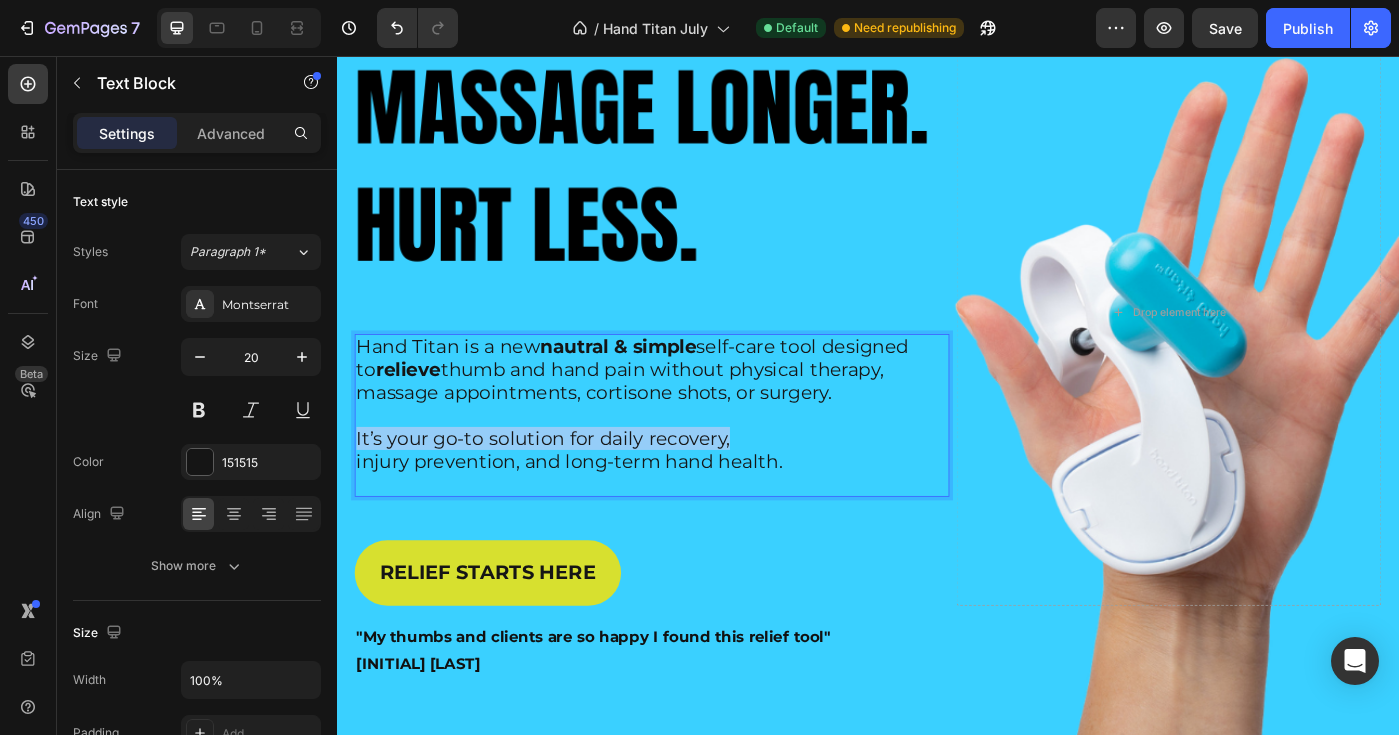 click on "It’s your go-to solution for daily recovery," at bounding box center (693, 488) 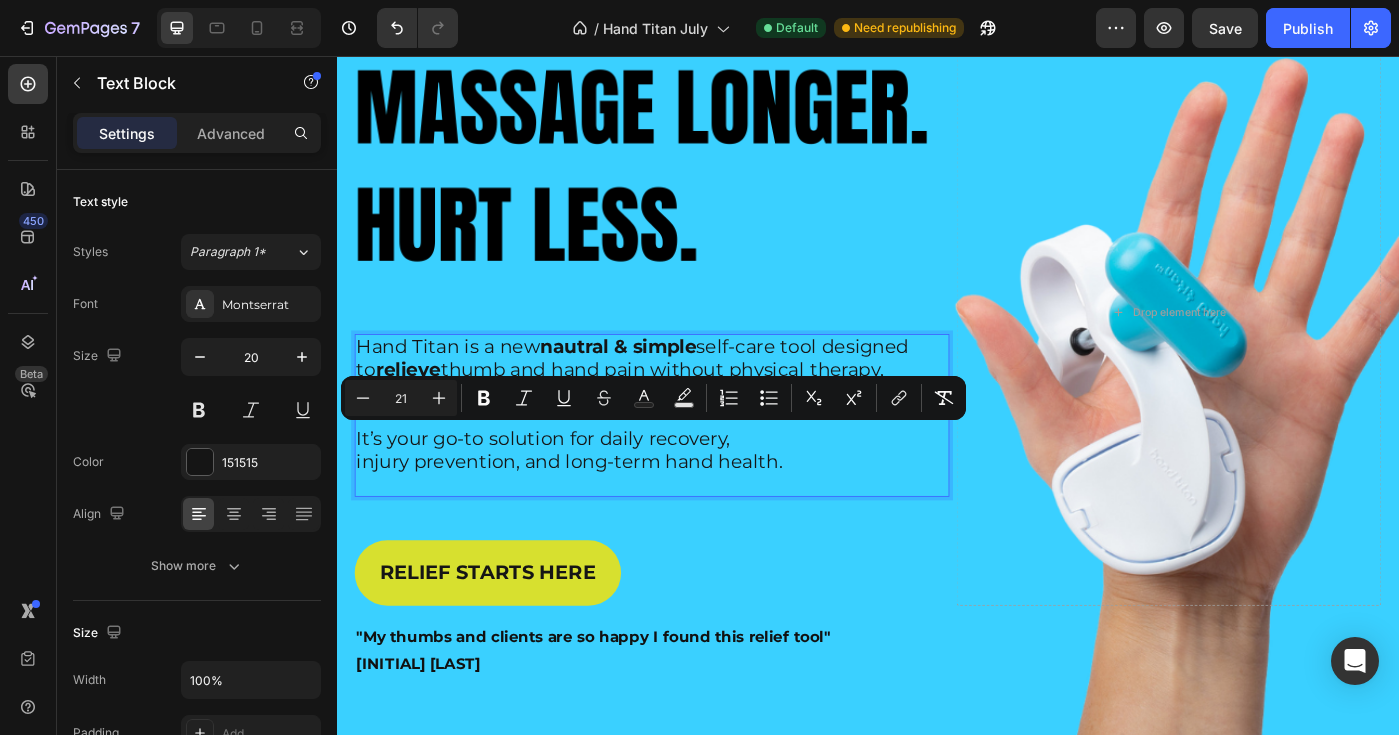 click on "injury prevention, and long-term hand health." at bounding box center (693, 514) 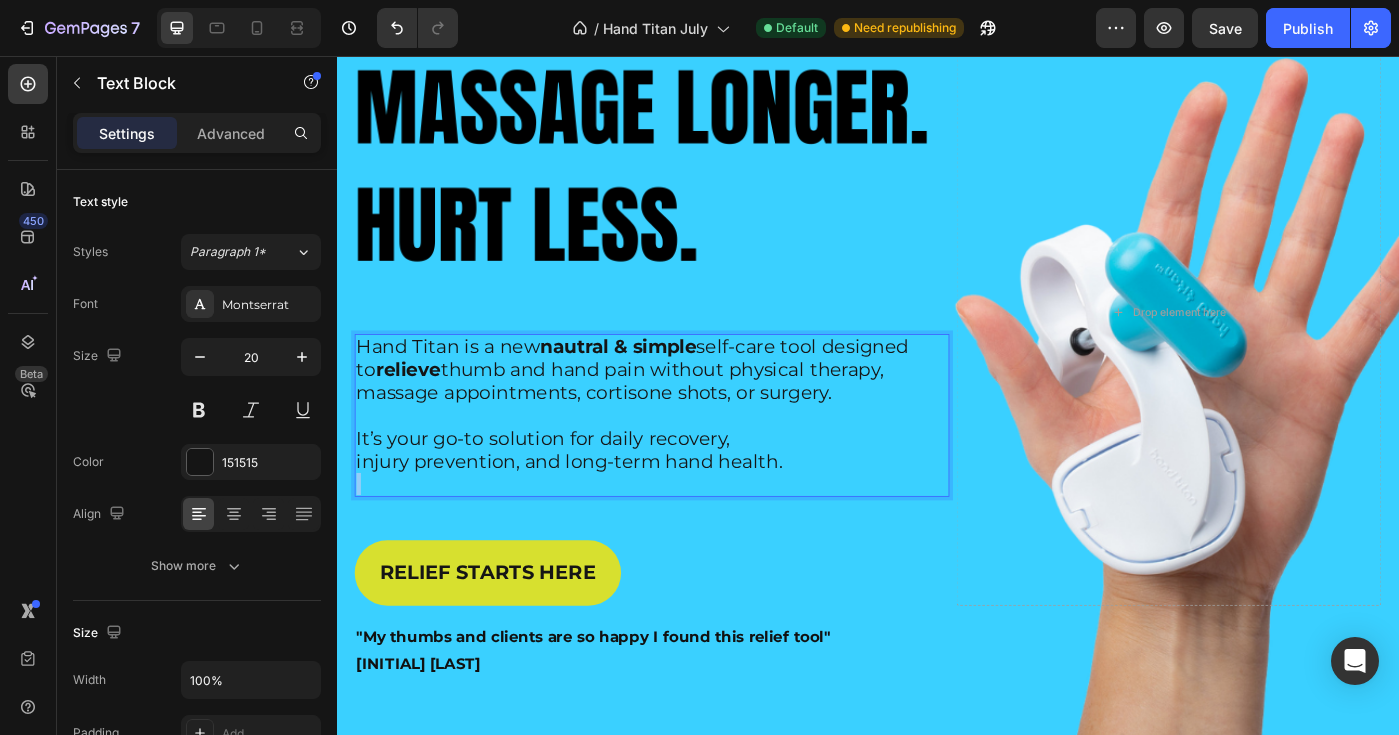 click on "injury prevention, and long-term hand health." at bounding box center [693, 514] 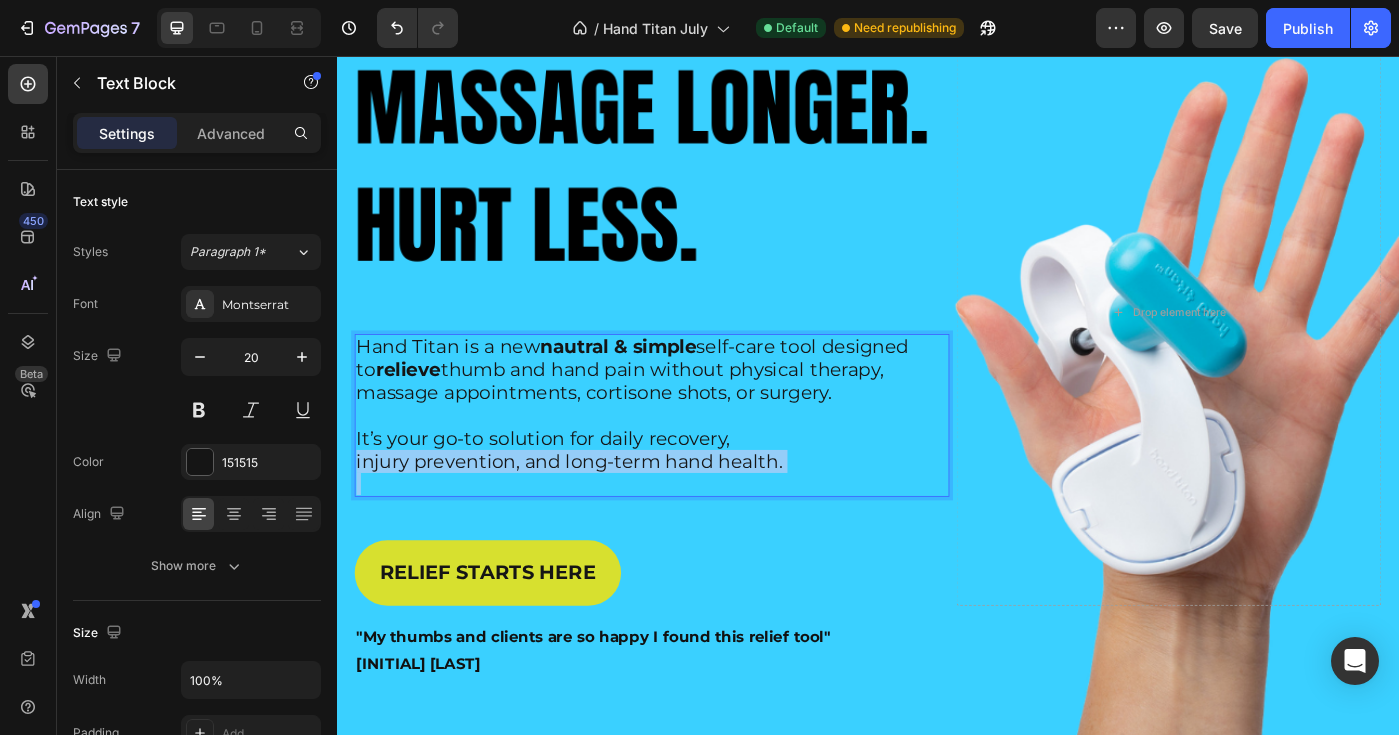 click on "injury prevention, and long-term hand health." at bounding box center (693, 514) 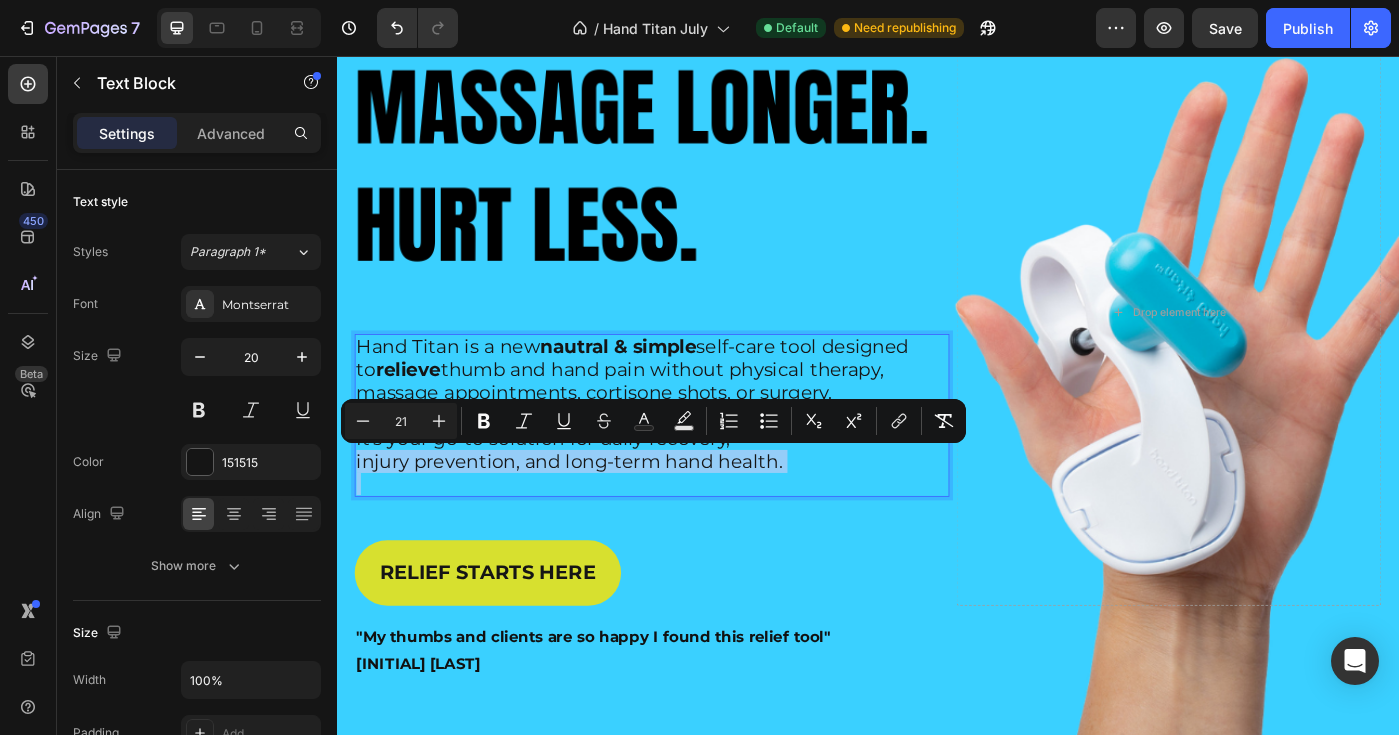 click on "injury prevention, and long-term hand health." at bounding box center (693, 514) 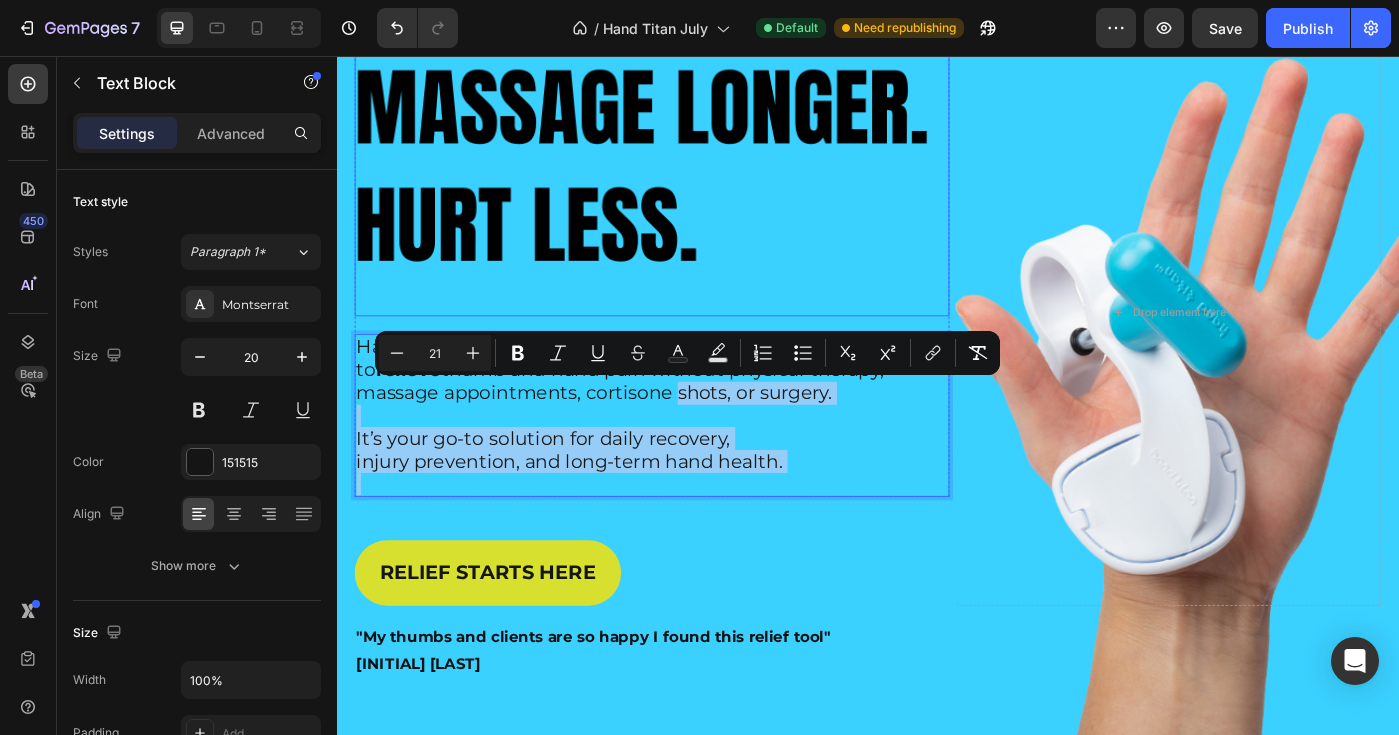 drag, startPoint x: 847, startPoint y: 513, endPoint x: 444, endPoint y: 340, distance: 438.56357 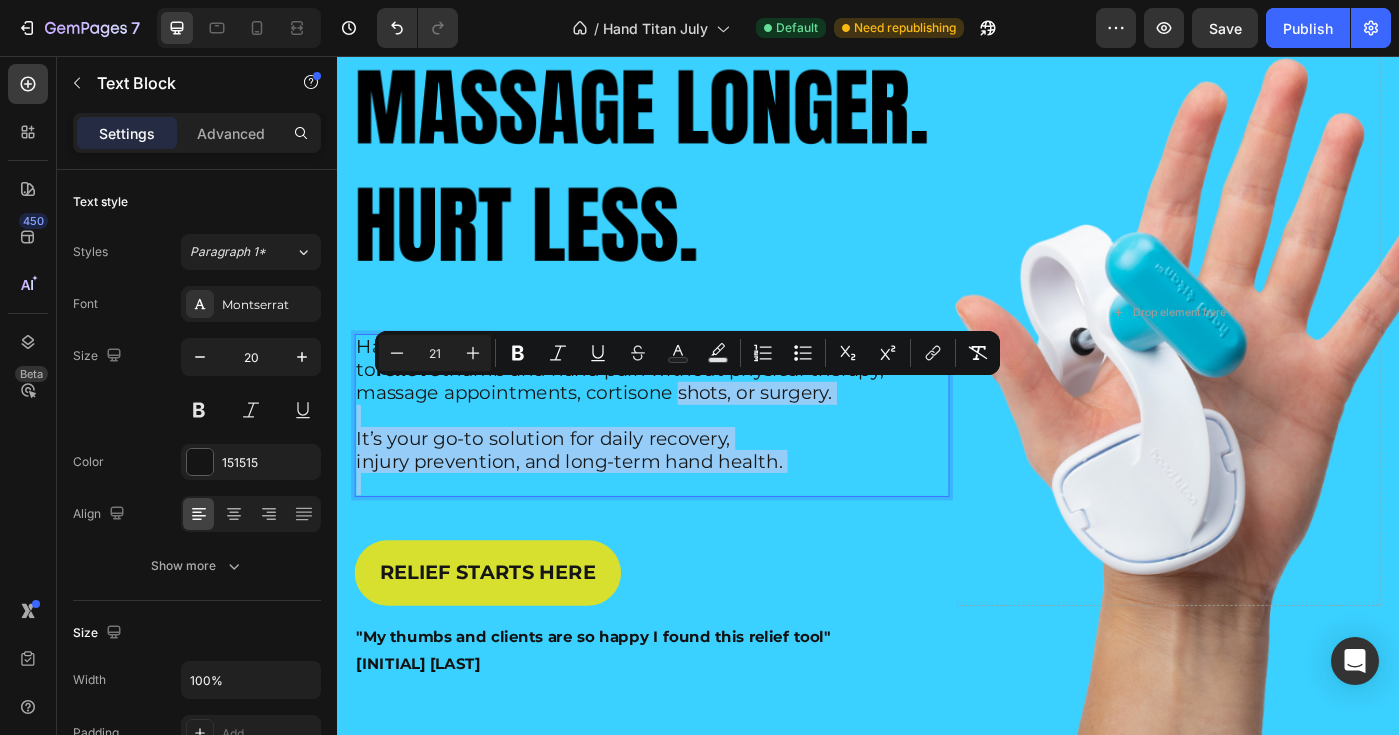 copy on "shots, or surgery. It’s your go-to solution for daily recovery,  injury prevention, and long-term hand health." 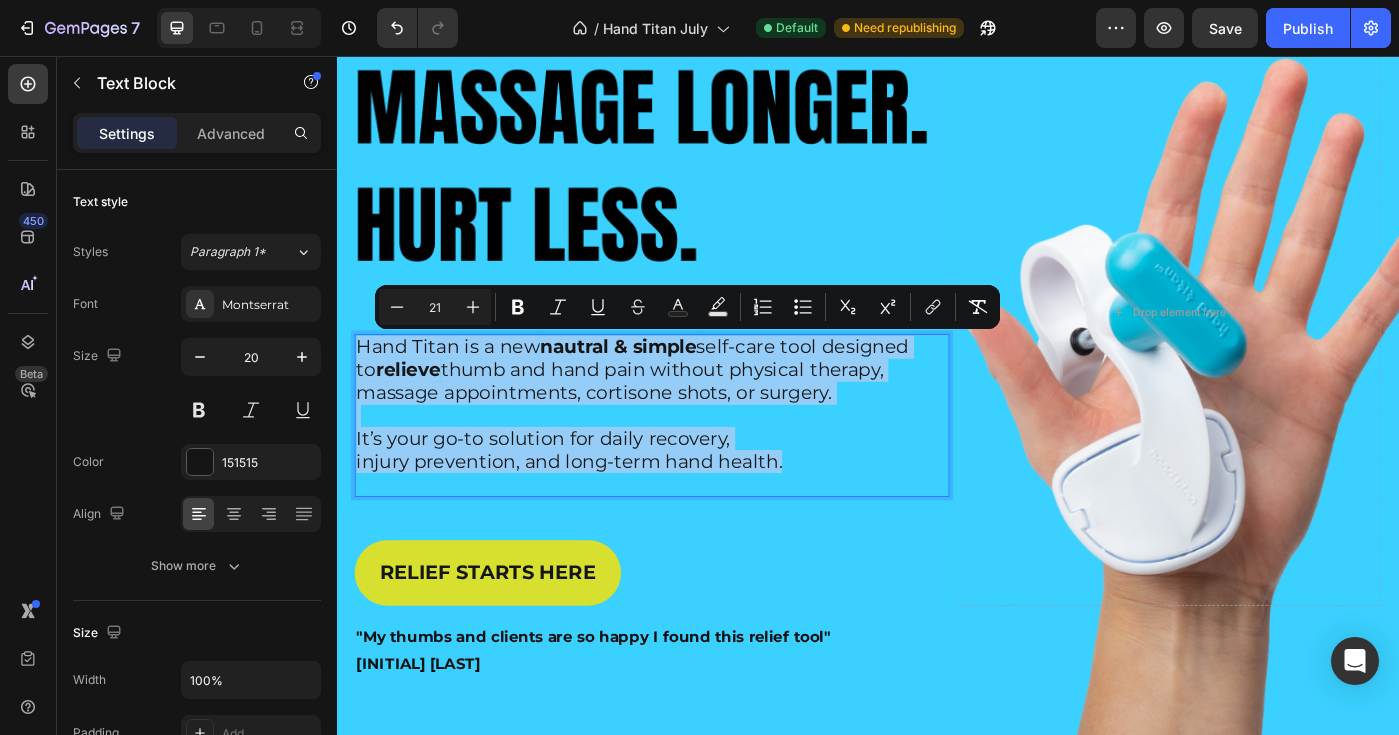 drag, startPoint x: 851, startPoint y: 520, endPoint x: 355, endPoint y: 381, distance: 515.1087 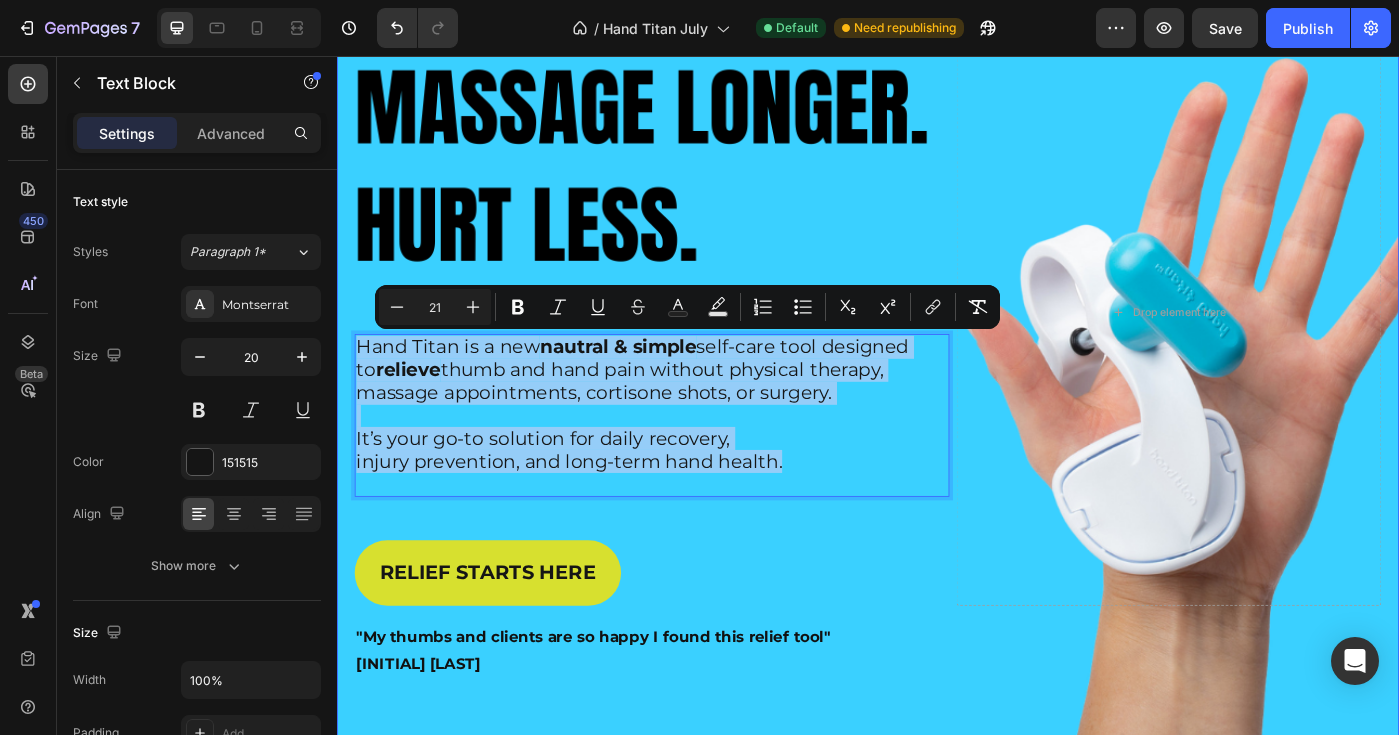 copy on "Hand Titan is a new  nautral & simple  self-care tool designed to  relieve  thumb and hand pain without physical therapy, massage appointments, cortisone shots, or surgery. It’s your go-to solution for daily recovery,  injury prevention, and long-term hand health." 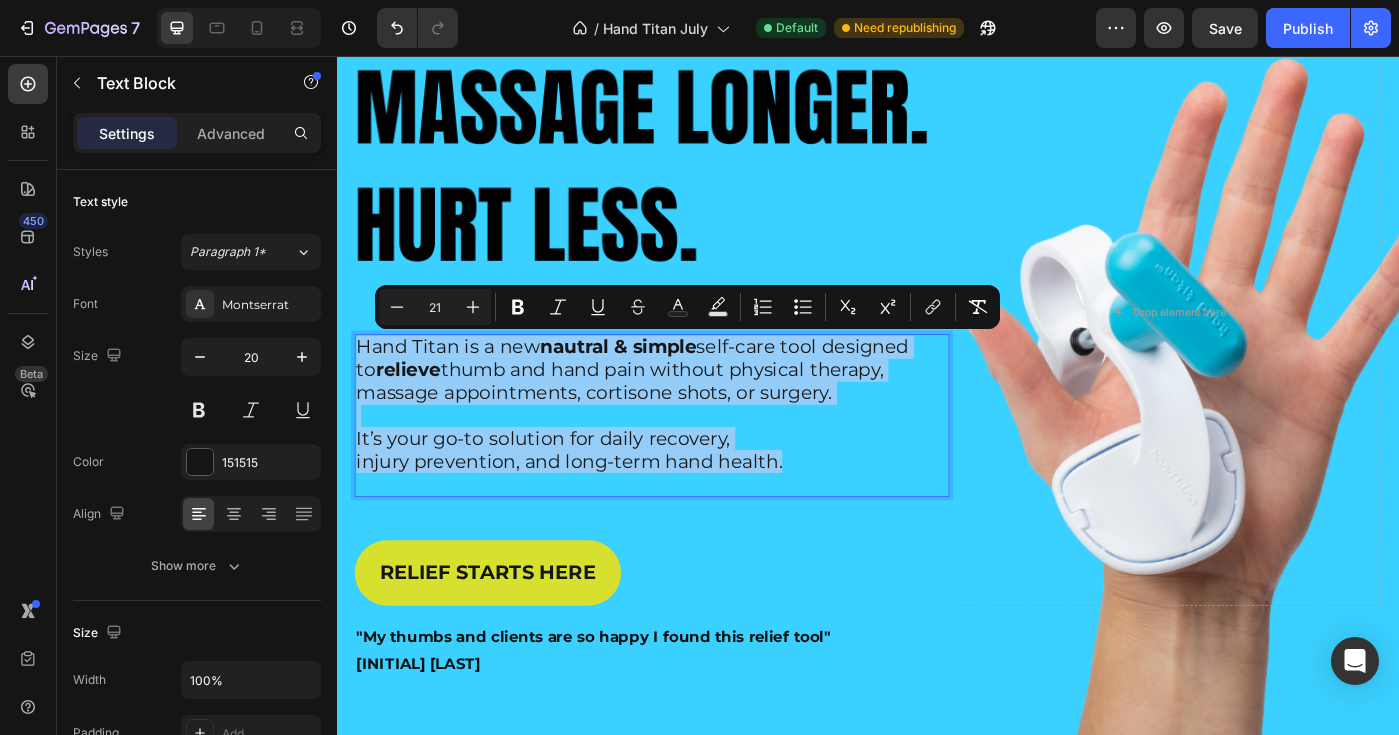 click on "Hand Titan is a new  nautral & simple  self-care tool designed to  relieve  thumb and hand pain without physical therapy, massage appointments, cortisone shots, or surgery." at bounding box center [671, 410] 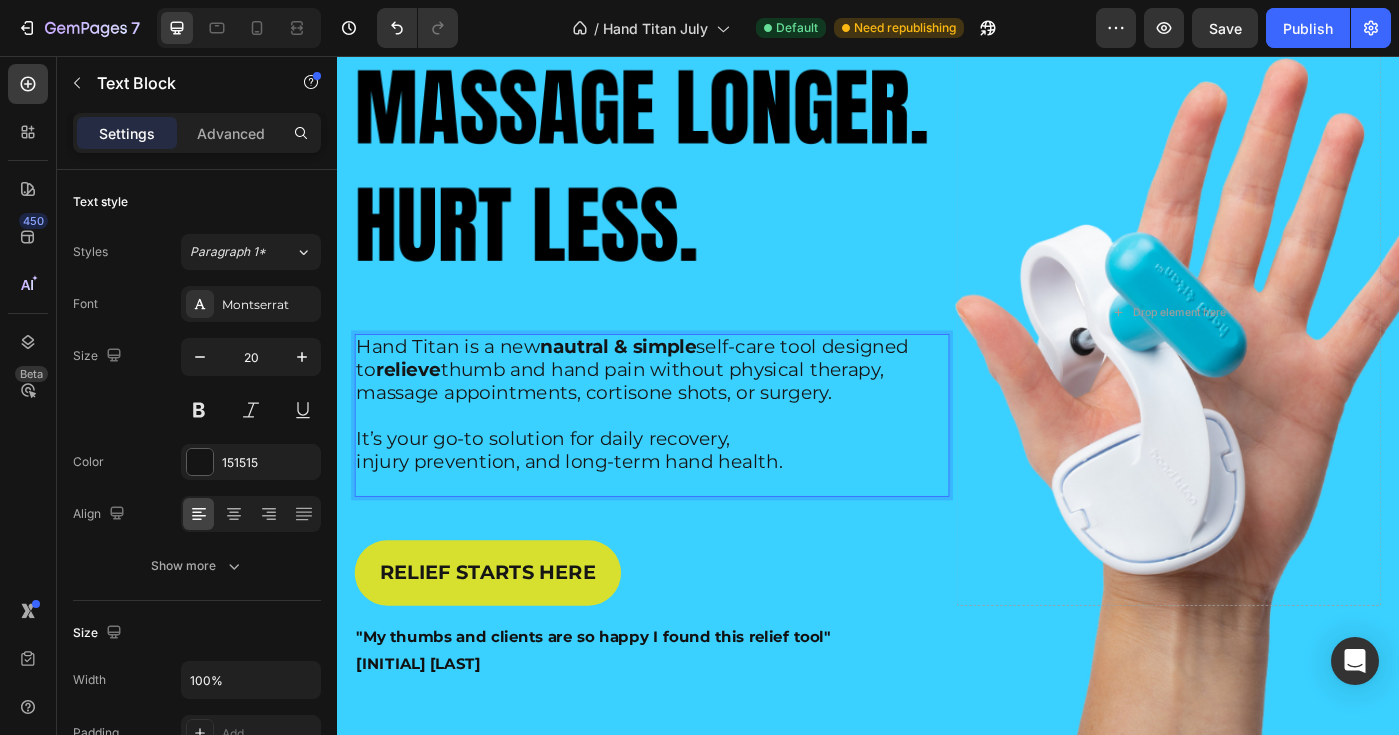 click on "Hand Titan is a new  nautral & simple  self-care tool designed to  relieve  thumb and hand pain without physical therapy, massage appointments, cortisone shots, or surgery." at bounding box center (693, 411) 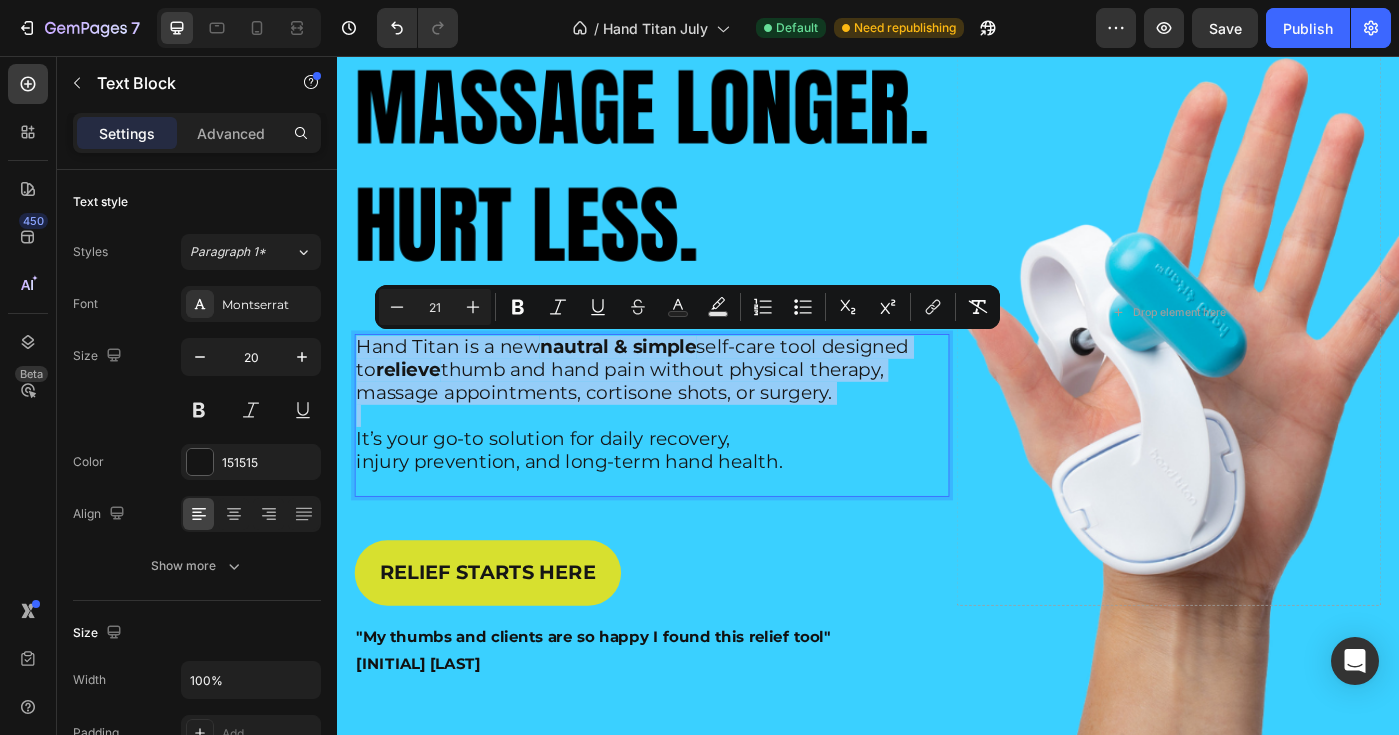 drag, startPoint x: 905, startPoint y: 437, endPoint x: 530, endPoint y: 384, distance: 378.7268 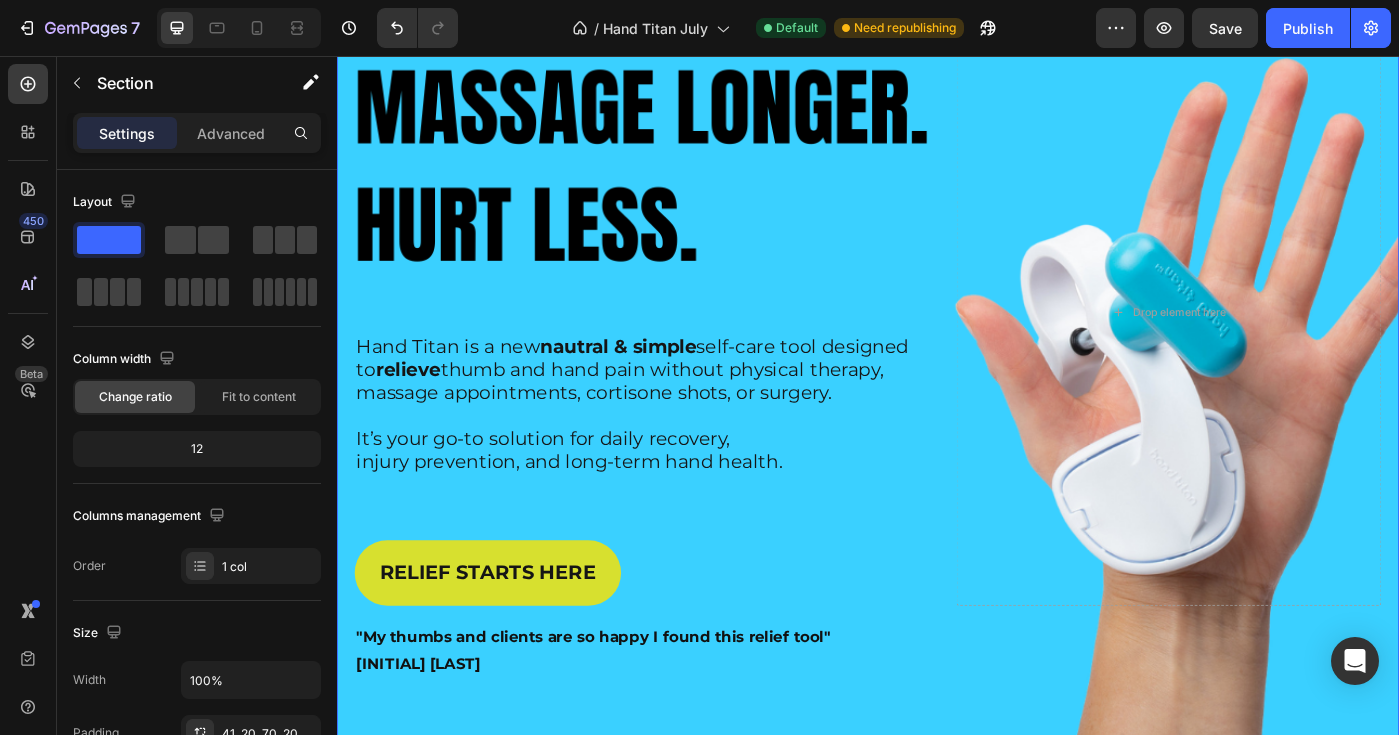 click on "Icon
Icon
Icon
Icon
Icon Icon List 1500+ Happy Customers Text Block Row Image Hand Titan is a new  nautral & simple  self-care tool designed to  relieve  thumb and hand pain without physical therapy, massage appointments, cortisone shots, or surgery. It’s your go-to solution for daily recovery,  injury prevention, and long-term hand health. Text Block   0 Row Row RELIEF STARTS HERE Button
Drop element here Row "My thumbs and clients are so happy I found this relief tool"  - [FIRST] [LAST] Text Block Row Section 1" at bounding box center [937, 379] 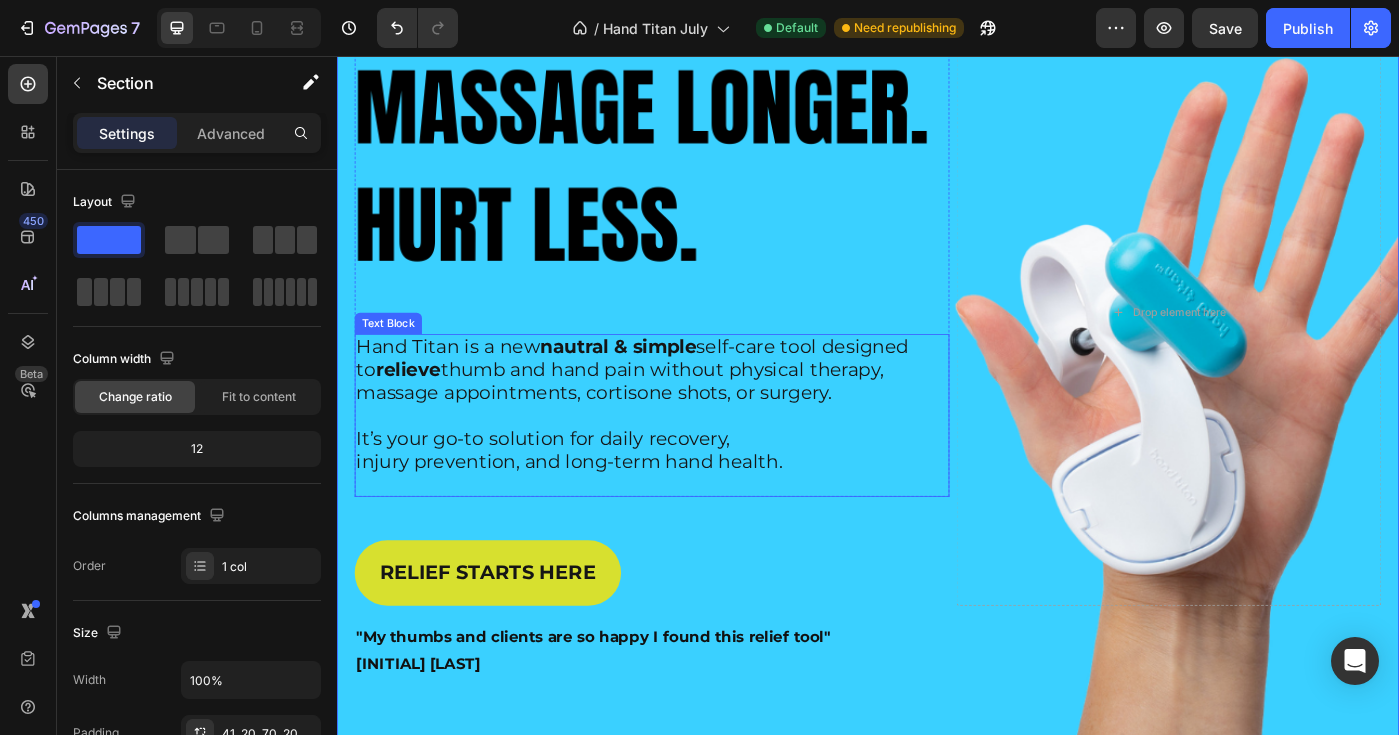 click on "Hand Titan is a new  nautral & simple  self-care tool designed to  relieve  thumb and hand pain without physical therapy, massage appointments, cortisone shots, or surgery." at bounding box center (671, 410) 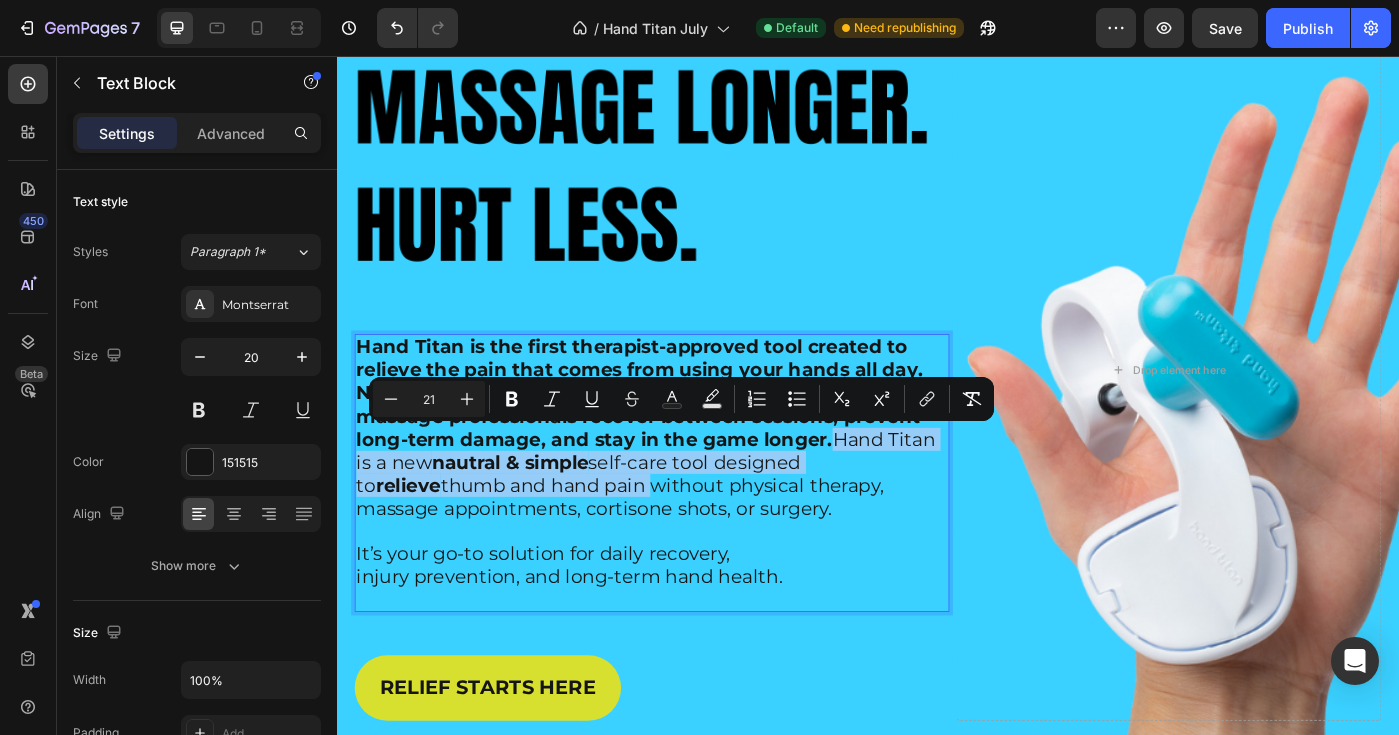 drag, startPoint x: 592, startPoint y: 542, endPoint x: 895, endPoint y: 485, distance: 308.3148 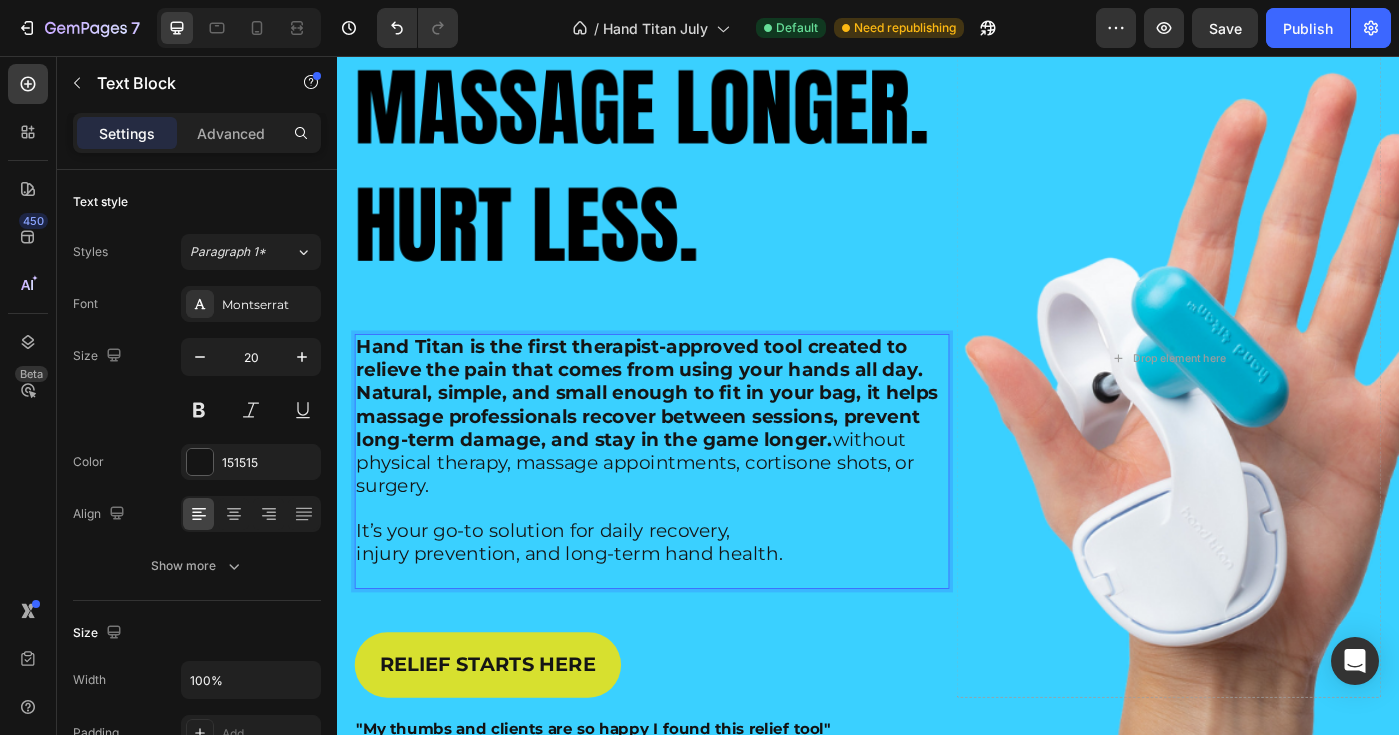 click on "Hand Titan is the first therapist-approved tool created to relieve the pain that comes from using your hands all day. Natural, simple, and small enough to fit in your bag, it helps massage professionals recover between sessions, prevent long-term damage, and stay in the game longer." at bounding box center [687, 436] 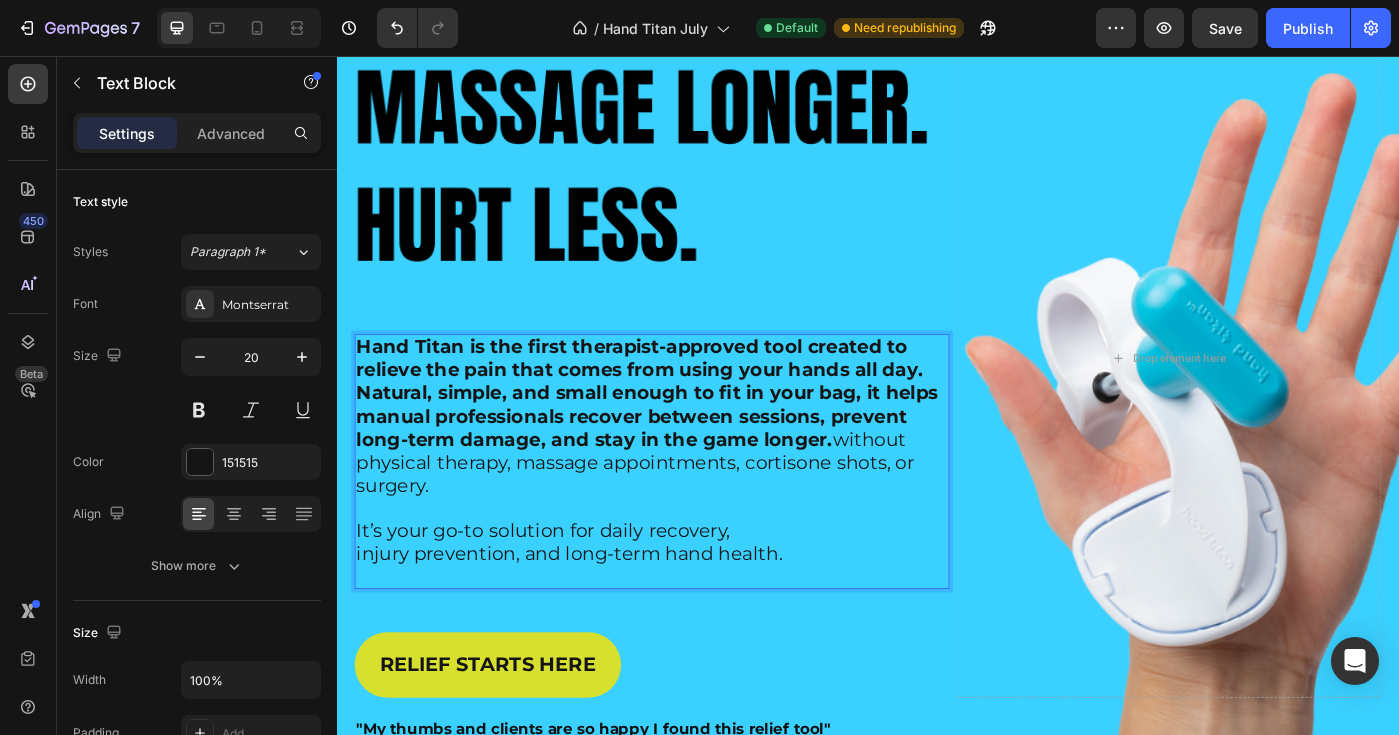 click on "Hand Titan is the first therapist-approved tool created to relieve the pain that comes from using your hands all day. Natural, simple, and small enough to fit in your bag, it helps manual professionals recover between sessions, prevent long-term damage, and stay in the game longer." at bounding box center [687, 436] 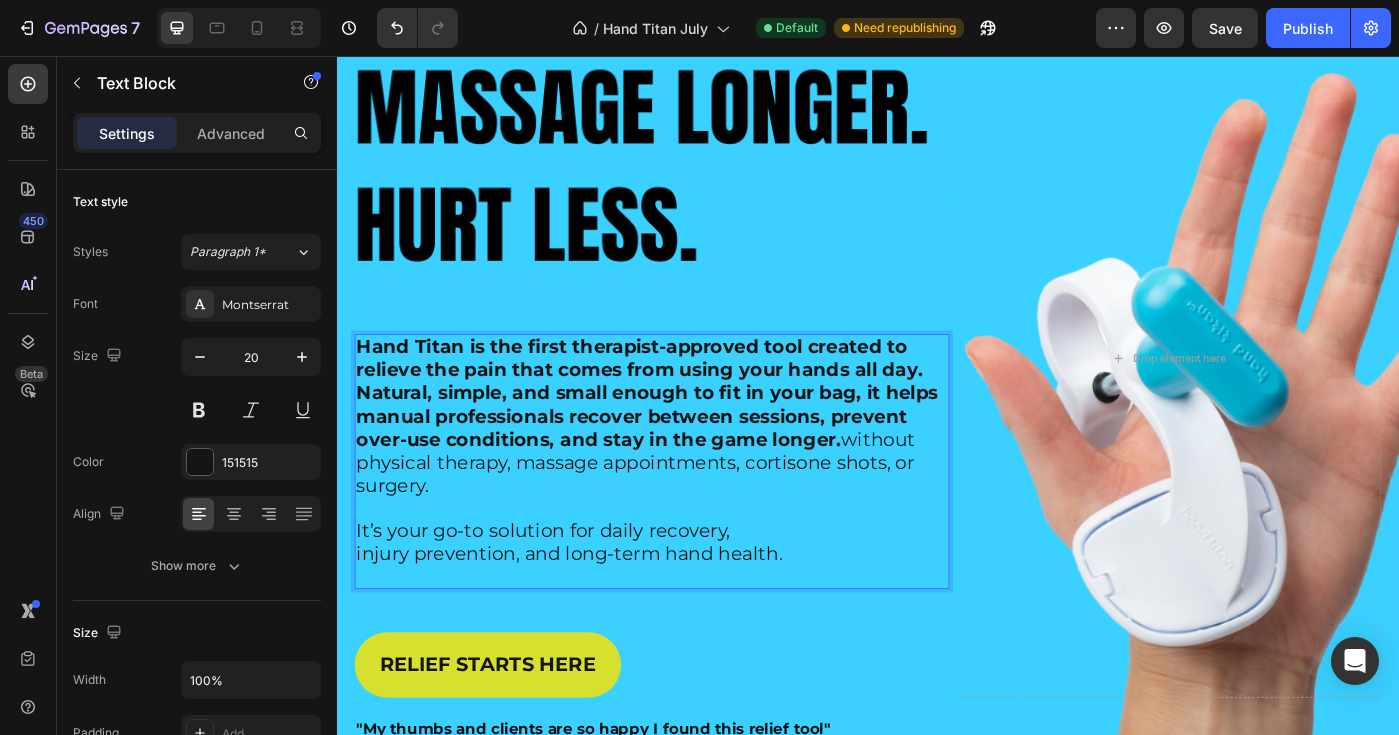 click on "Hand Titan is the first therapist-approved tool created to relieve the pain that comes from using your hands all day. Natural, simple, and small enough to fit in your bag, it helps manual professionals recover between sessions, prevent over-use conditions, and stay in the game longer.  without physical therapy, massage appointments, cortisone shots, or surgery." at bounding box center [693, 463] 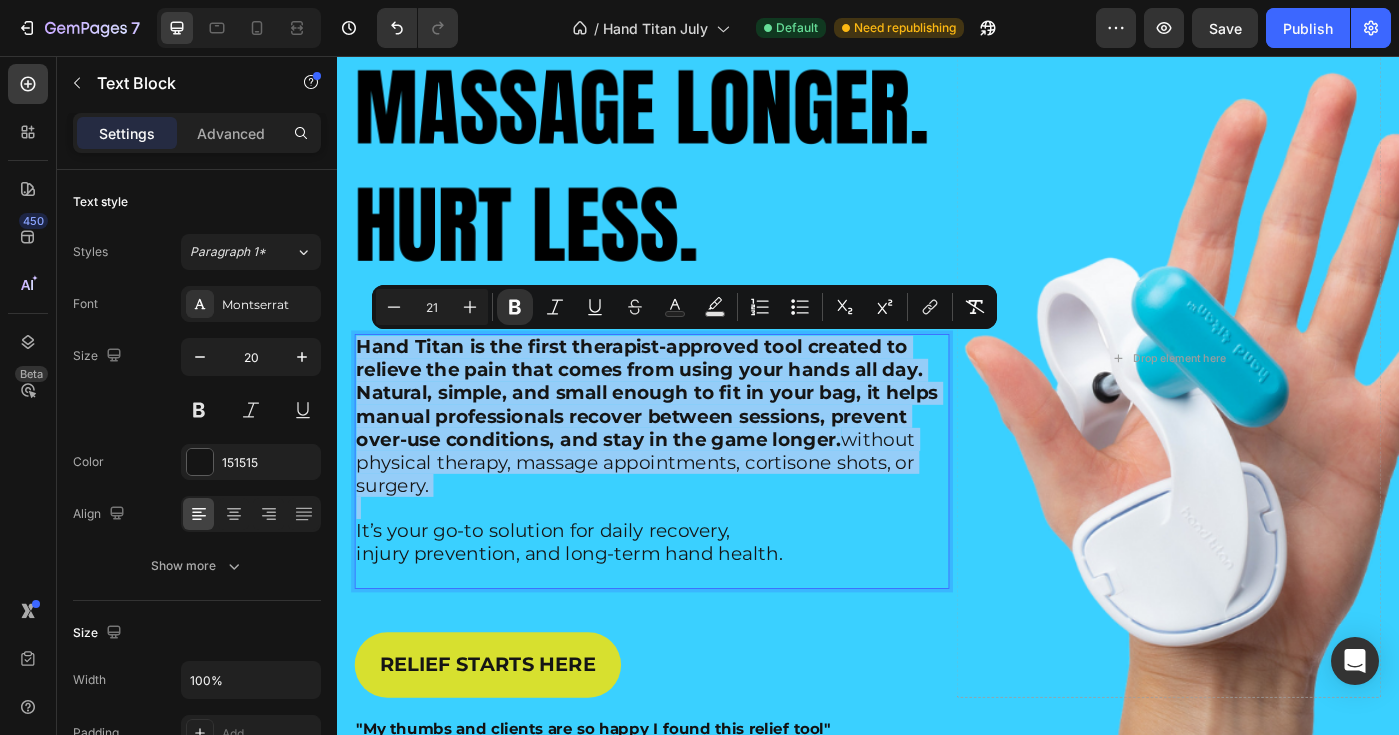 drag, startPoint x: 469, startPoint y: 542, endPoint x: 417, endPoint y: 429, distance: 124.39051 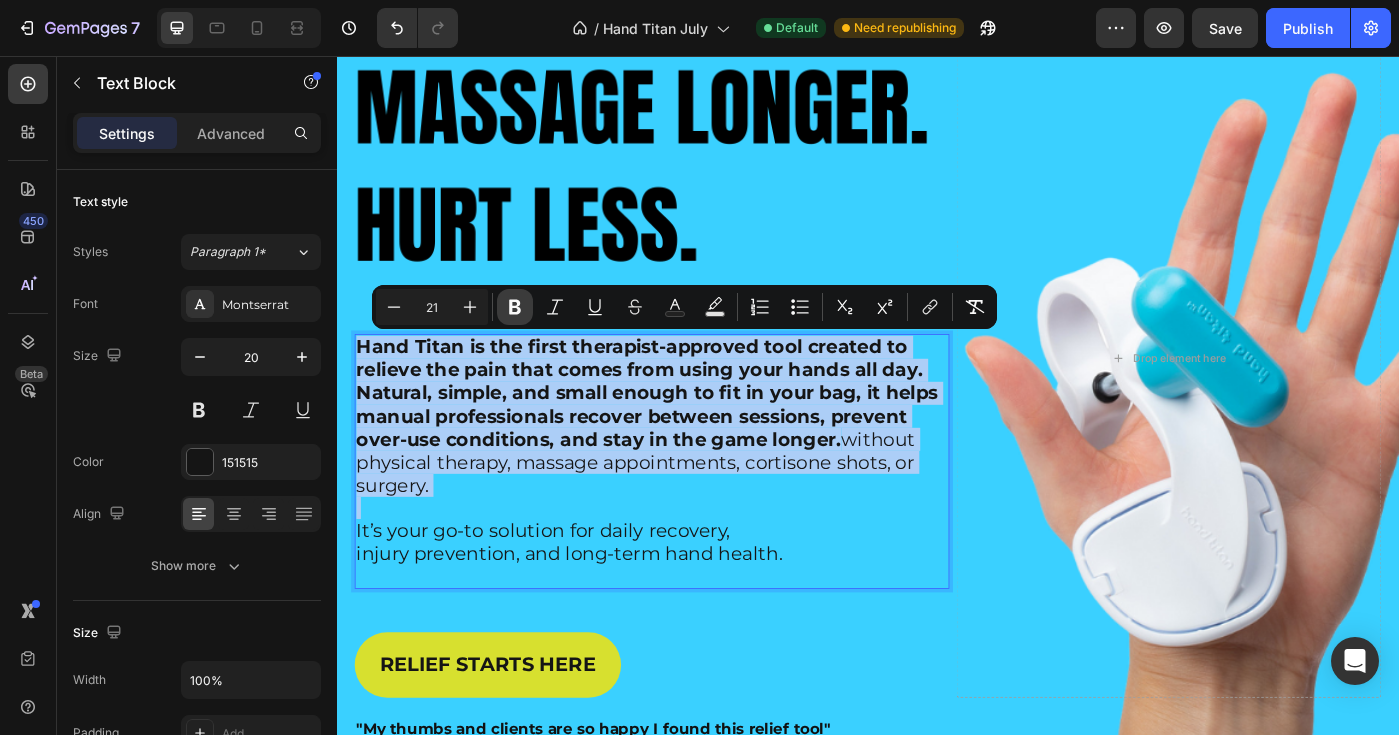 click 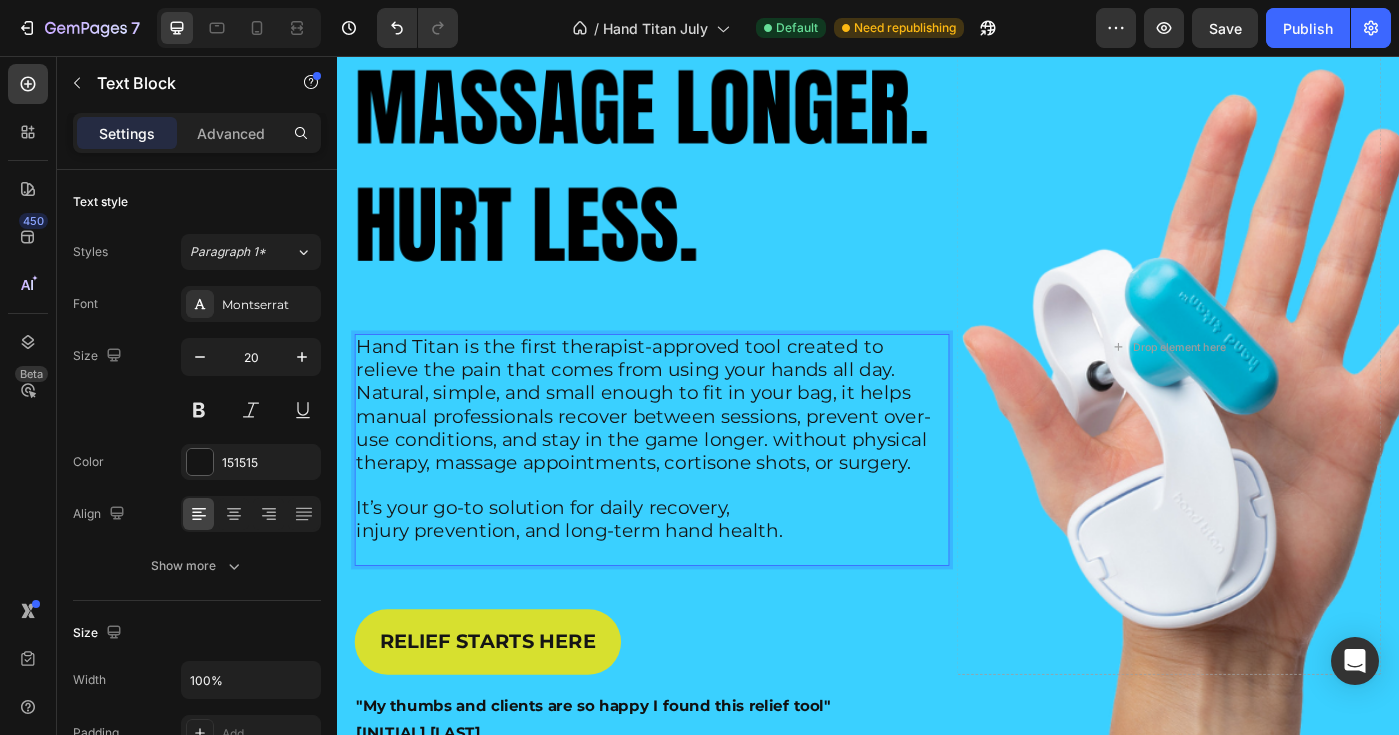 click at bounding box center [693, 540] 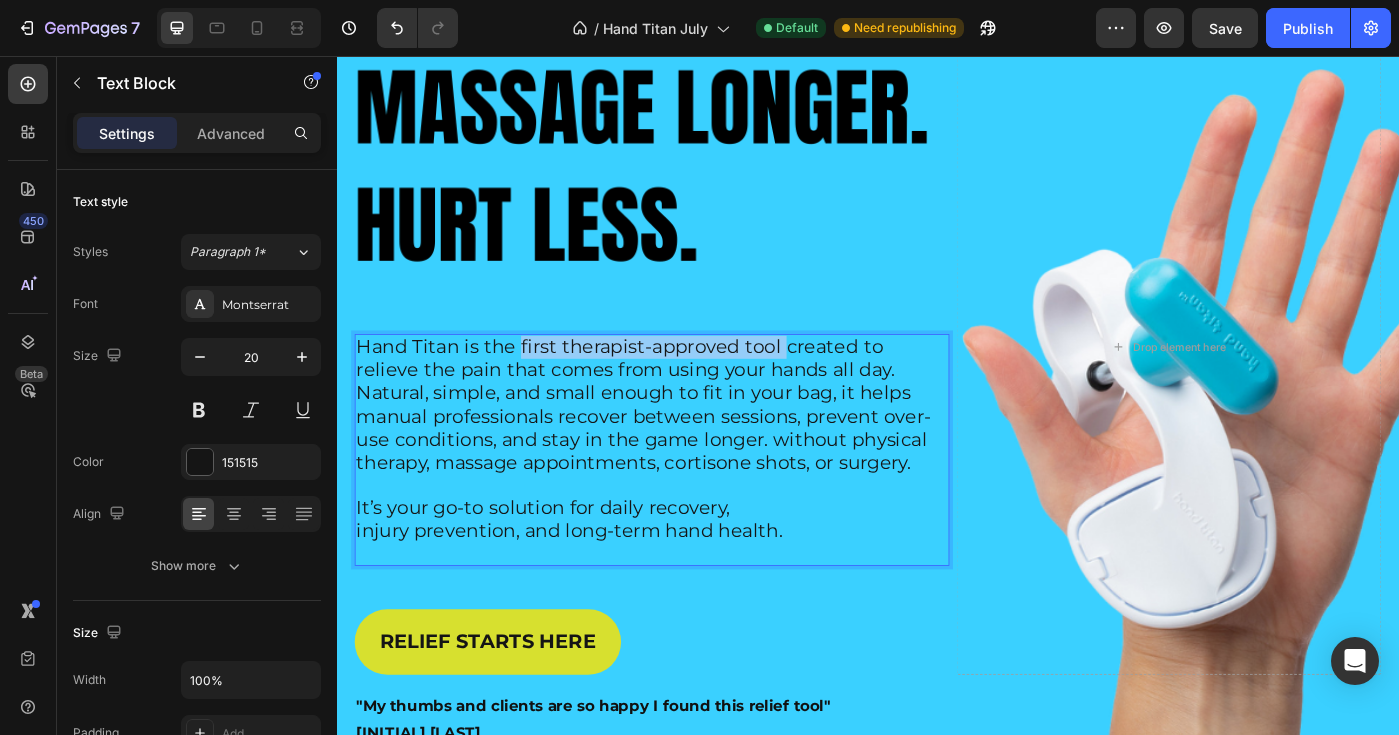 drag, startPoint x: 542, startPoint y: 387, endPoint x: 821, endPoint y: 387, distance: 279 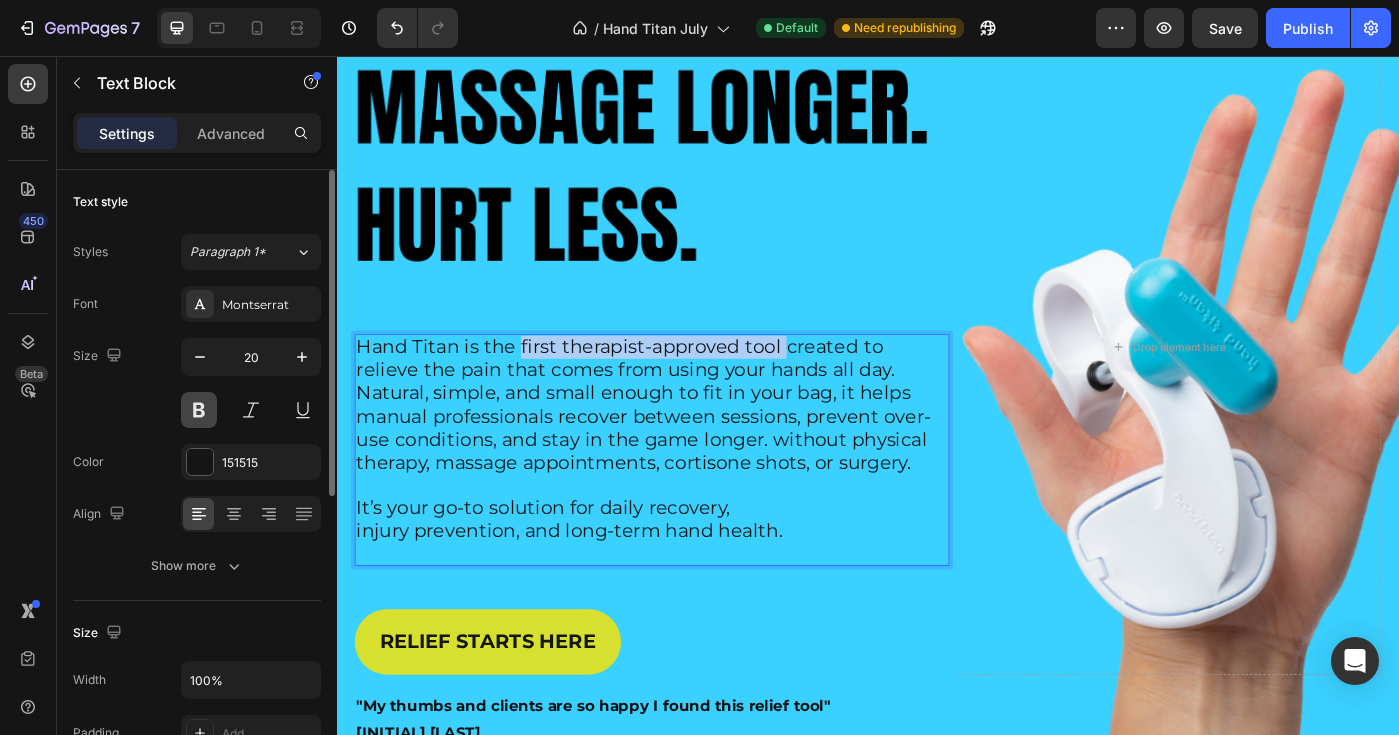 click at bounding box center (199, 410) 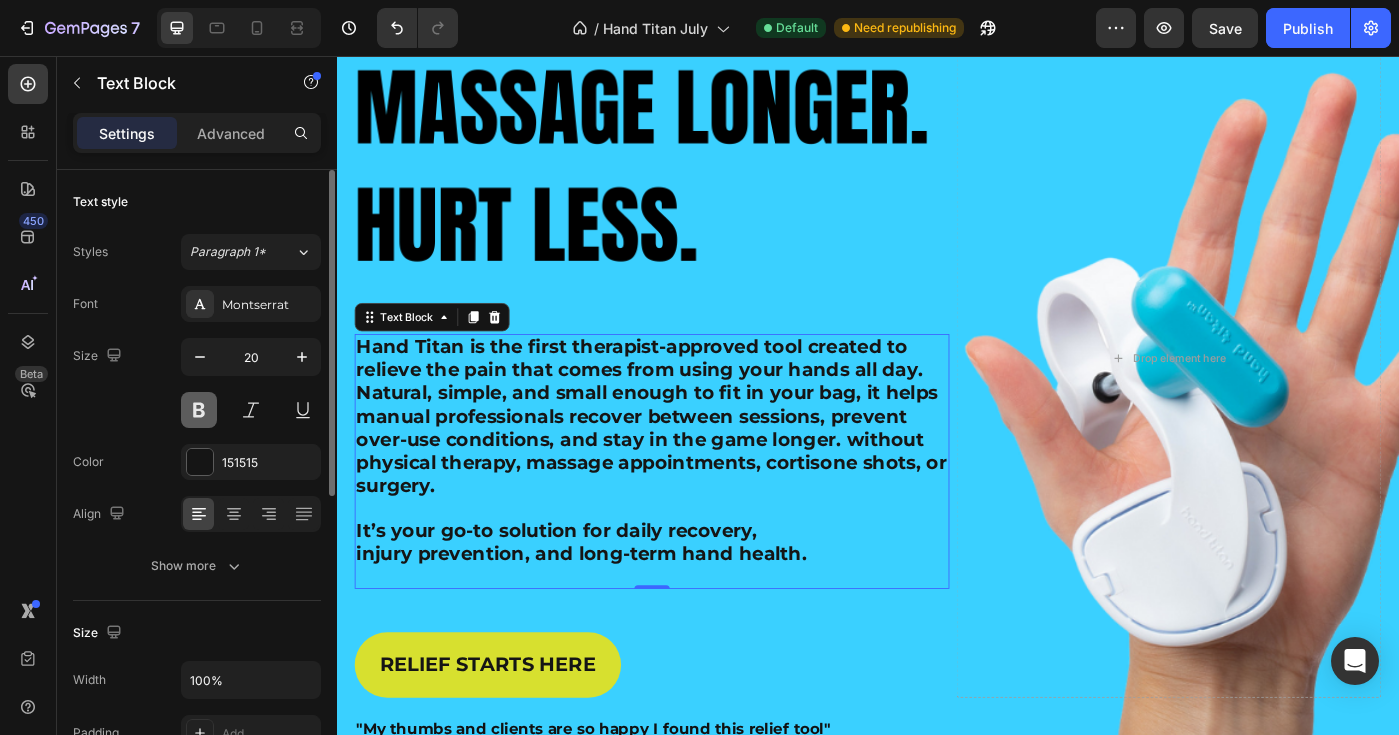 click at bounding box center (199, 410) 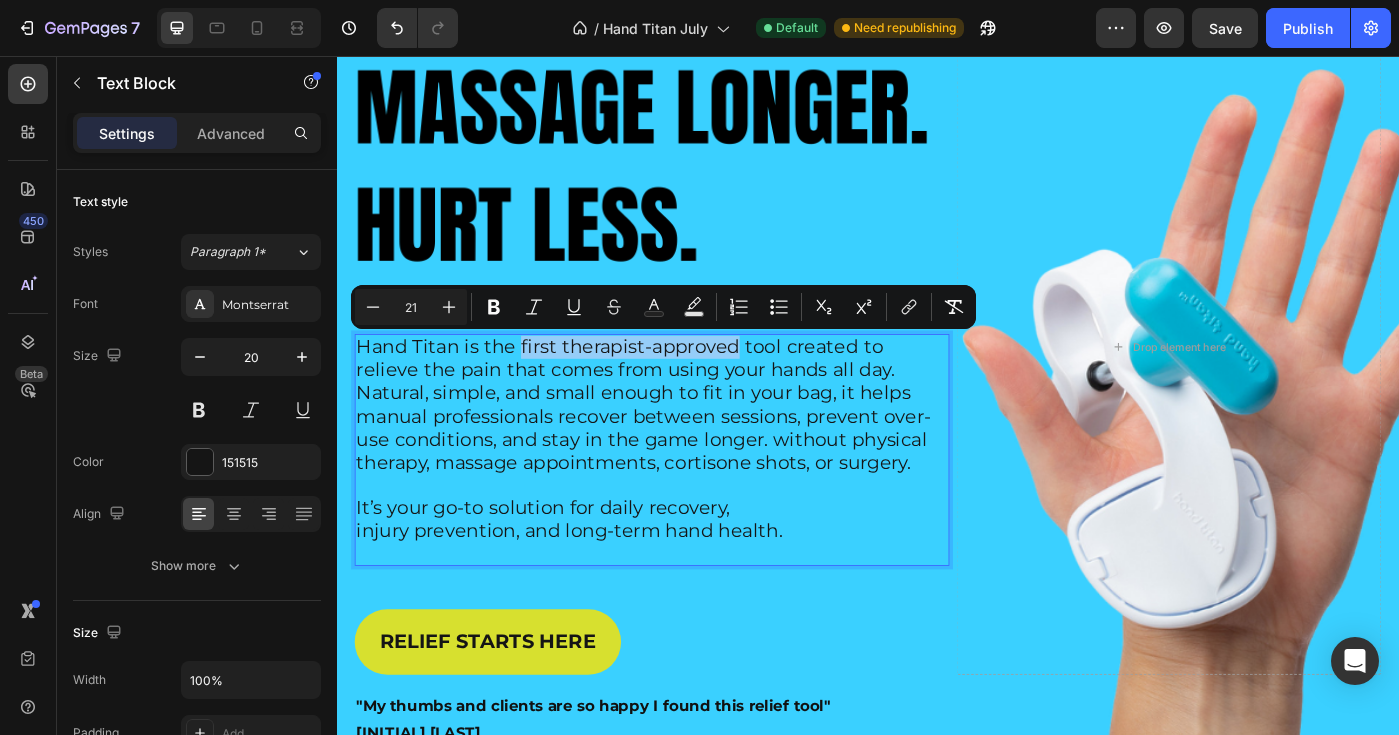 drag, startPoint x: 545, startPoint y: 380, endPoint x: 783, endPoint y: 390, distance: 238.20999 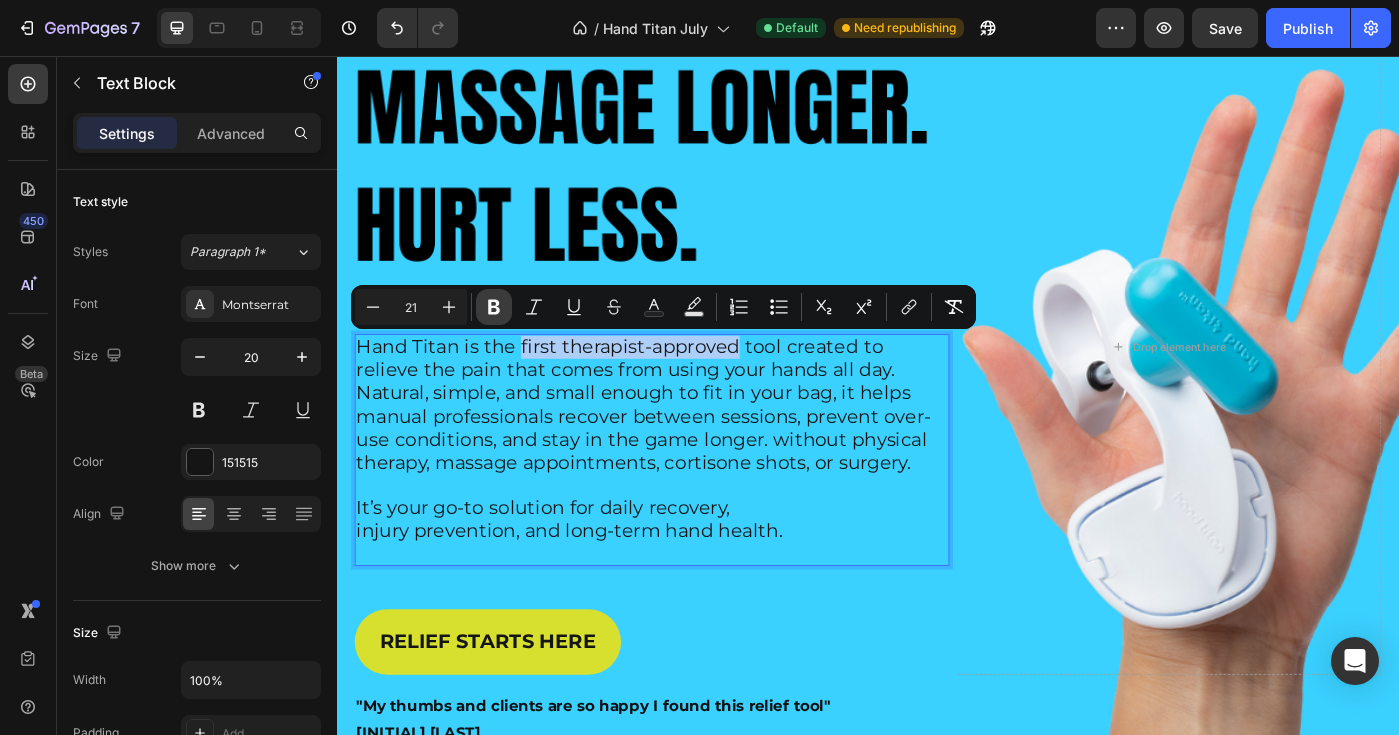 click on "Bold" at bounding box center (494, 307) 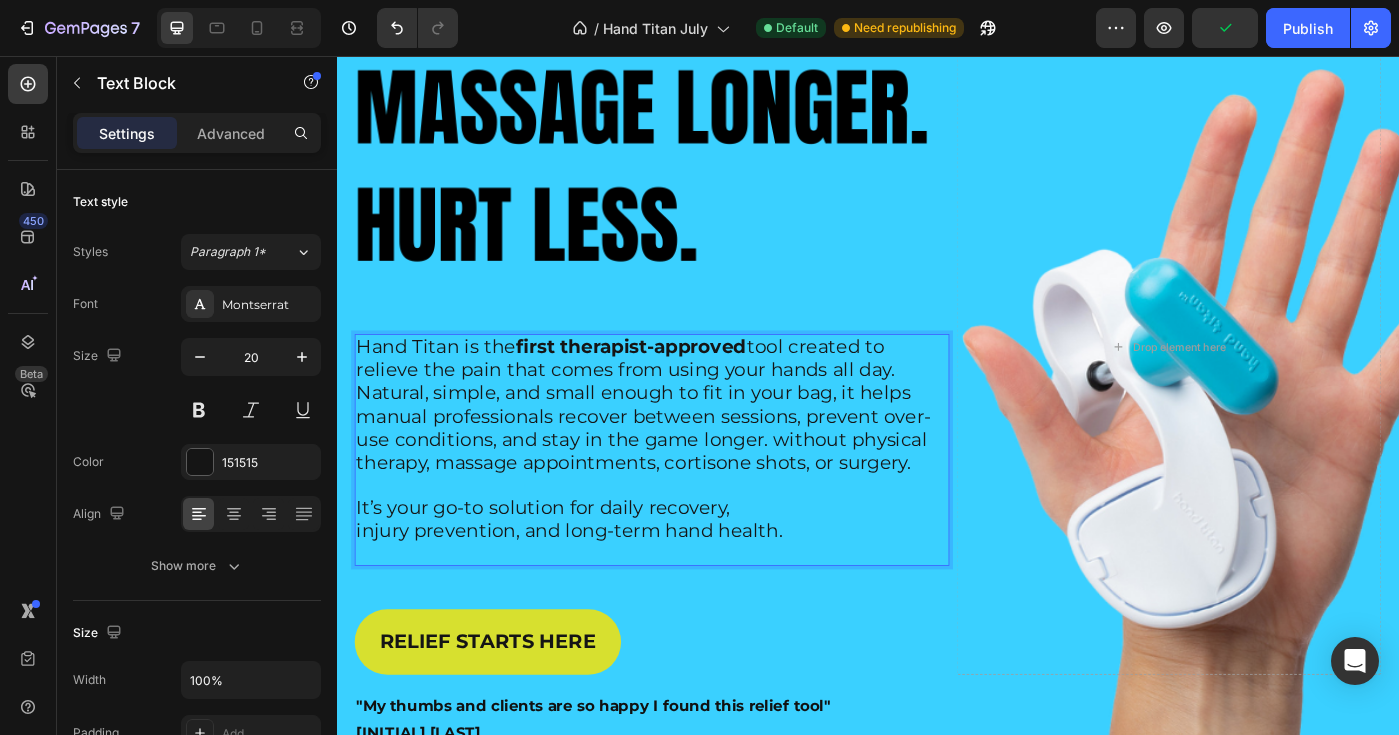 click on "Hand Titan is the  first therapist-approved  tool created to relieve the pain that comes from using your hands all day. Natural, simple, and small enough to fit in your bag, it helps manual professionals recover between sessions, prevent over-use conditions, and stay in the game longer. without physical therapy, massage appointments, cortisone shots, or surgery." at bounding box center [683, 449] 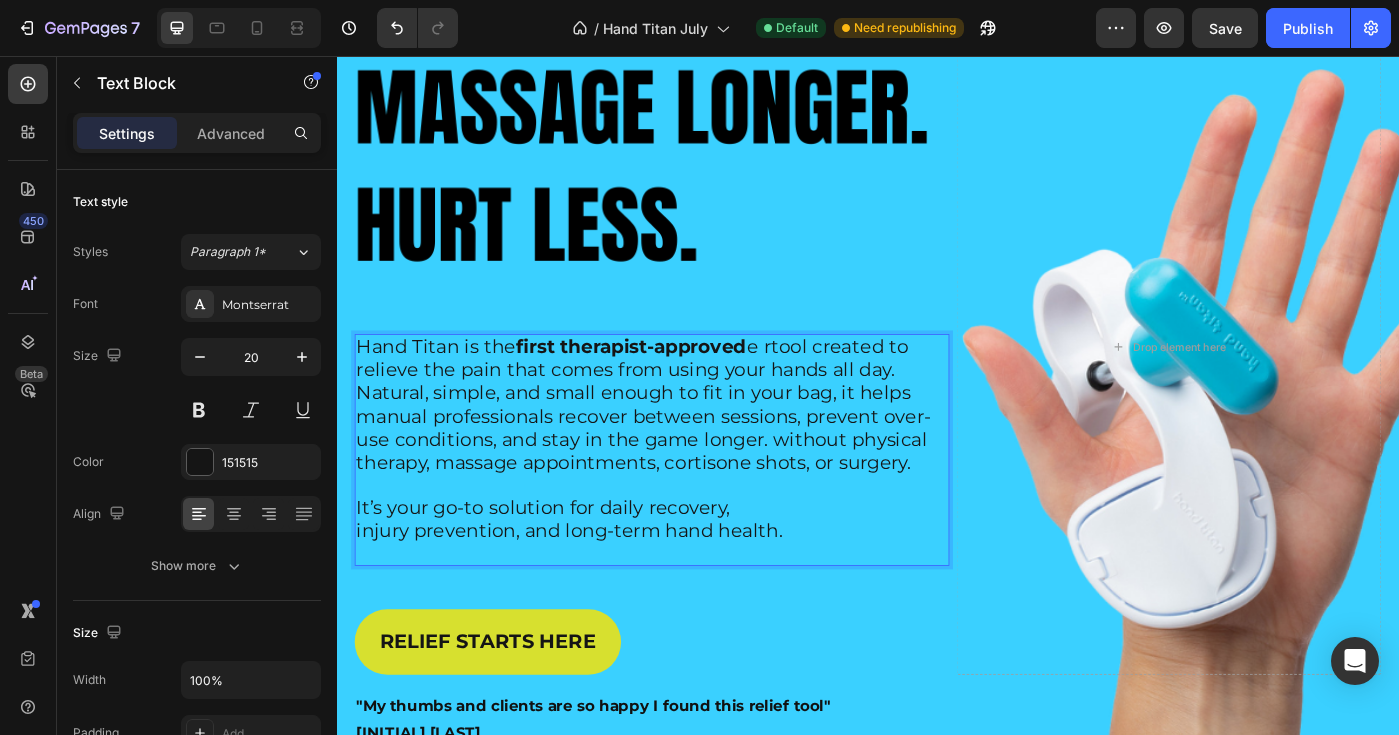 click on "Hand Titan is the  first therapist-approved e rtool created to relieve the pain that comes from using your hands all day. Natural, simple, and small enough to fit in your bag, it helps manual professionals recover between sessions, prevent over-use conditions, and stay in the game longer. without physical therapy, massage appointments, cortisone shots, or surgery." at bounding box center (683, 449) 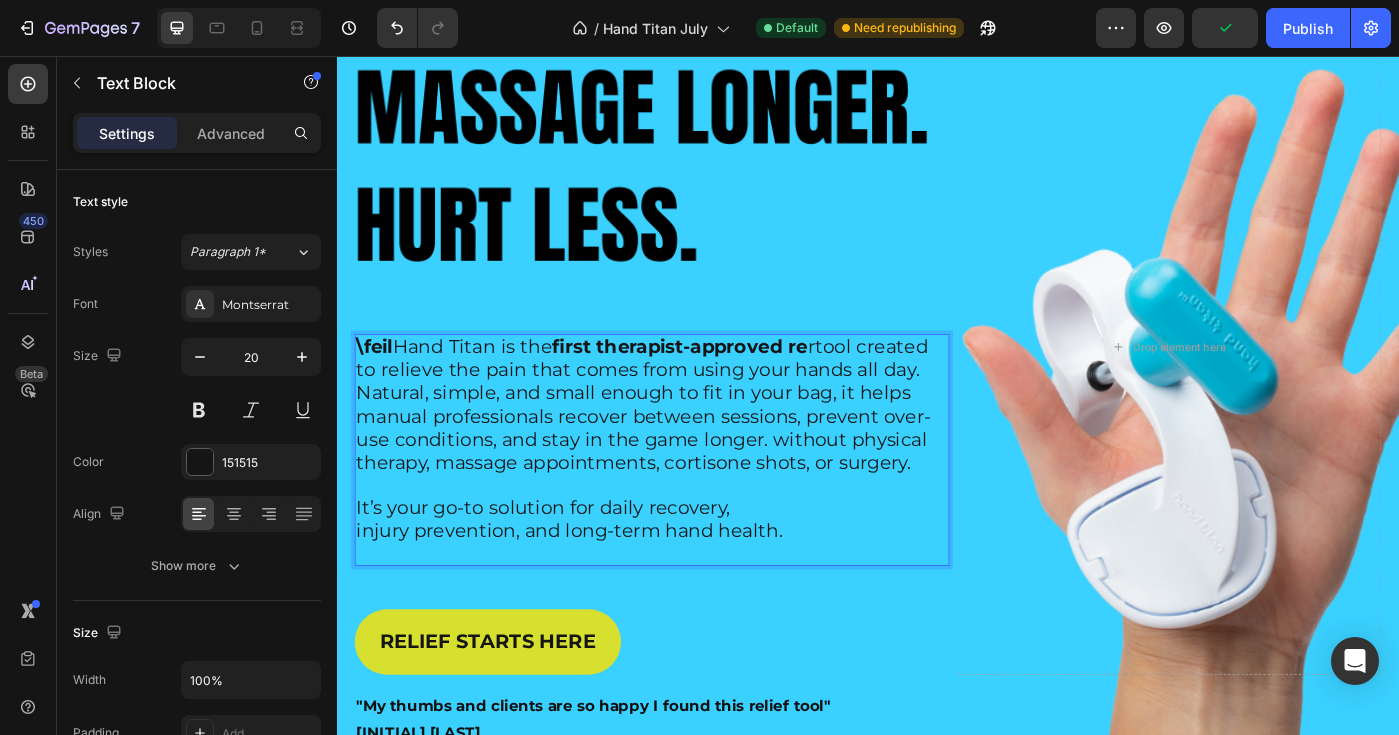 click on "\feil" at bounding box center [379, 384] 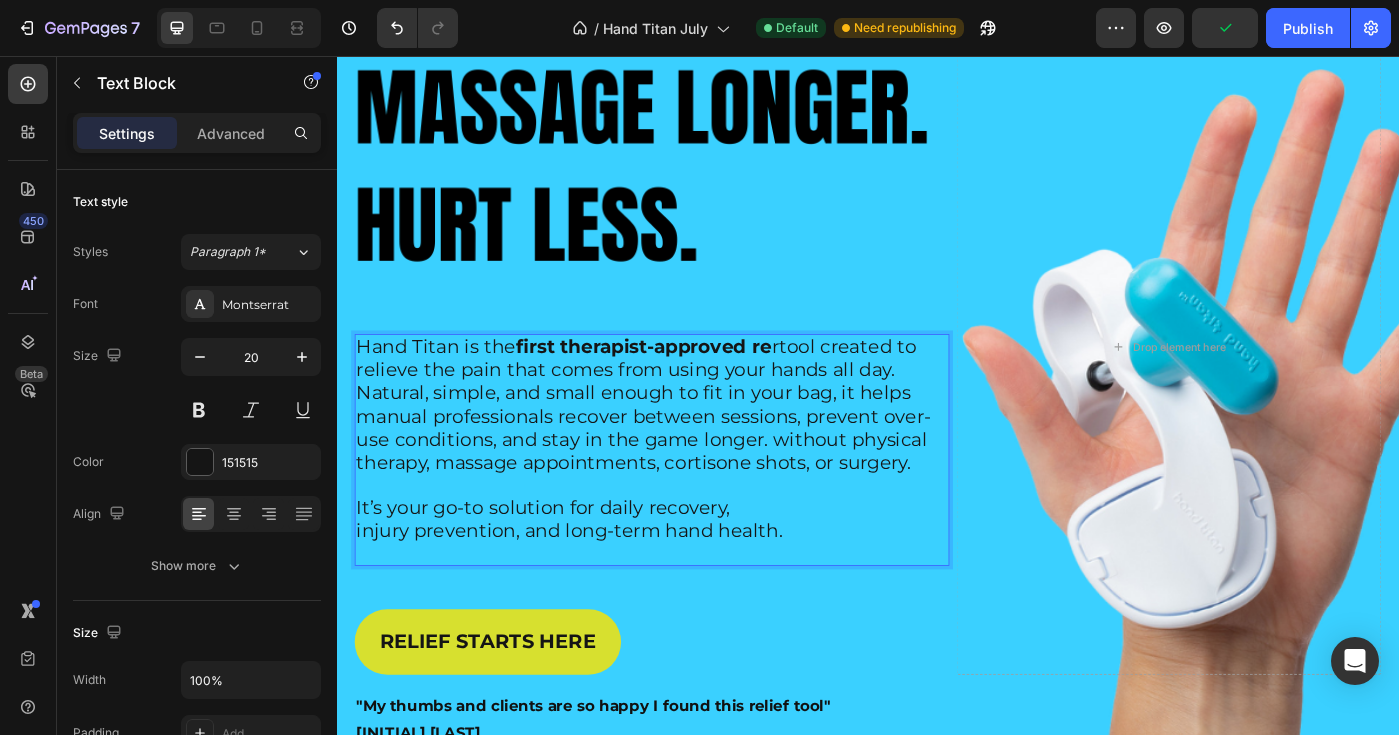 click on "first therapist-approved re" at bounding box center [683, 384] 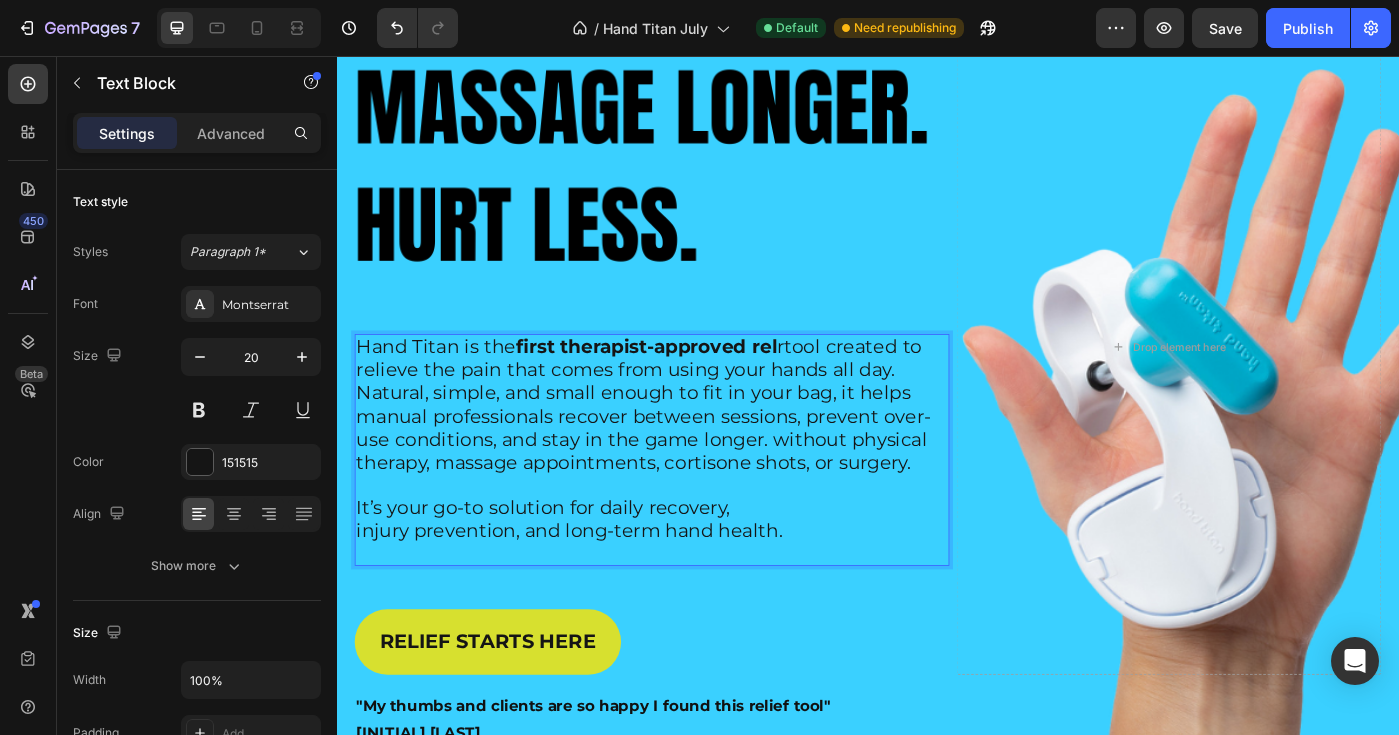 click on "Hand Titan is the  first therapist-approved rel  rtool created to relieve the pain that comes from using your hands all day. Natural, simple, and small enough to fit in your bag, it helps manual professionals recover between sessions, prevent over-use conditions, and stay in the game longer. without physical therapy, massage appointments, cortisone shots, or surgery." at bounding box center [683, 449] 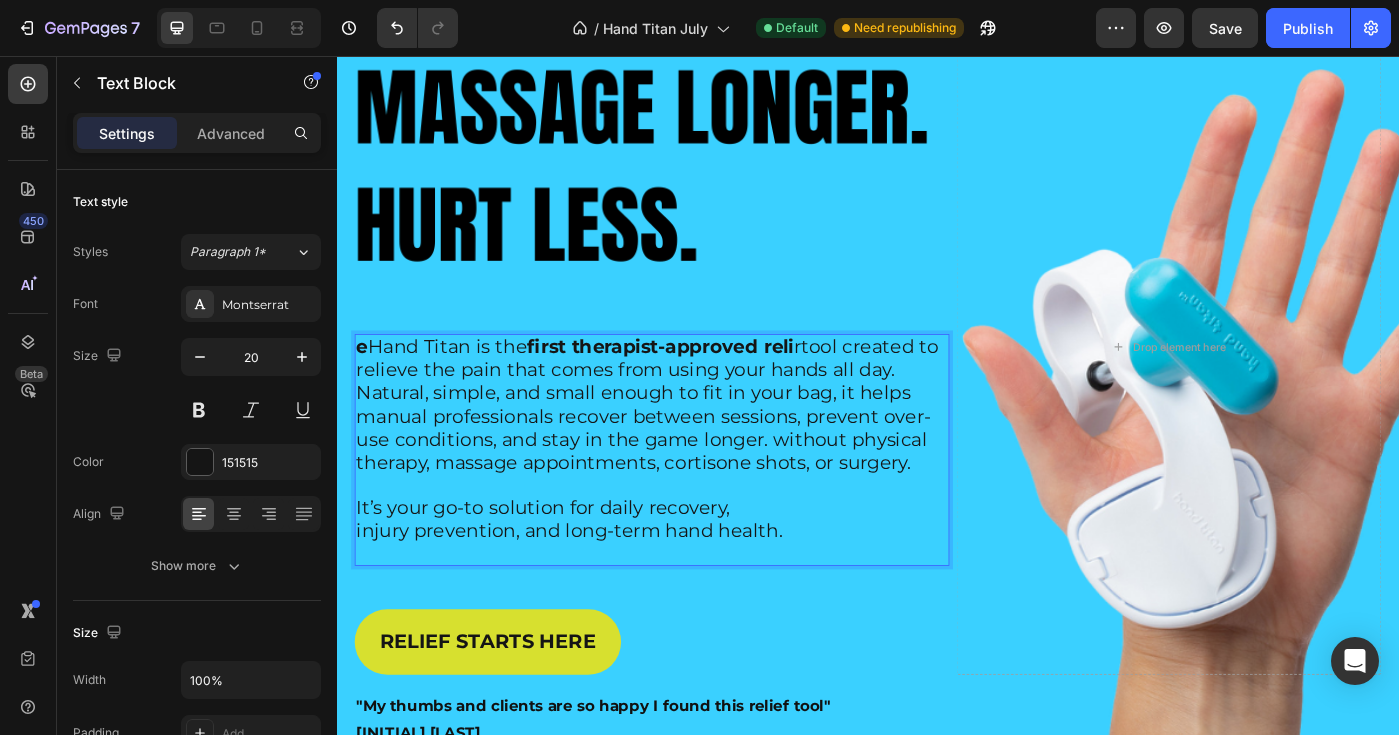 click on "e Hand Titan is the  first therapist-approved reli  rtool created to relieve the pain that comes from using your hands all day. Natural, simple, and small enough to fit in your bag, it helps manual professionals recover between sessions, prevent over-use conditions, and stay in the game longer. without physical therapy, massage appointments, cortisone shots, or surgery." at bounding box center [688, 449] 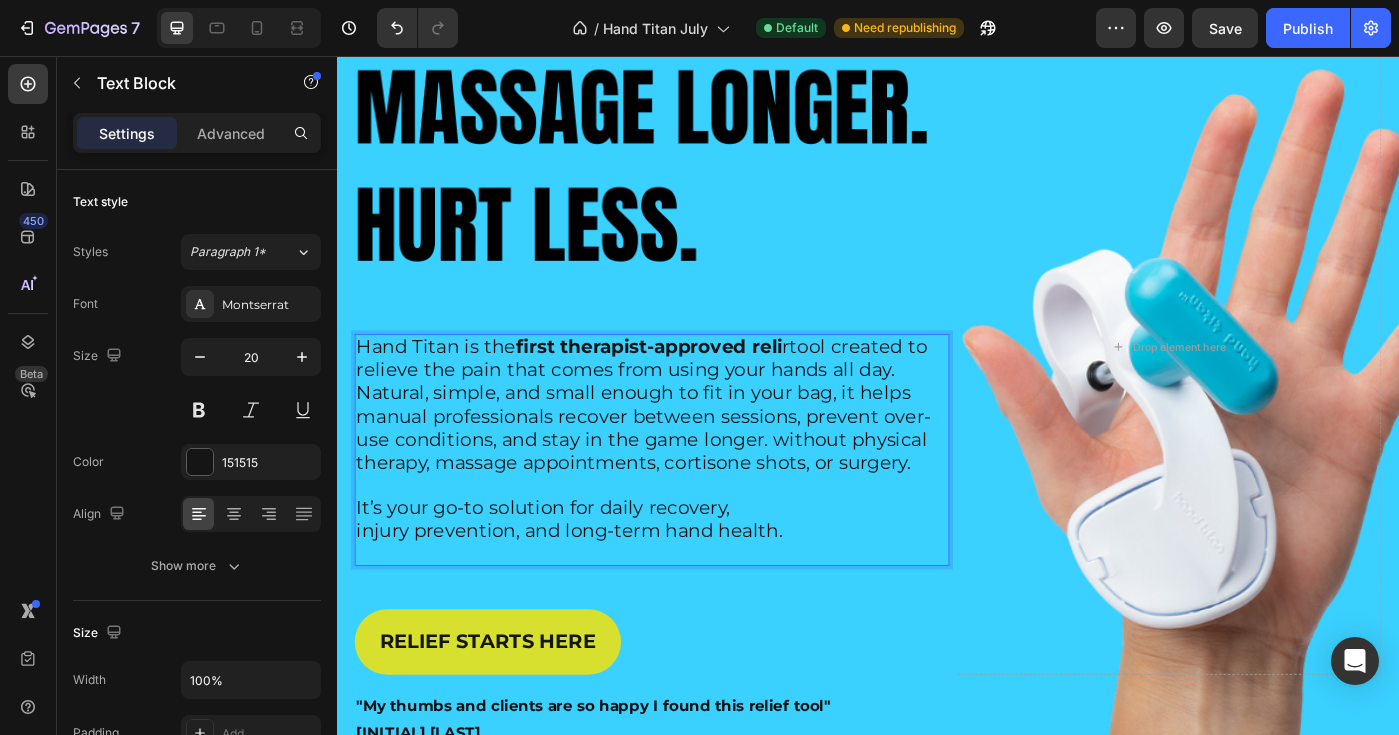 click on "first therapist-approved reli" at bounding box center (689, 384) 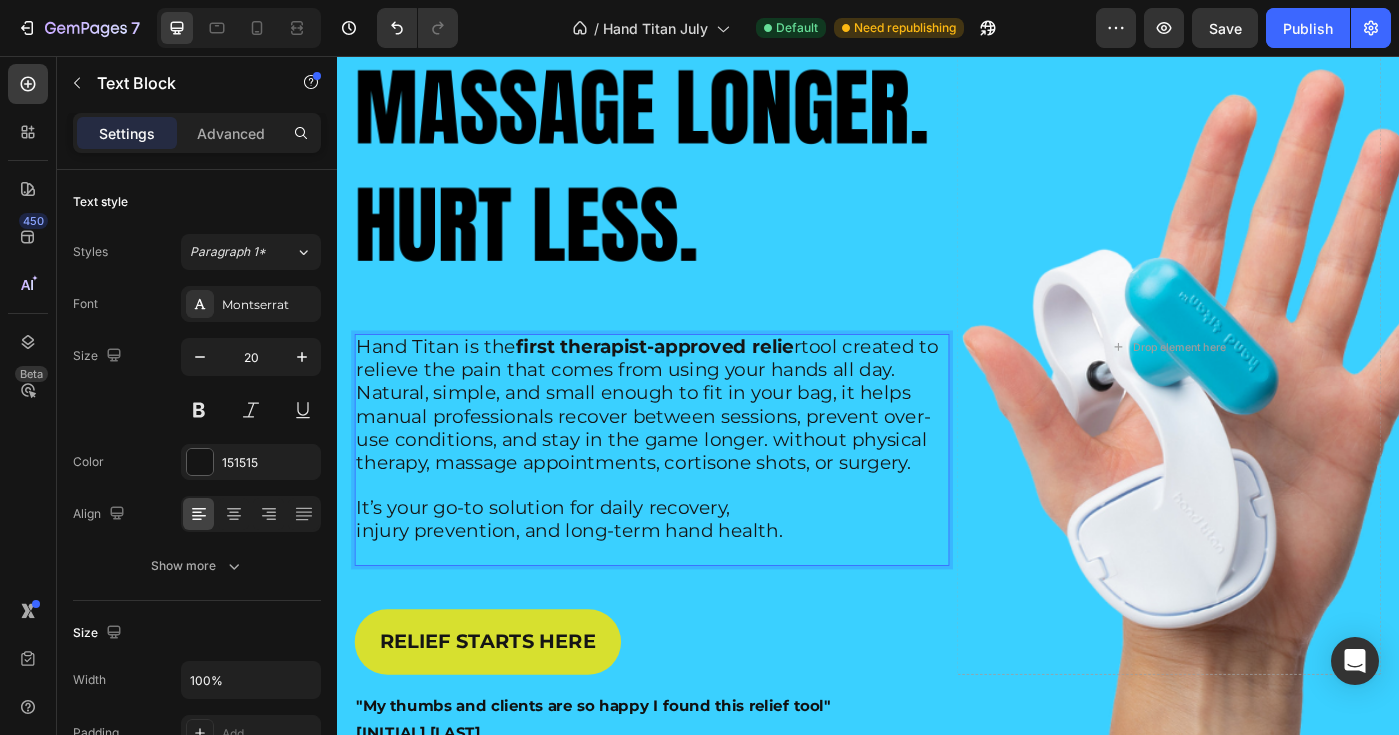 click on "Hand Titan is the  first therapist-approved relie  rtool created to relieve the pain that comes from using your hands all day. Natural, simple, and small enough to fit in your bag, it helps manual professionals recover between sessions, prevent over-use conditions, and stay in the game longer. without physical therapy, massage appointments, cortisone shots, or surgery." at bounding box center [688, 449] 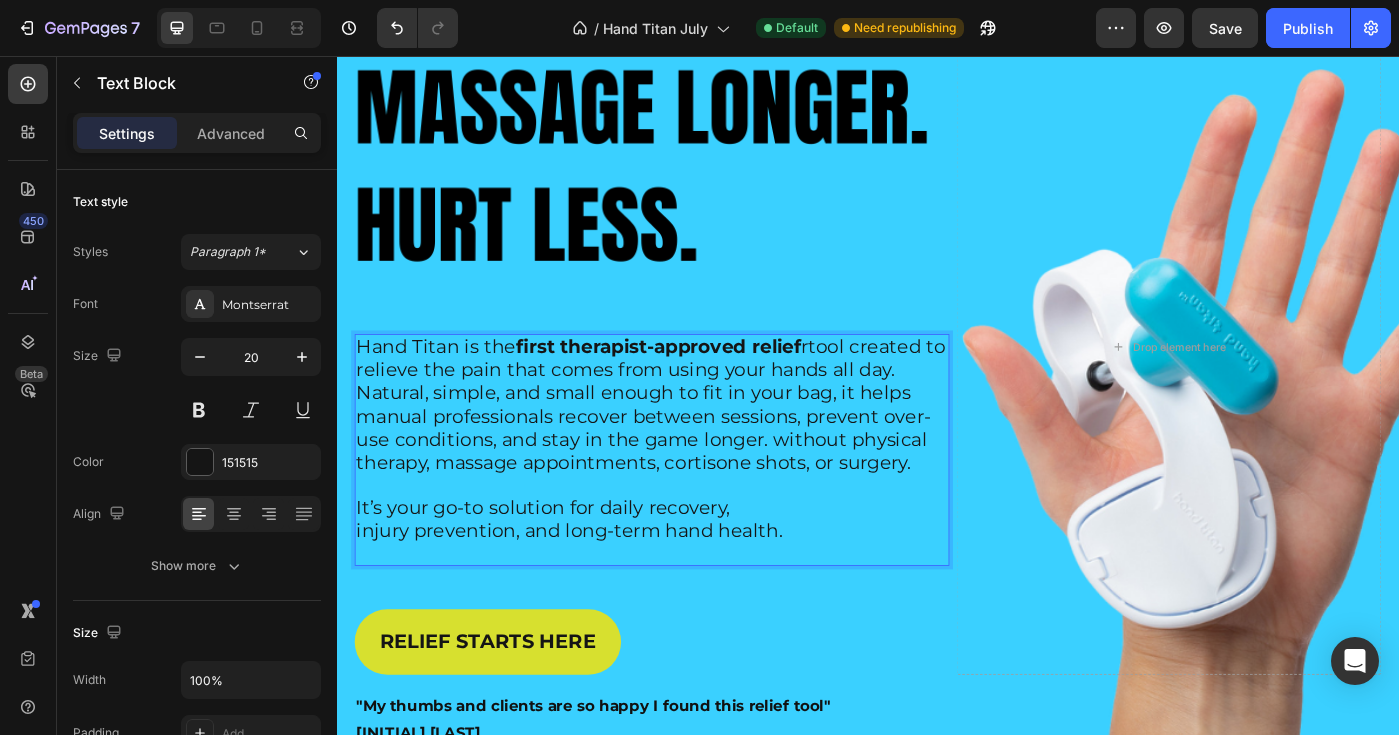 click on "Hand Titan is the  first therapist-approved relief  rtool created to relieve the pain that comes from using your hands all day. Natural, simple, and small enough to fit in your bag, it helps manual professionals recover between sessions, prevent over-use conditions, and stay in the game longer. without physical therapy, massage appointments, cortisone shots, or surgery." at bounding box center (692, 449) 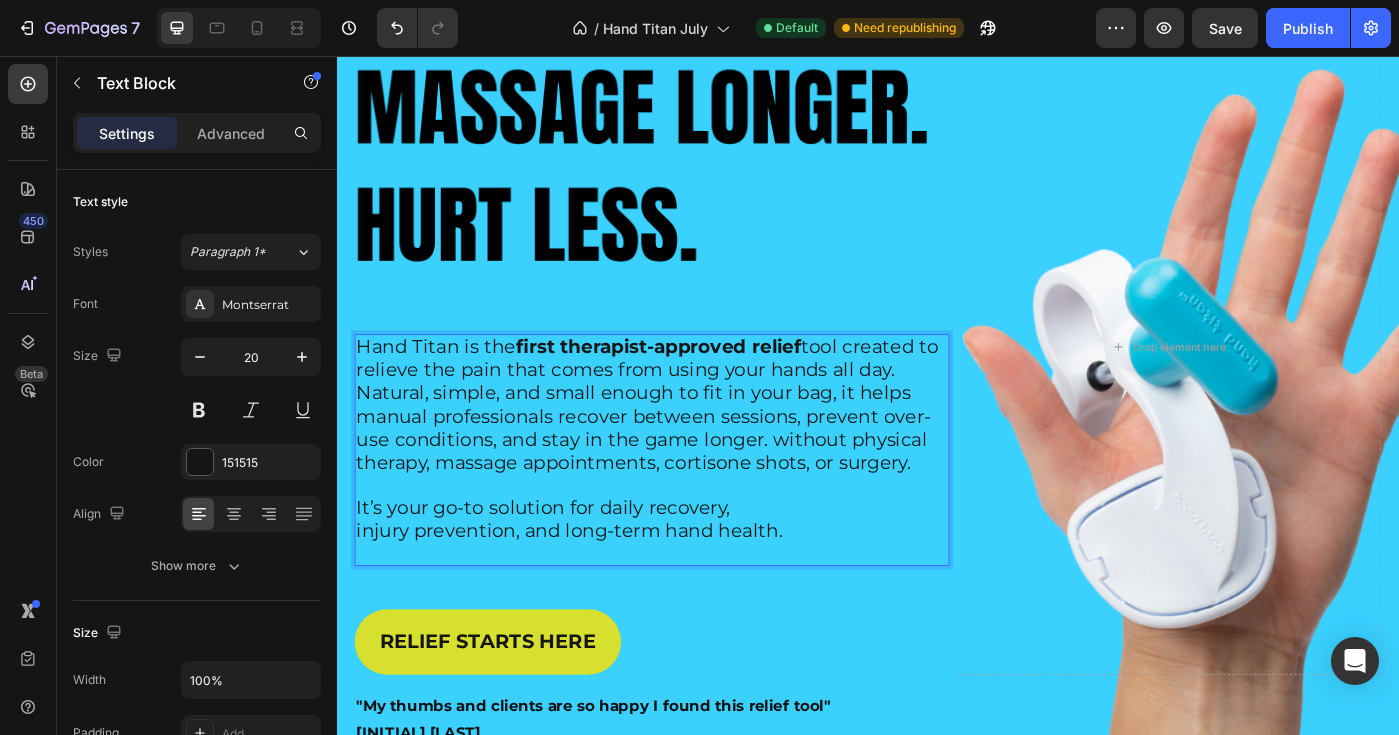 click on "Hand Titan is the  first therapist-approved relief  tool created to relieve the pain that comes from using your hands all day. Natural, simple, and small enough to fit in your bag, it helps manual professionals recover between sessions, prevent over-use conditions, and stay in the game longer. without physical therapy, massage appointments, cortisone shots, or surgery." at bounding box center (688, 449) 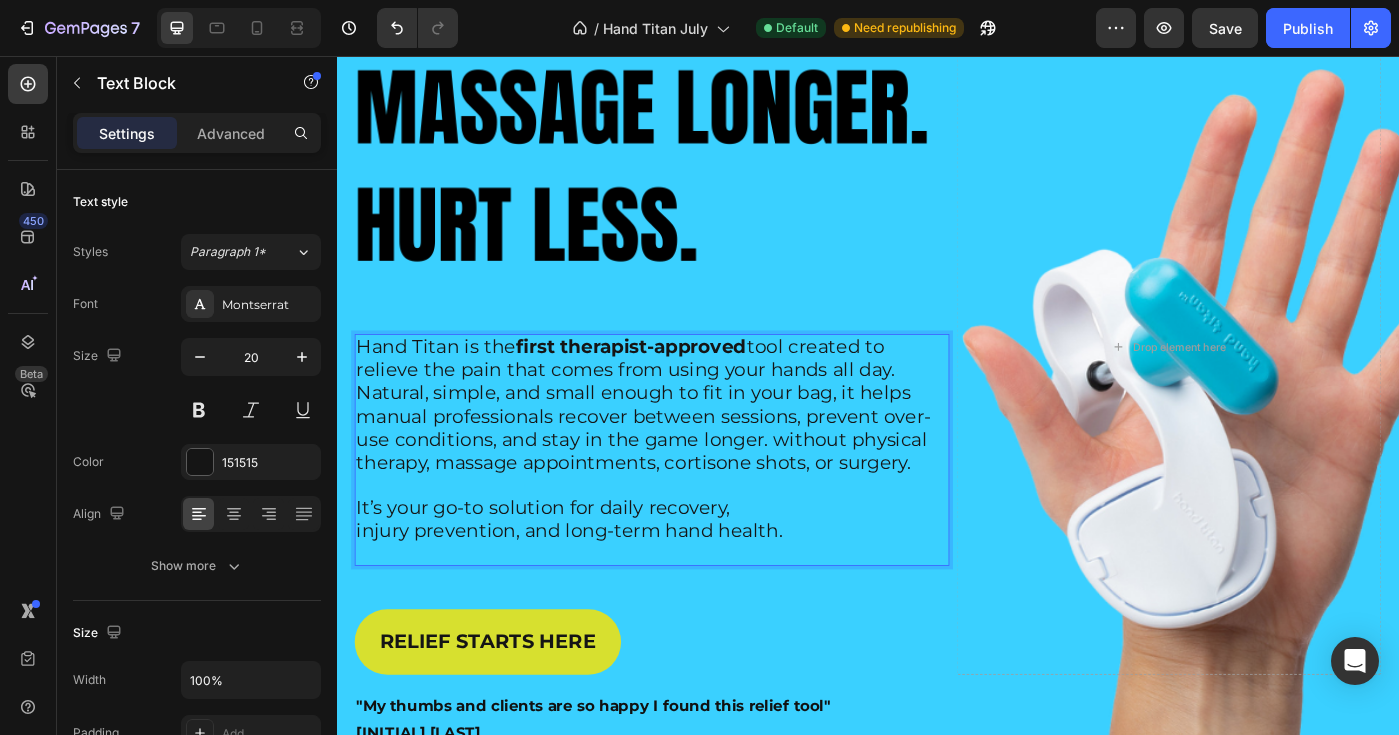 click on "Hand Titan is the  first therapist-approved  tool created to relieve the pain that comes from using your hands all day. Natural, simple, and small enough to fit in your bag, it helps manual professionals recover between sessions, prevent over-use conditions, and stay in the game longer. without physical therapy, massage appointments, cortisone shots, or surgery." at bounding box center [683, 449] 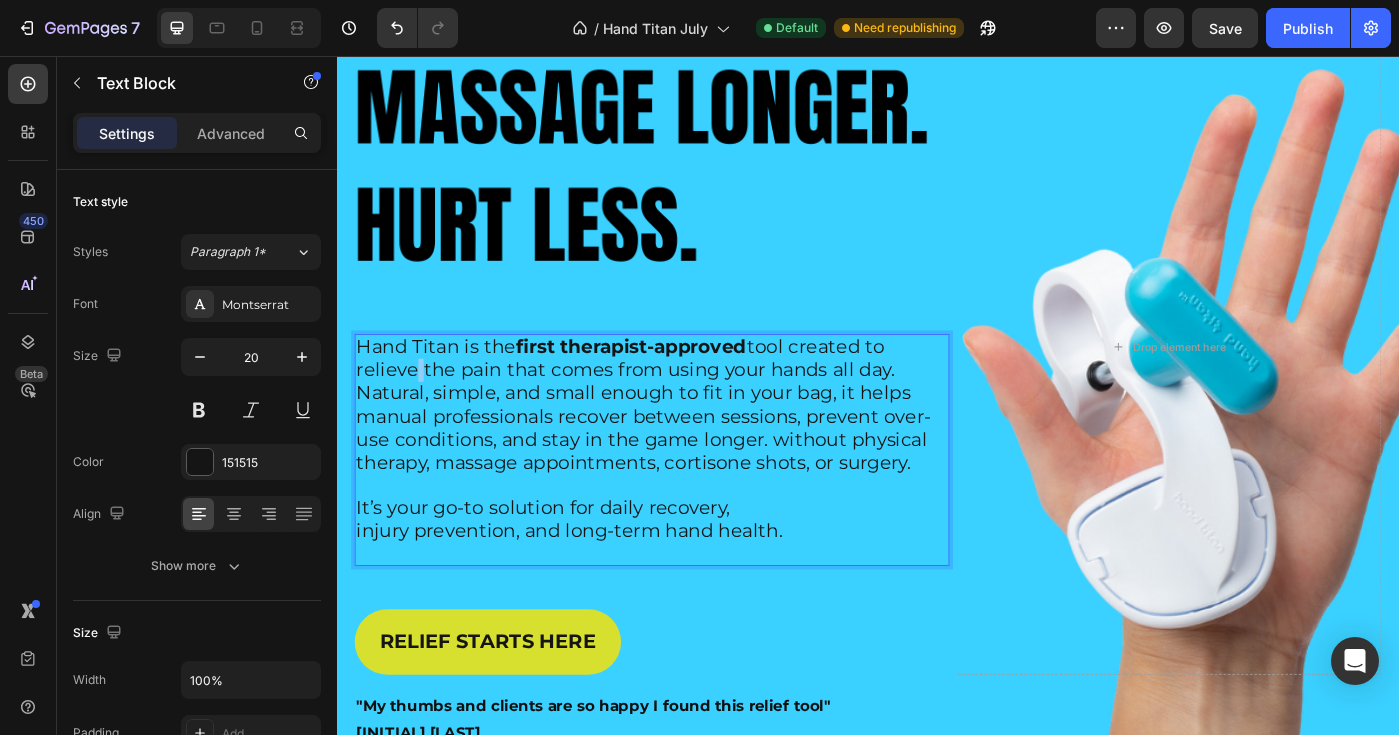 click on "Hand Titan is the  first therapist-approved  tool created to relieve the pain that comes from using your hands all day. Natural, simple, and small enough to fit in your bag, it helps manual professionals recover between sessions, prevent over-use conditions, and stay in the game longer. without physical therapy, massage appointments, cortisone shots, or surgery." at bounding box center [683, 449] 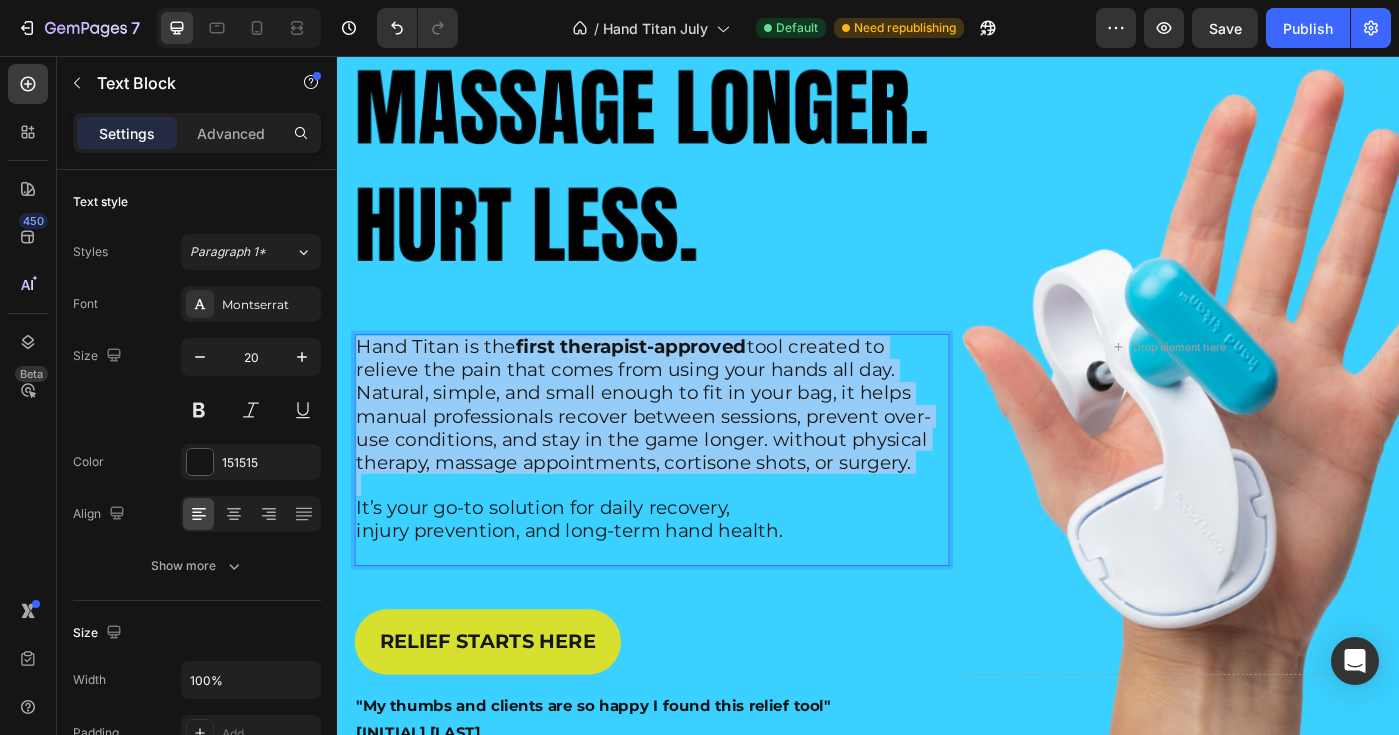 click on "Hand Titan is the  first therapist-approved  tool created to relieve the pain that comes from using your hands all day. Natural, simple, and small enough to fit in your bag, it helps manual professionals recover between sessions, prevent over-use conditions, and stay in the game longer. without physical therapy, massage appointments, cortisone shots, or surgery." at bounding box center [683, 449] 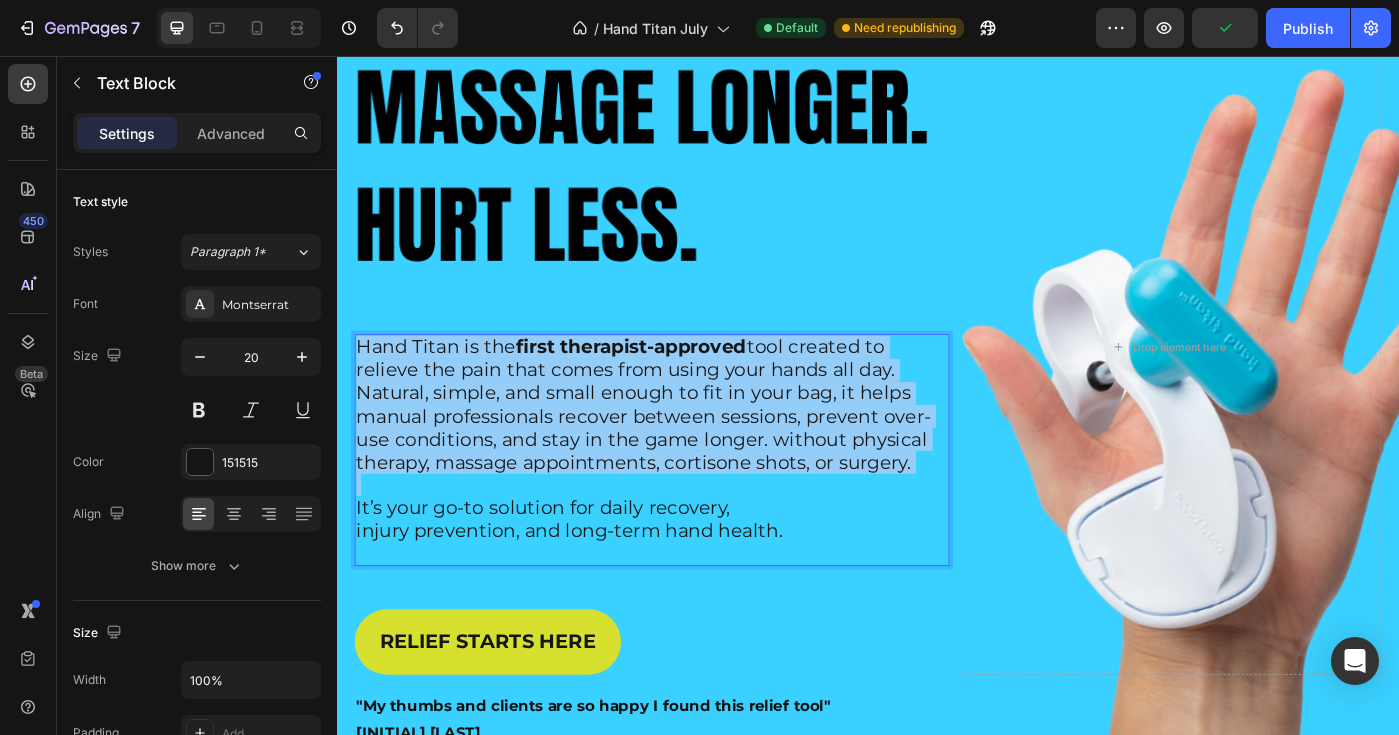 click on "Hand Titan is the  first therapist-approved  tool created to relieve the pain that comes from using your hands all day. Natural, simple, and small enough to fit in your bag, it helps manual professionals recover between sessions, prevent over-use conditions, and stay in the game longer. without physical therapy, massage appointments, cortisone shots, or surgery." at bounding box center (683, 449) 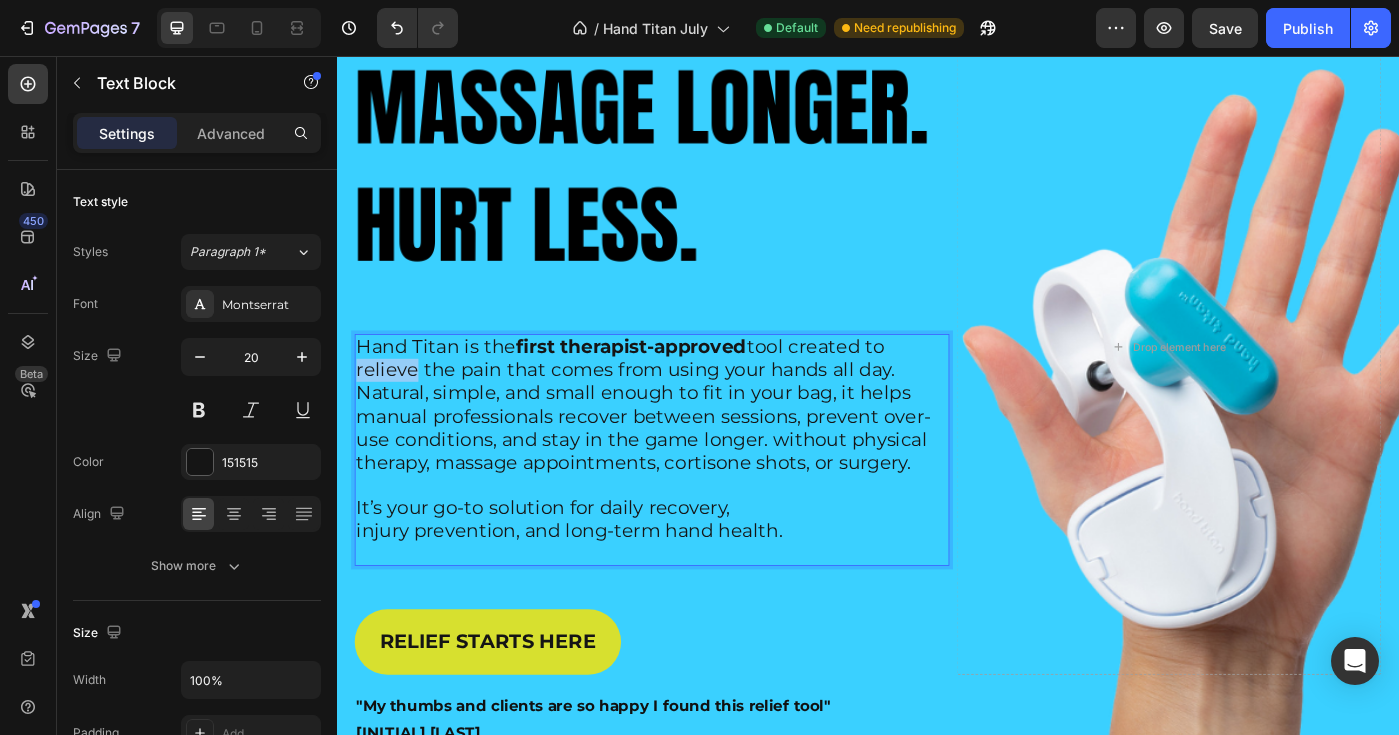 drag, startPoint x: 426, startPoint y: 412, endPoint x: 357, endPoint y: 414, distance: 69.02898 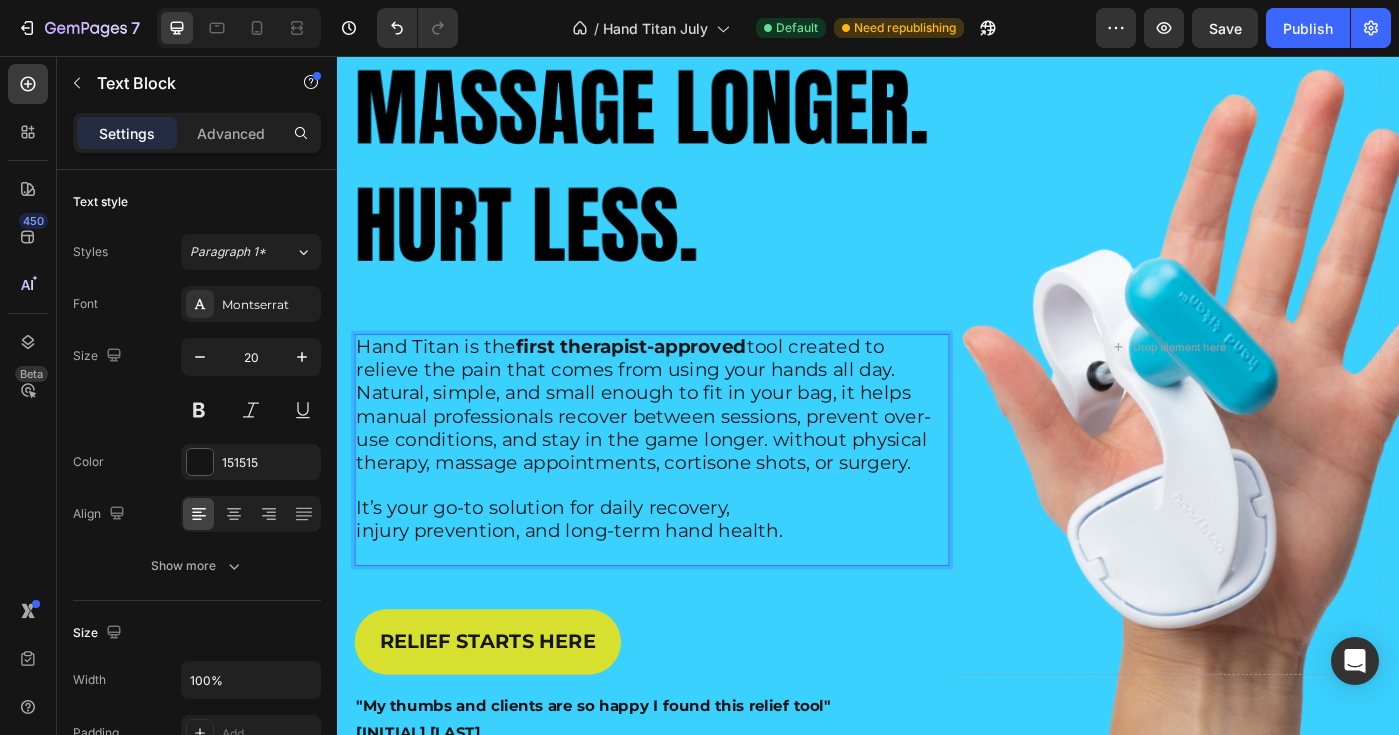 click on "Hand Titan is the  first therapist-approved  tool created to relieve the pain that comes from using your hands all day. Natural, simple, and small enough to fit in your bag, it helps manual professionals recover between sessions, prevent over-use conditions, and stay in the game longer. without physical therapy, massage appointments, cortisone shots, or surgery." at bounding box center [683, 449] 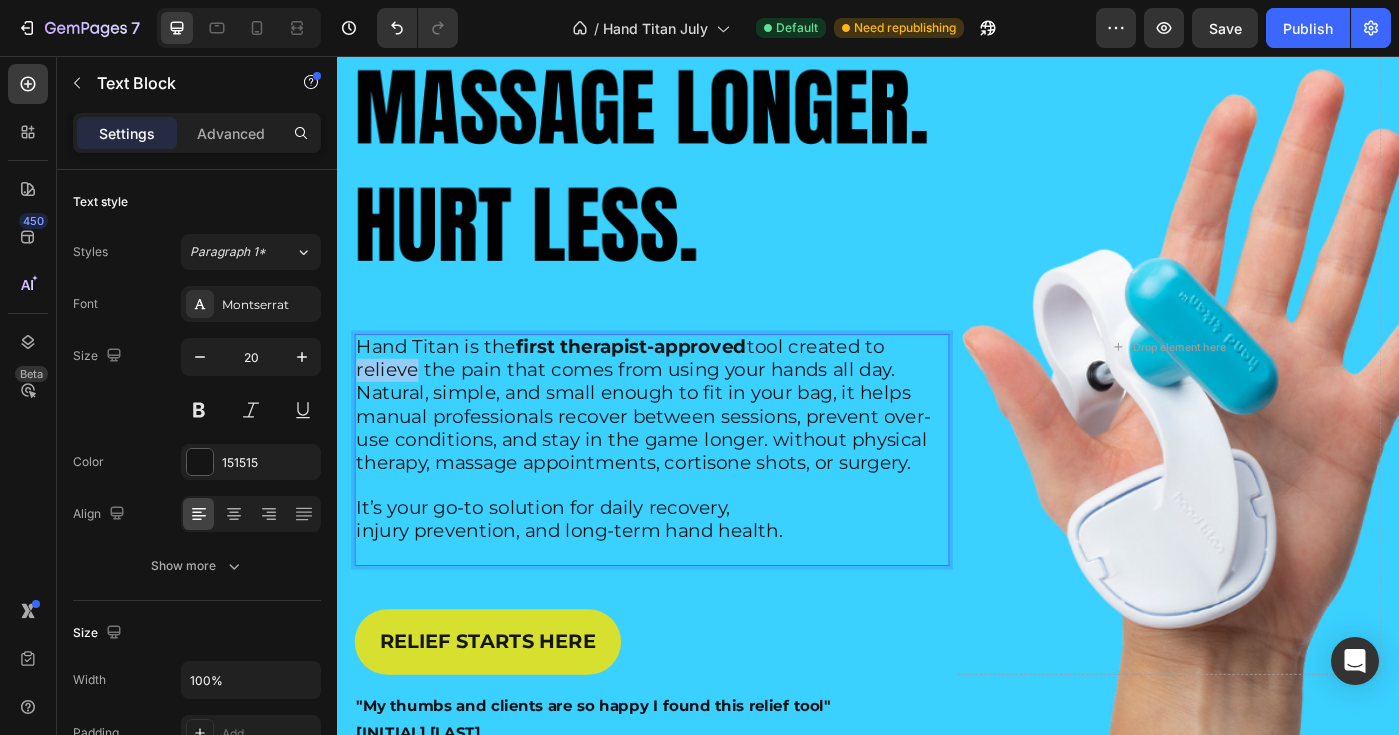 click on "Hand Titan is the  first therapist-approved  tool created to relieve the pain that comes from using your hands all day. Natural, simple, and small enough to fit in your bag, it helps manual professionals recover between sessions, prevent over-use conditions, and stay in the game longer. without physical therapy, massage appointments, cortisone shots, or surgery." at bounding box center (683, 449) 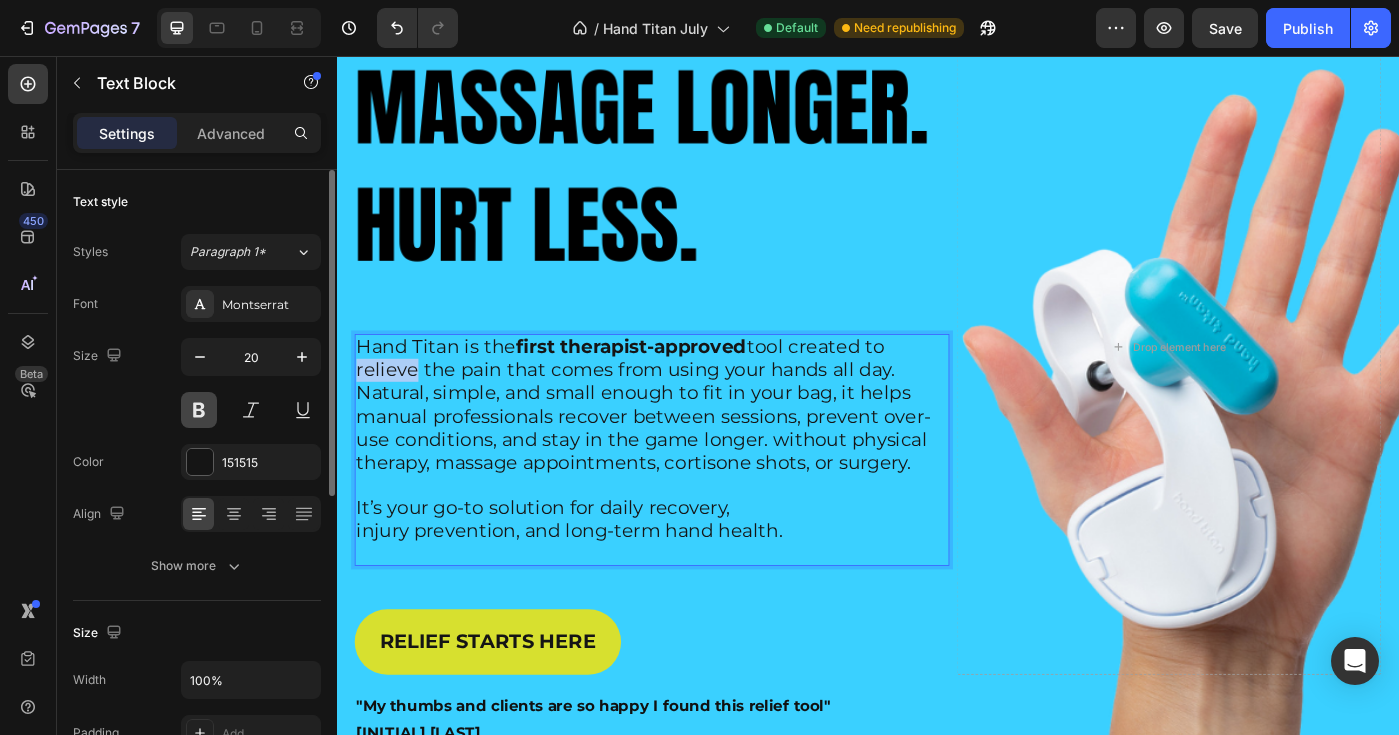 click at bounding box center [199, 410] 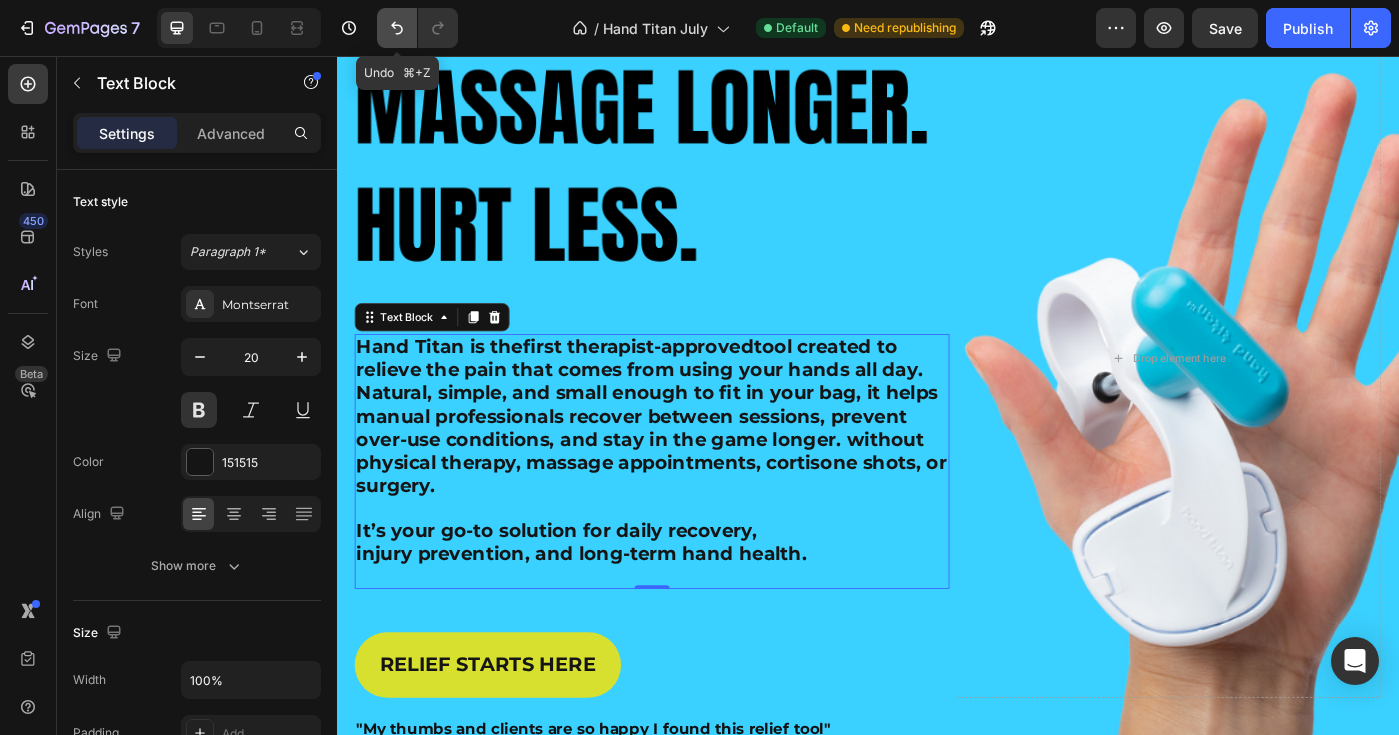 click 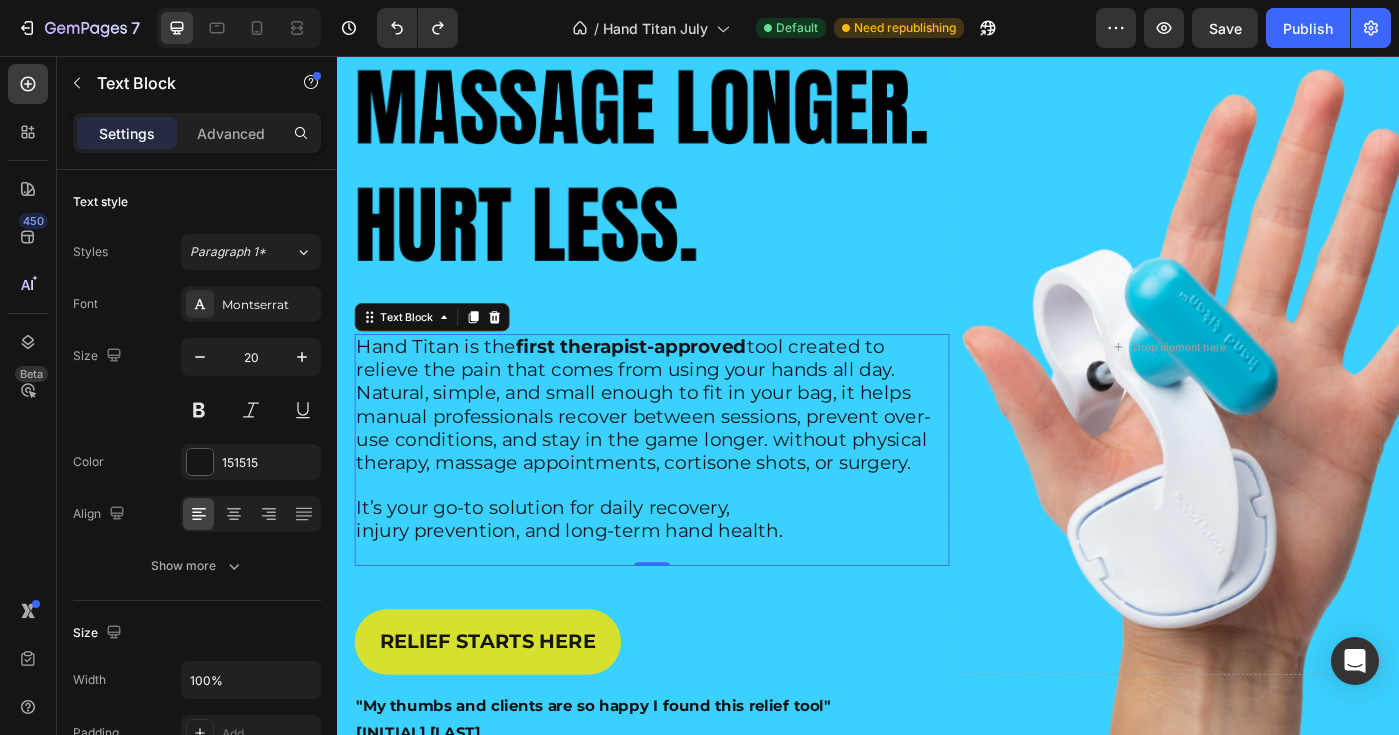 click on "Hand Titan is the  first therapist-approved  tool created to relieve the pain that comes from using your hands all day. Natural, simple, and small enough to fit in your bag, it helps manual professionals recover between sessions, prevent over-use conditions, and stay in the game longer. without physical therapy, massage appointments, cortisone shots, or surgery." at bounding box center (683, 449) 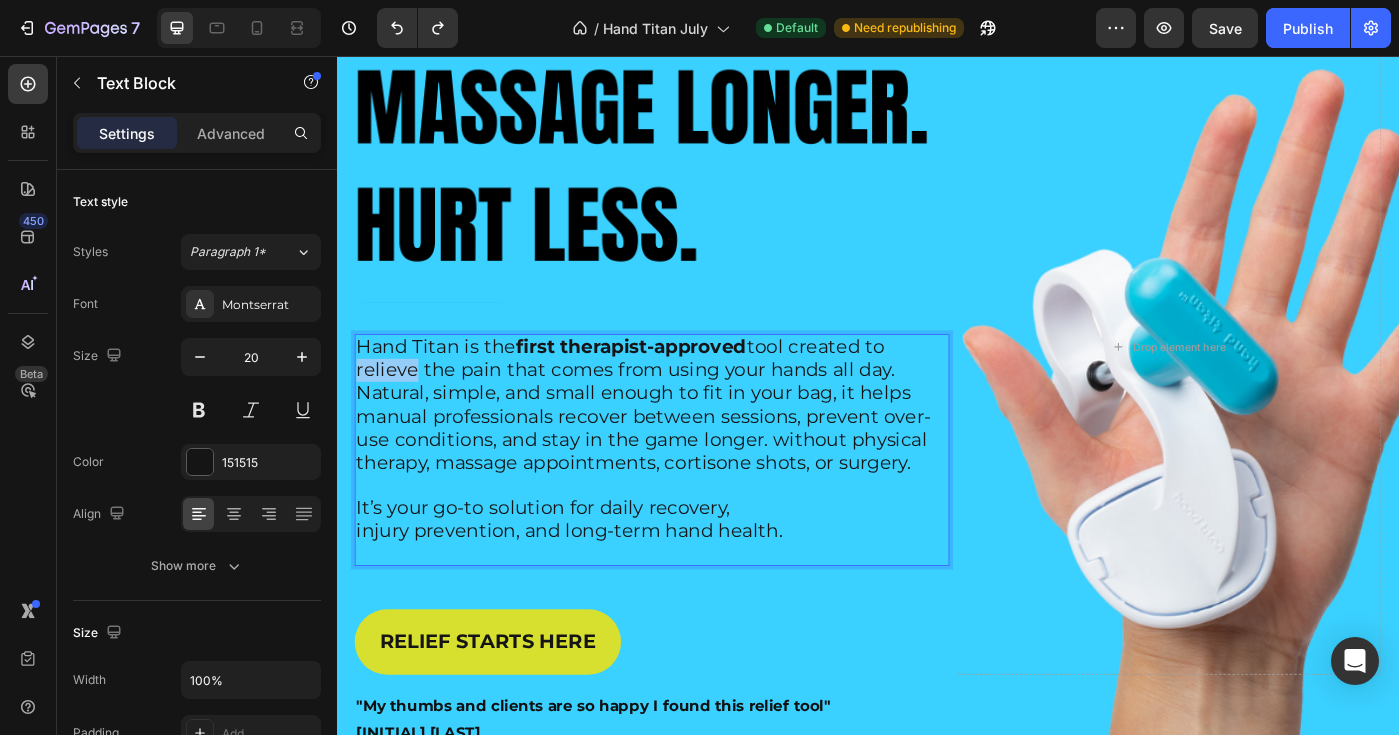 click on "Hand Titan is the  first therapist-approved  tool created to relieve the pain that comes from using your hands all day. Natural, simple, and small enough to fit in your bag, it helps manual professionals recover between sessions, prevent over-use conditions, and stay in the game longer. without physical therapy, massage appointments, cortisone shots, or surgery." at bounding box center (683, 449) 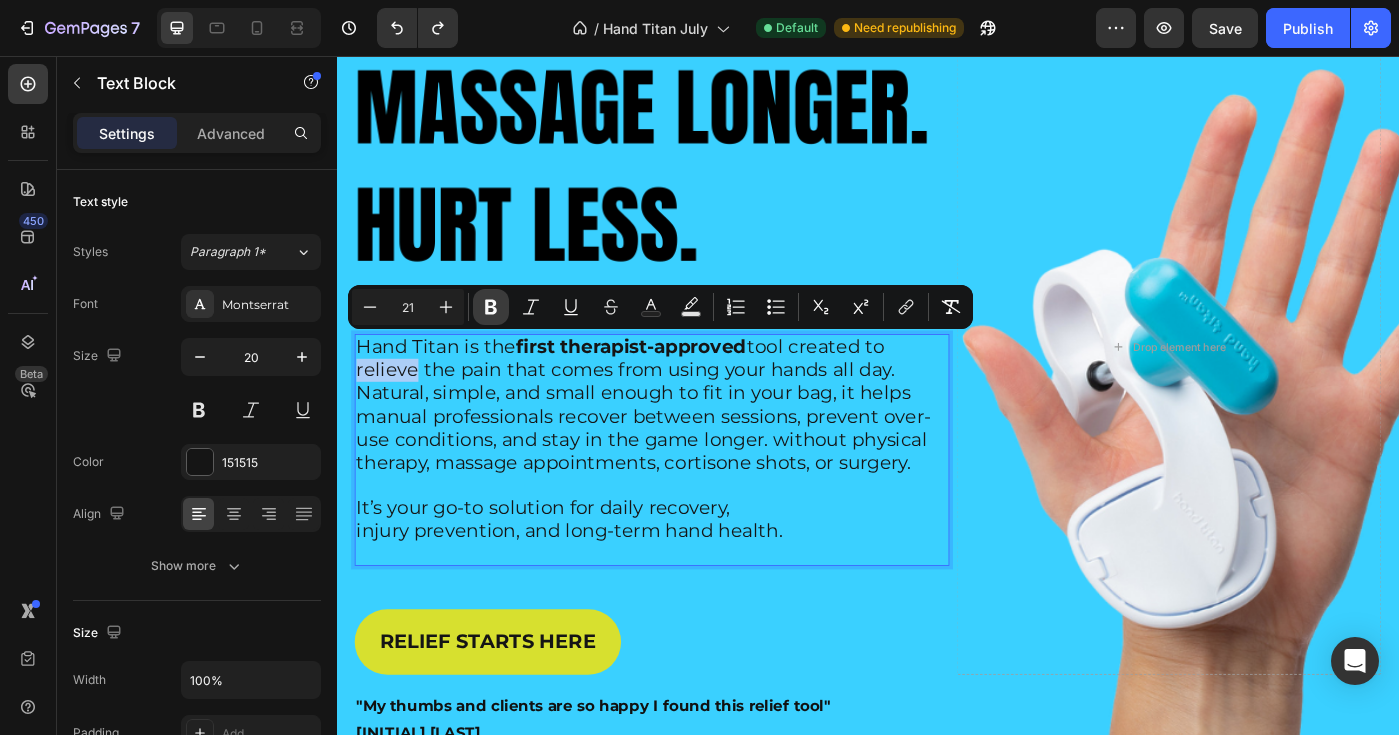 click on "Bold" at bounding box center (491, 307) 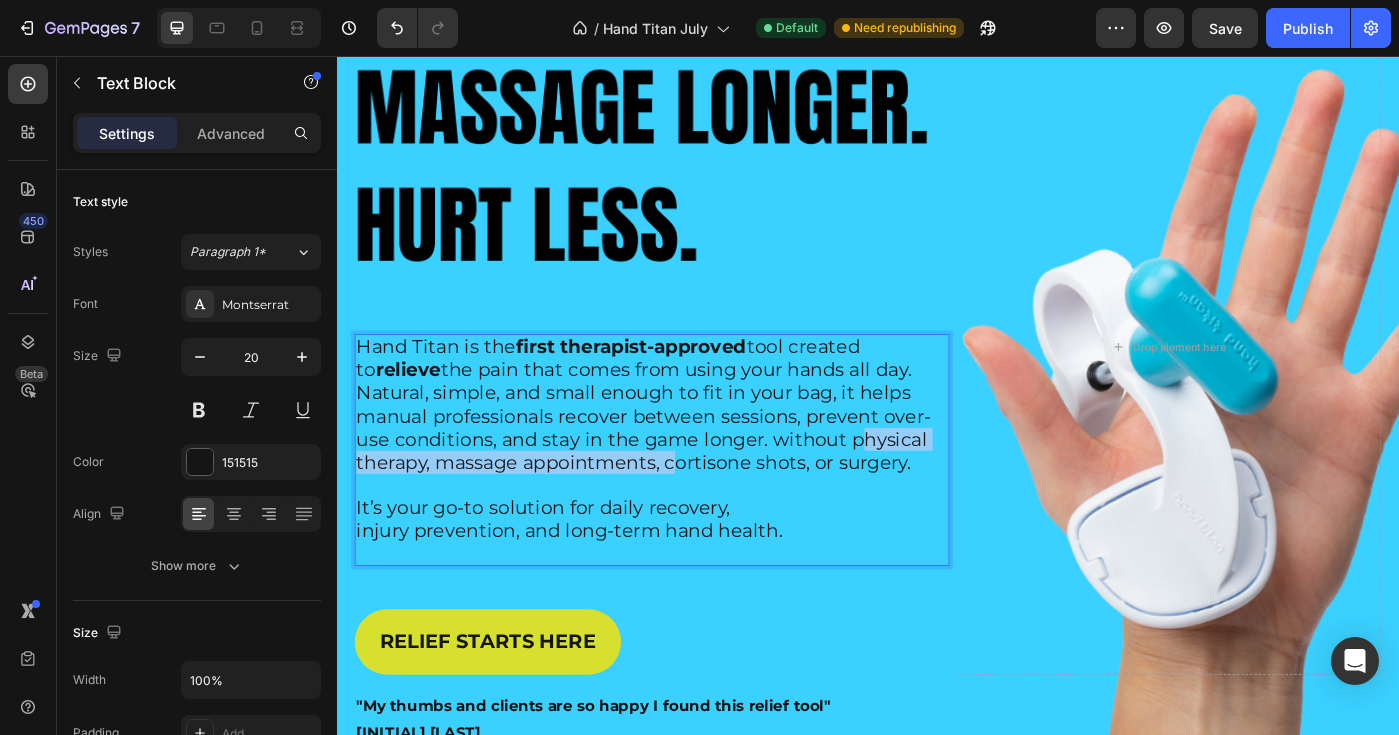 drag, startPoint x: 713, startPoint y: 515, endPoint x: 919, endPoint y: 489, distance: 207.6343 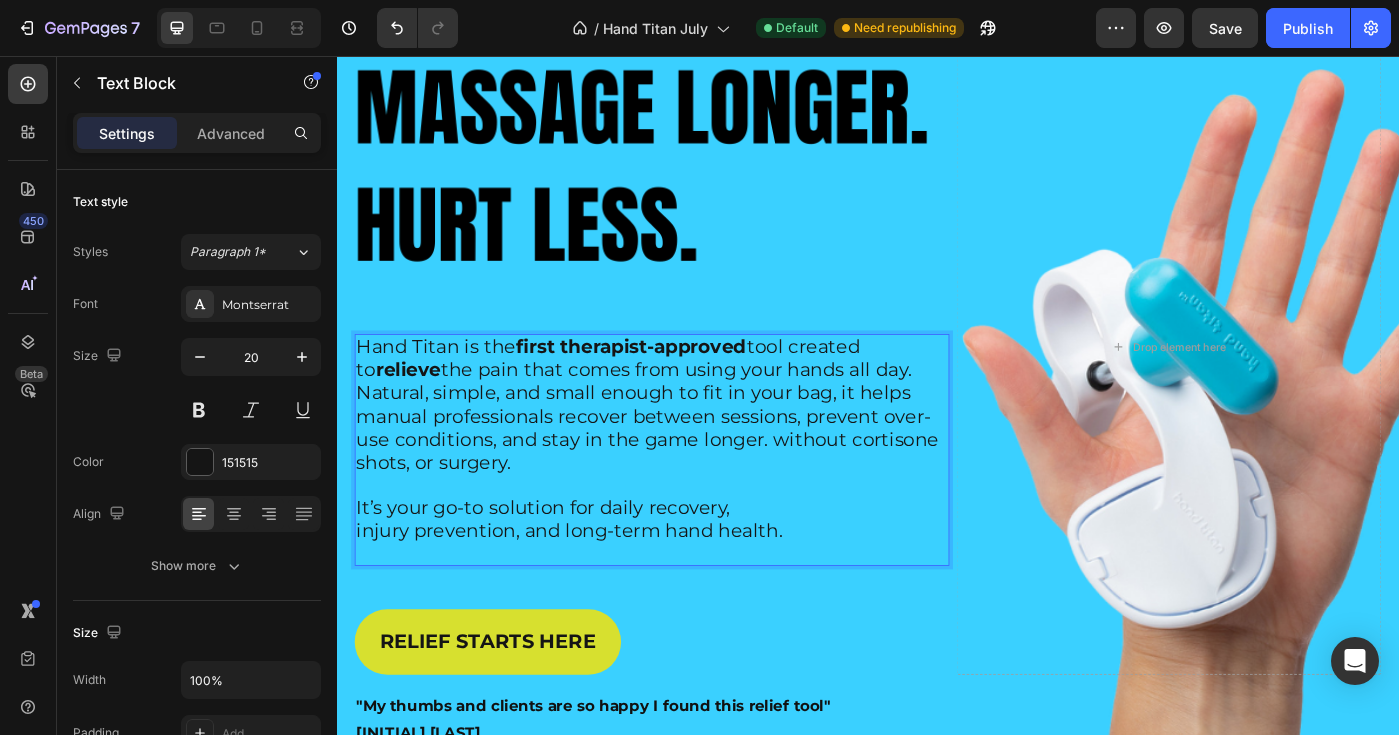 click on "Hand Titan is the  first therapist-approved  tool created to  relieve  the pain that comes from using your hands all day. Natural, simple, and small enough to fit in your bag, it helps manual professionals recover between sessions, prevent over-use conditions, and stay in the game longer. without cortisone shots, or surgery." at bounding box center [688, 449] 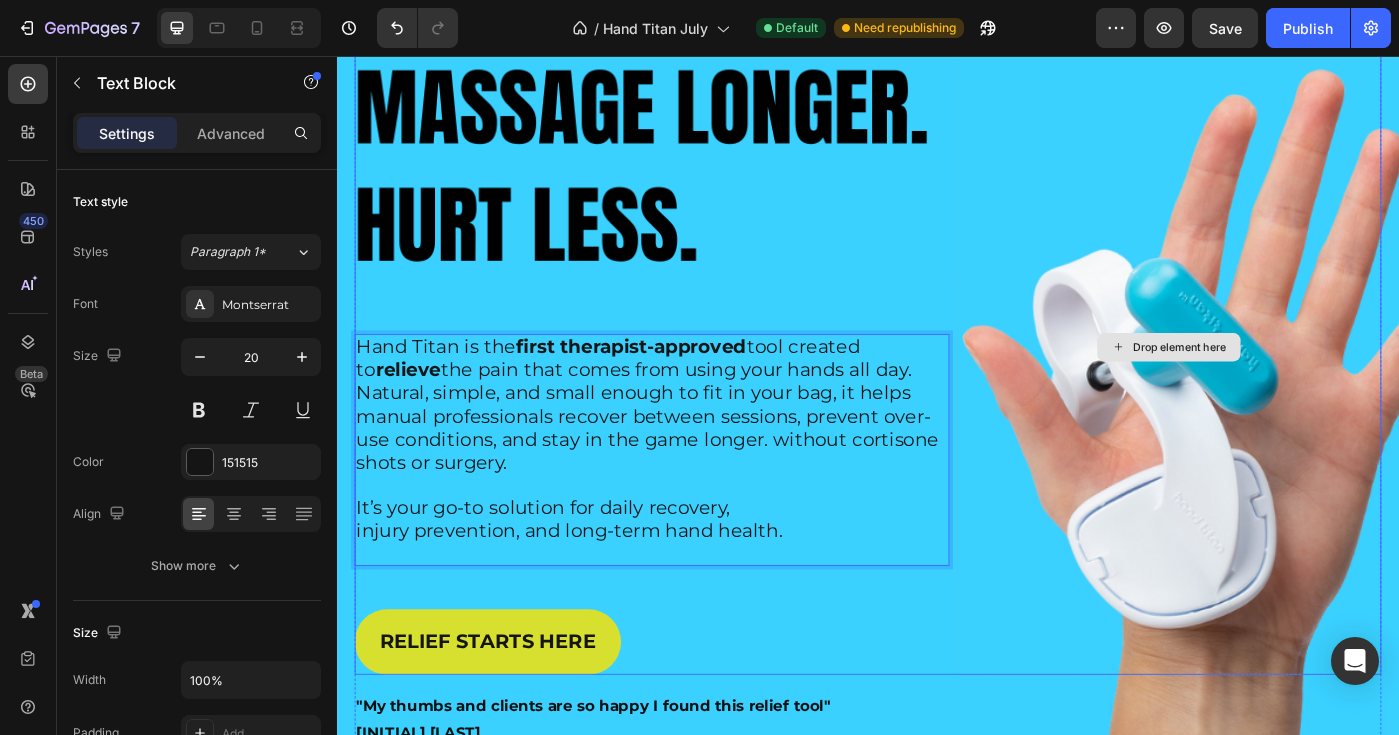 click on "Drop element here" at bounding box center (1277, 384) 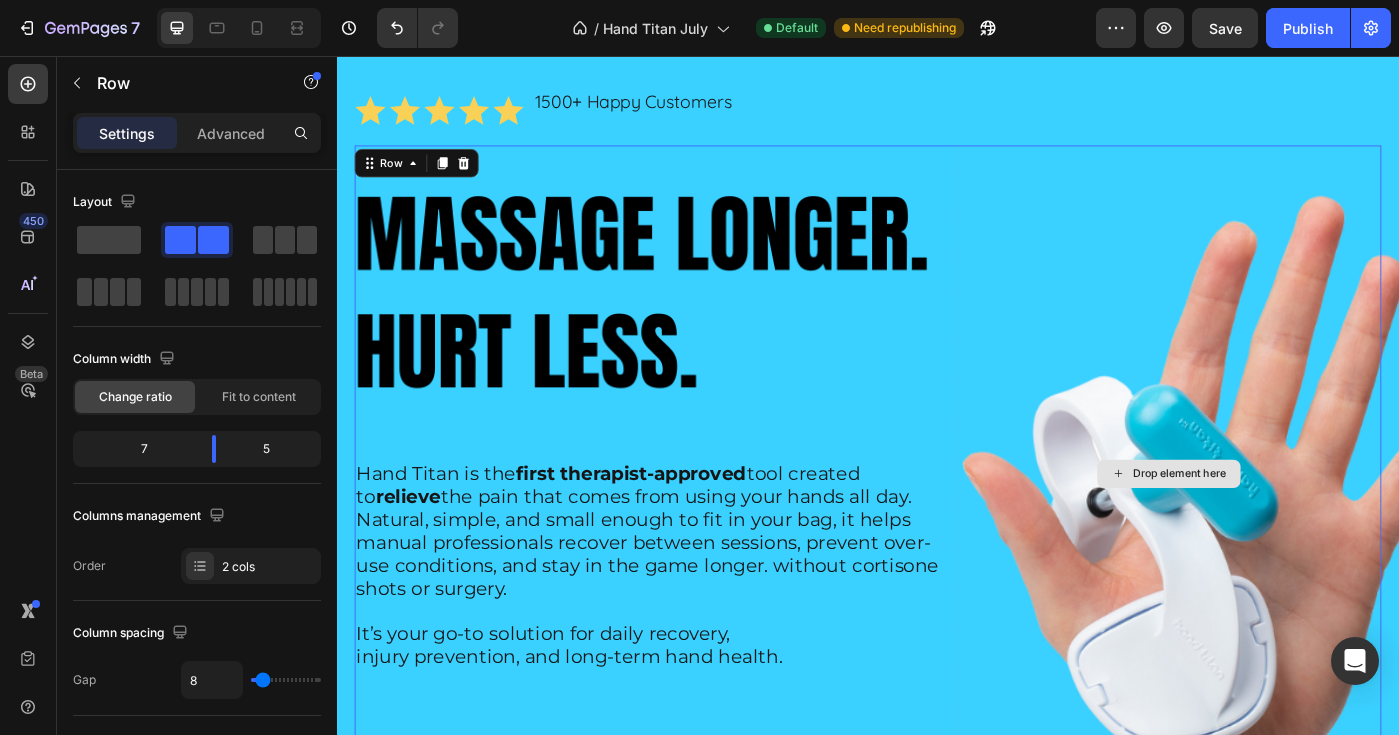 scroll, scrollTop: 43, scrollLeft: 0, axis: vertical 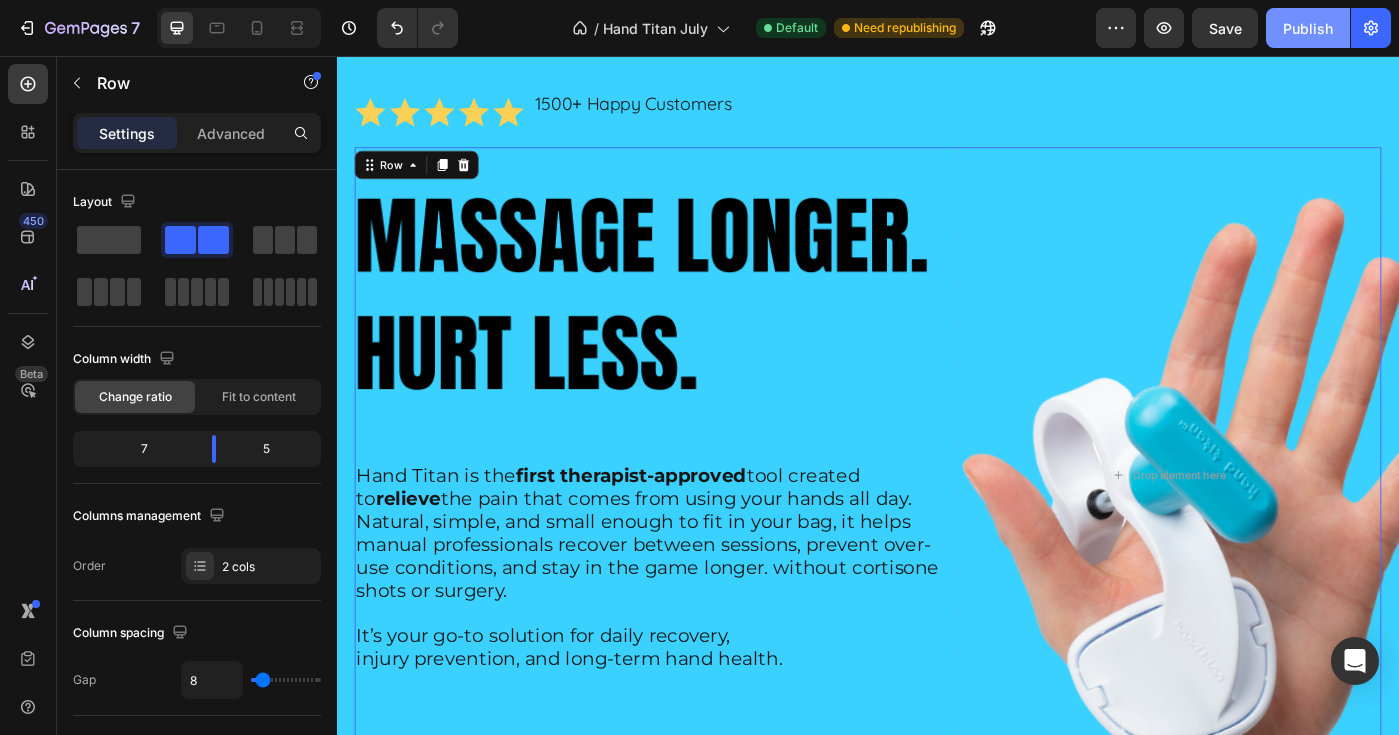 click on "Publish" at bounding box center [1308, 28] 